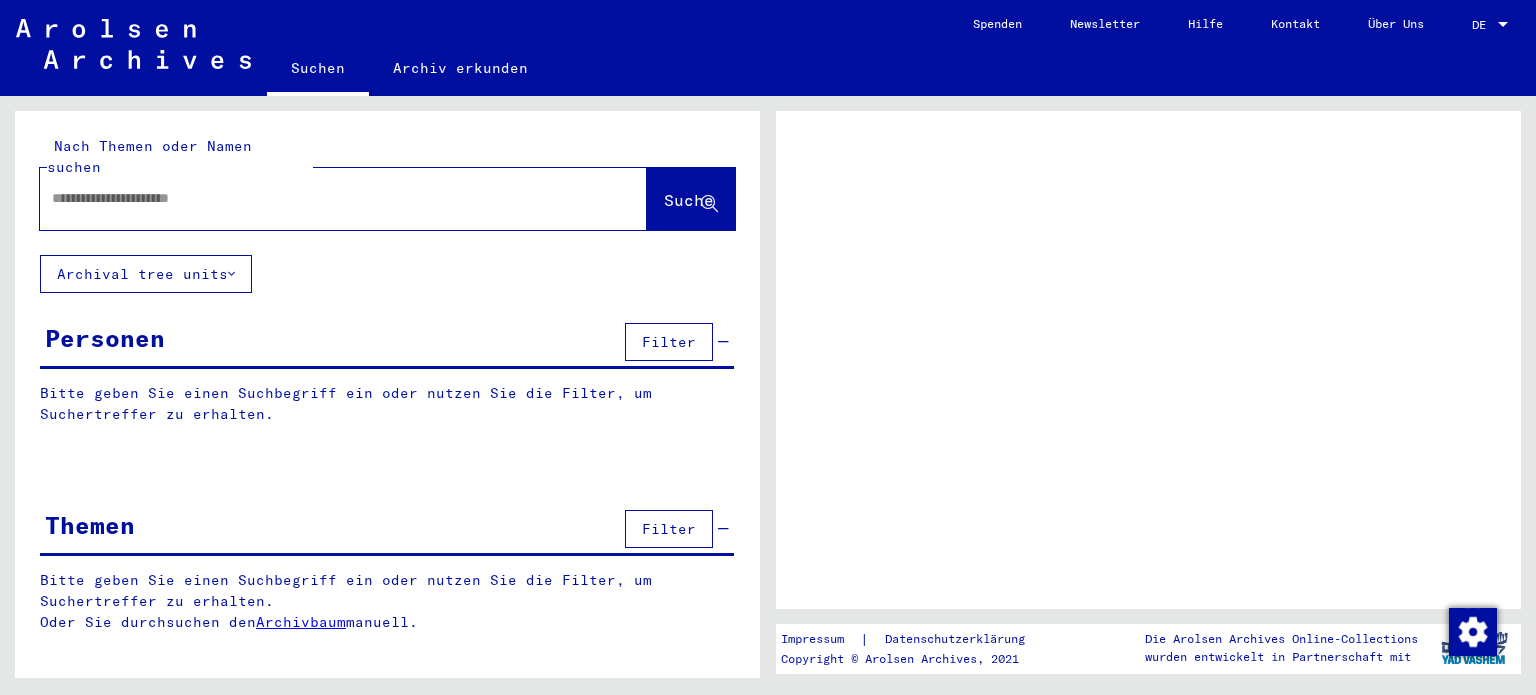 scroll, scrollTop: 0, scrollLeft: 0, axis: both 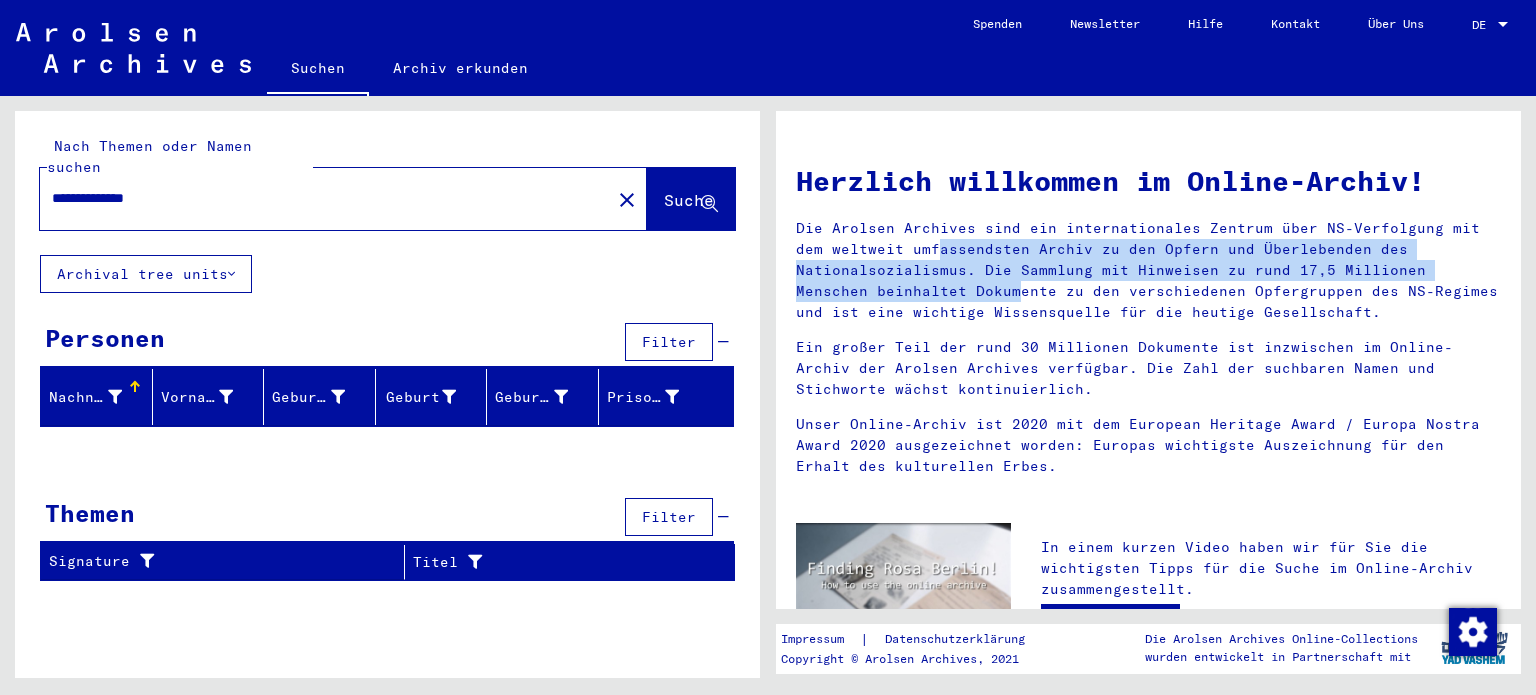 drag, startPoint x: 1525, startPoint y: 242, endPoint x: 1525, endPoint y: 271, distance: 29 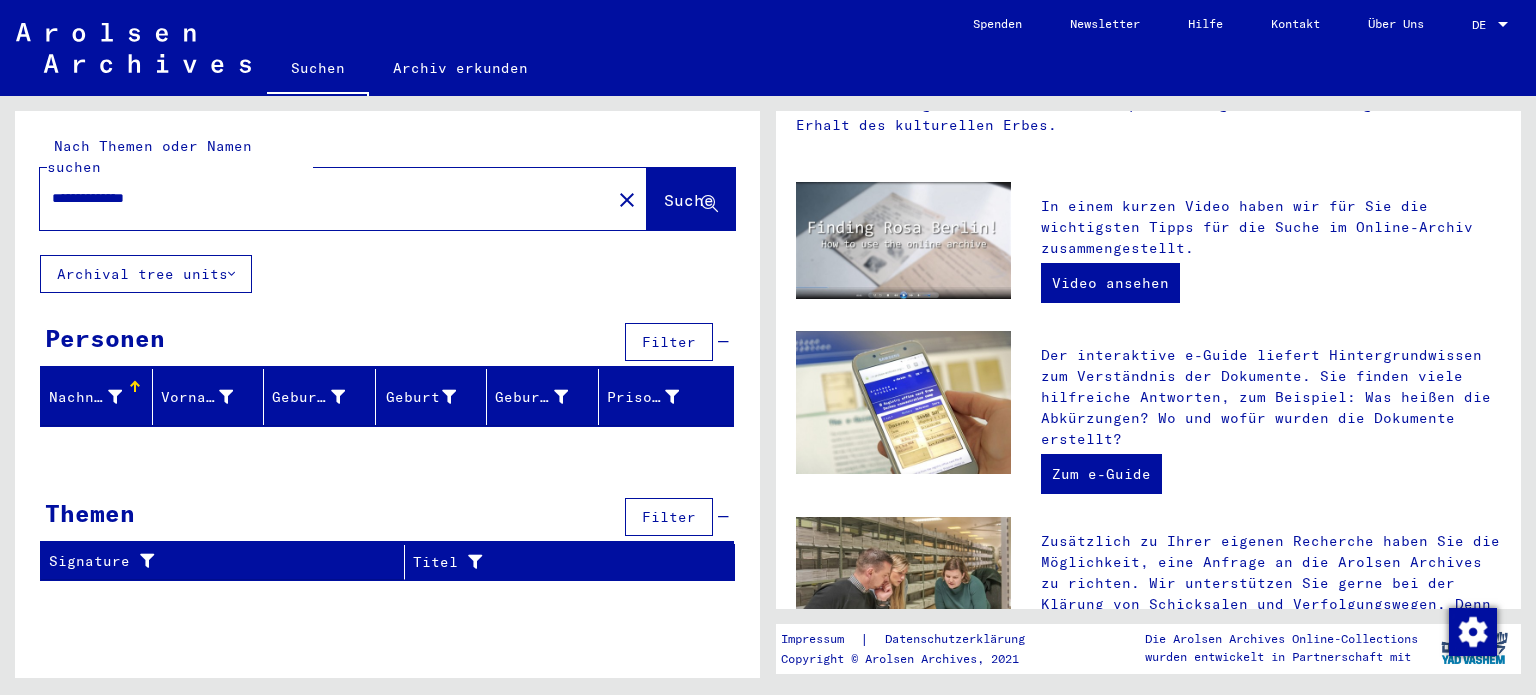 scroll, scrollTop: 0, scrollLeft: 0, axis: both 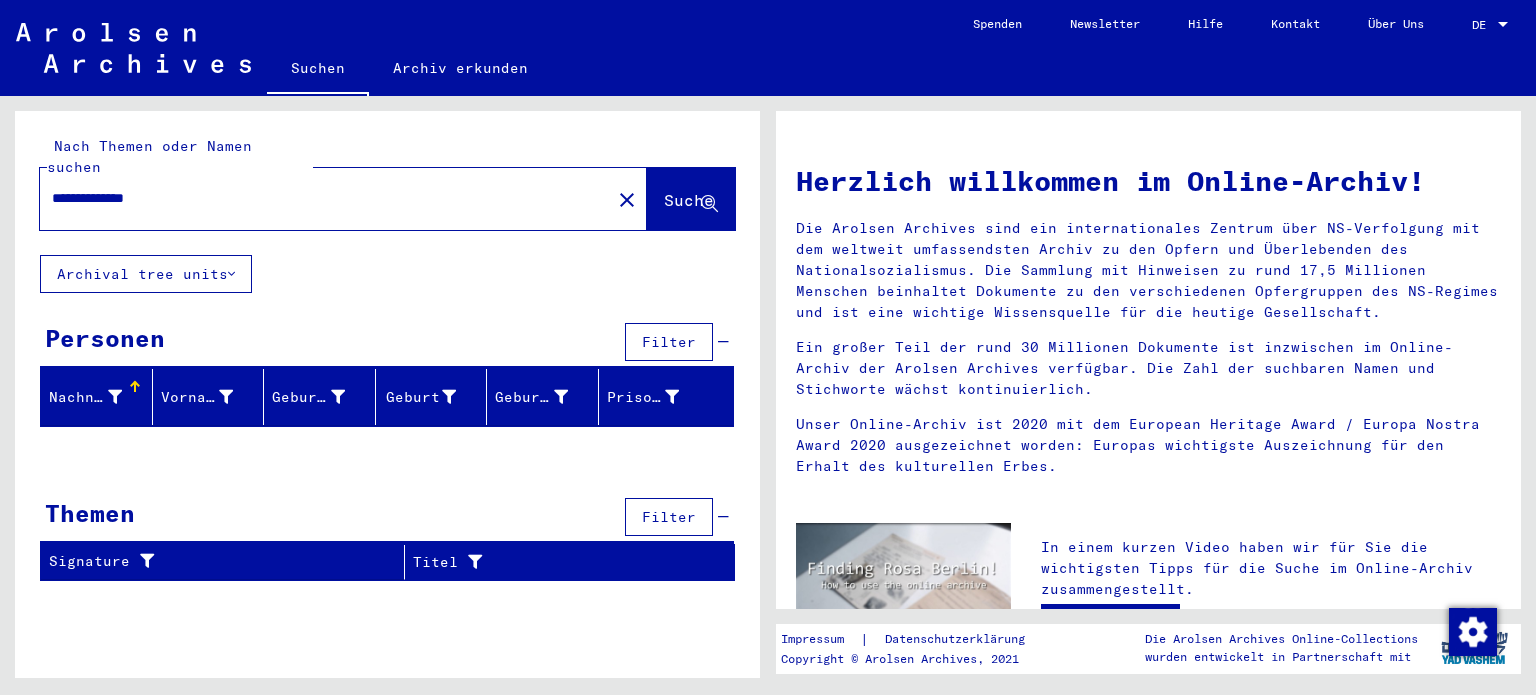 click on "**********" at bounding box center [319, 198] 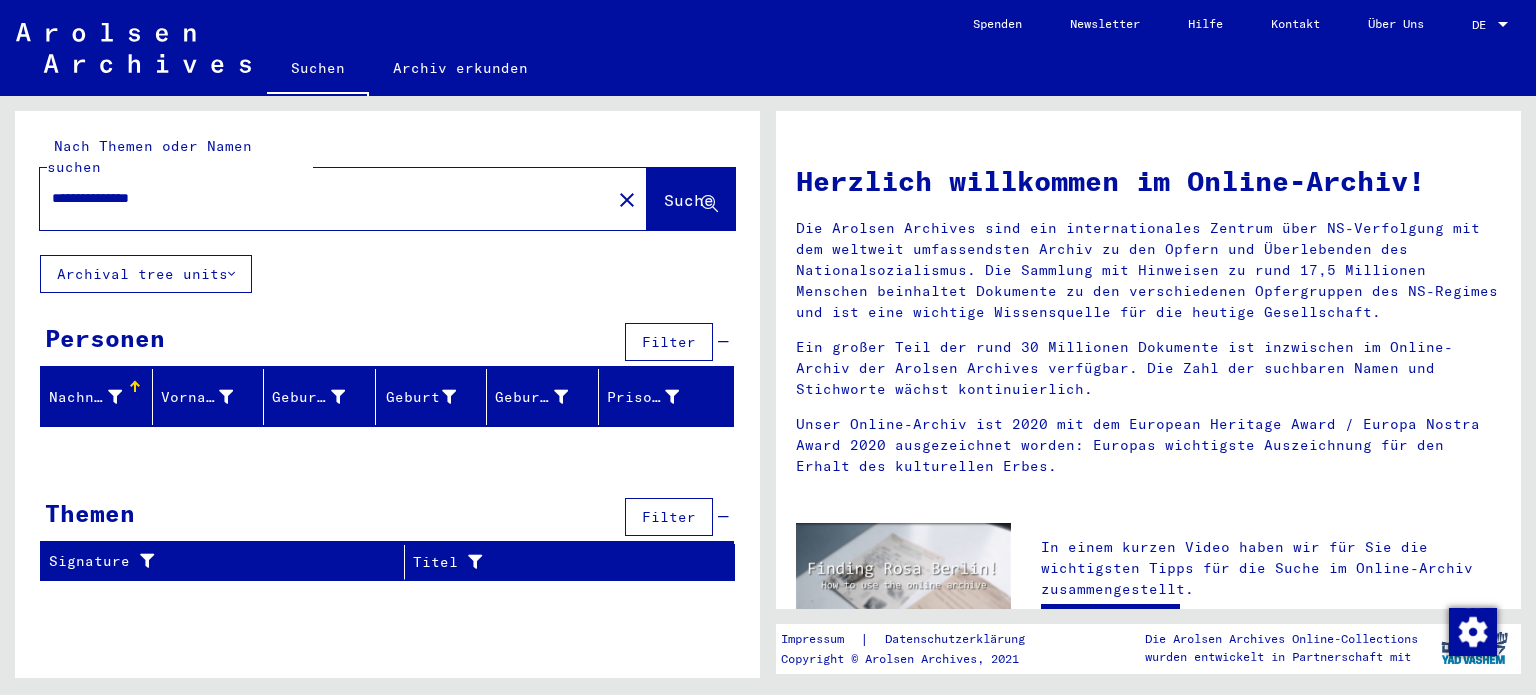 drag, startPoint x: 136, startPoint y: 175, endPoint x: 149, endPoint y: 180, distance: 13.928389 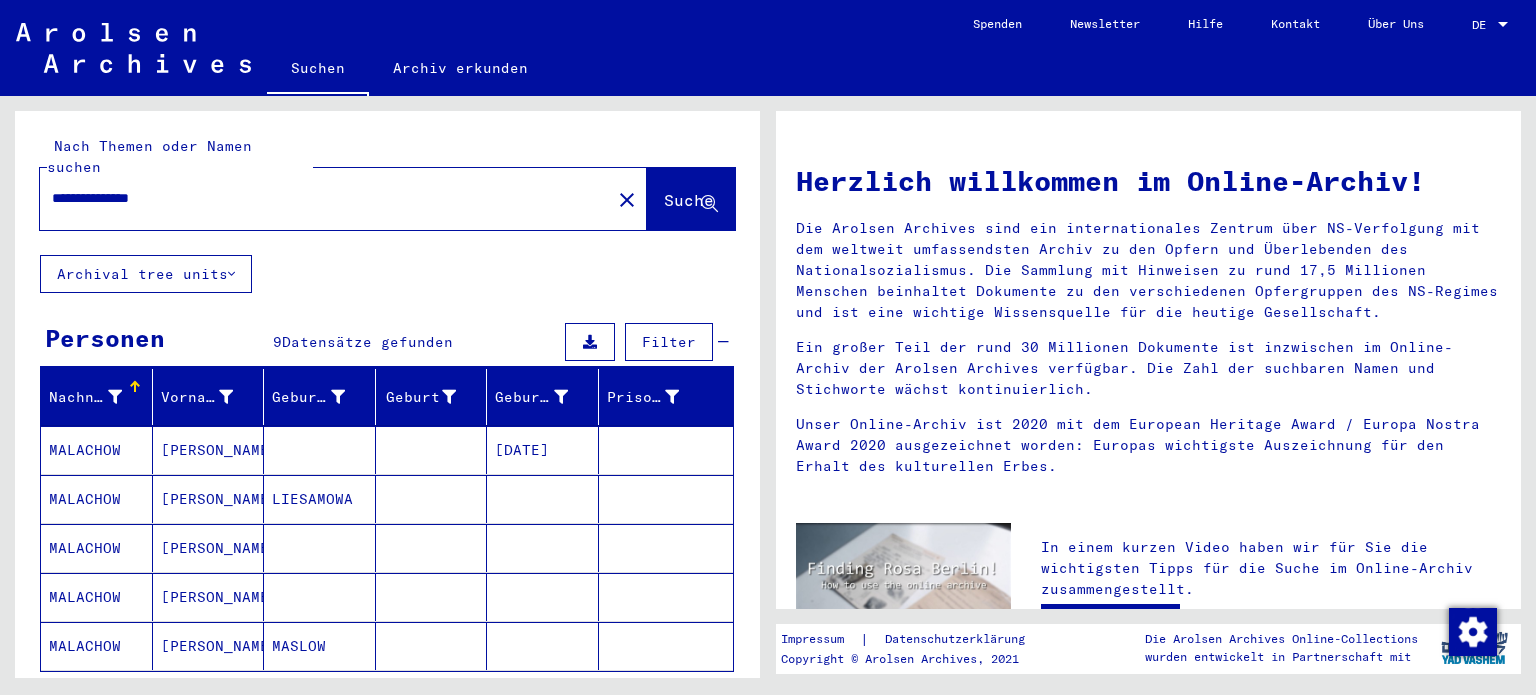 click on "MALACHOW" at bounding box center [97, 597] 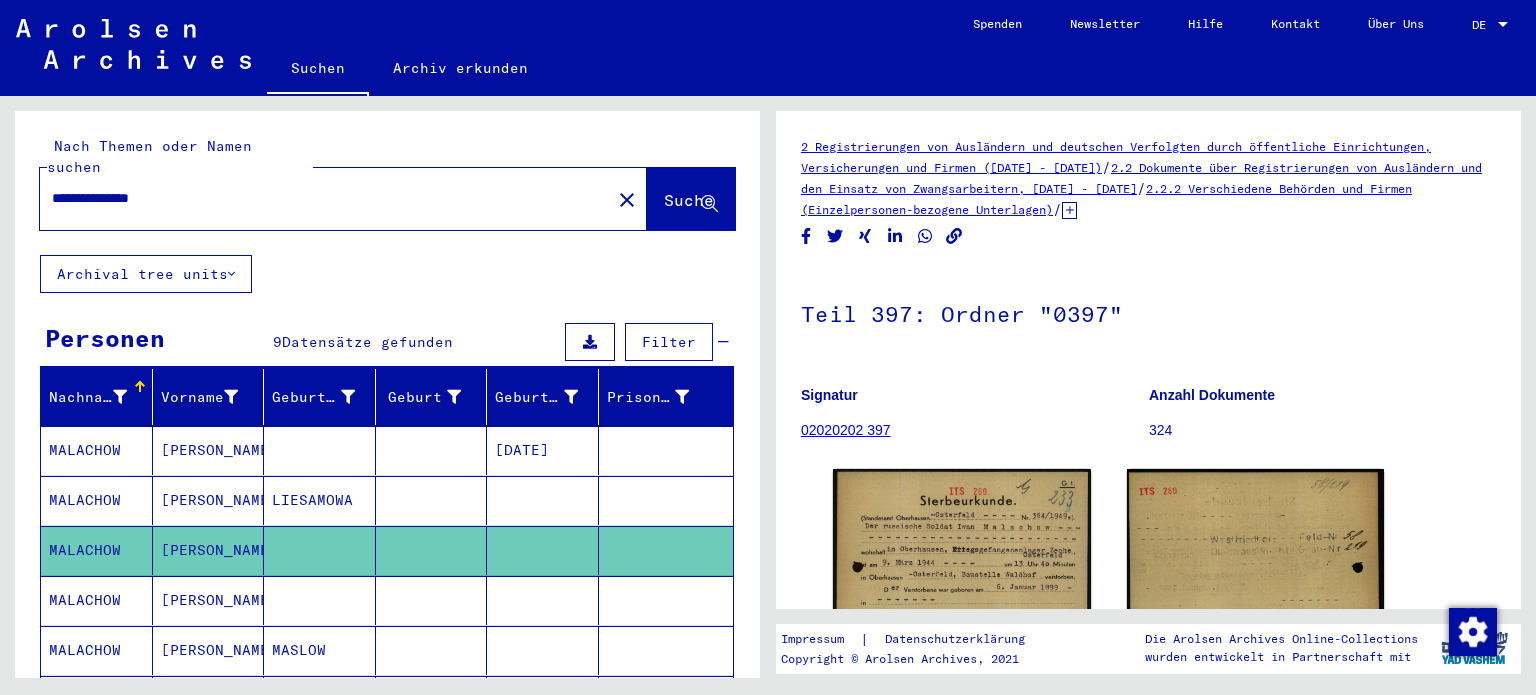 scroll, scrollTop: 0, scrollLeft: 0, axis: both 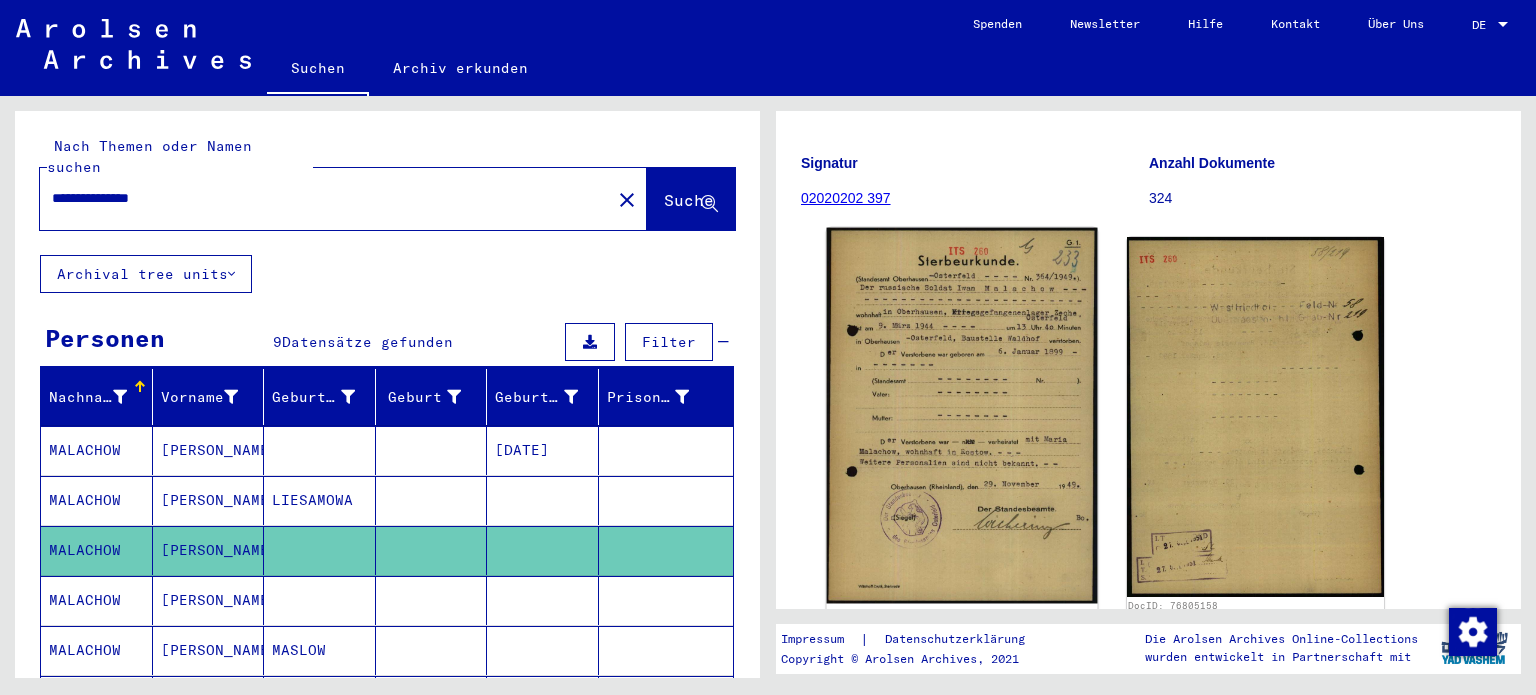 click 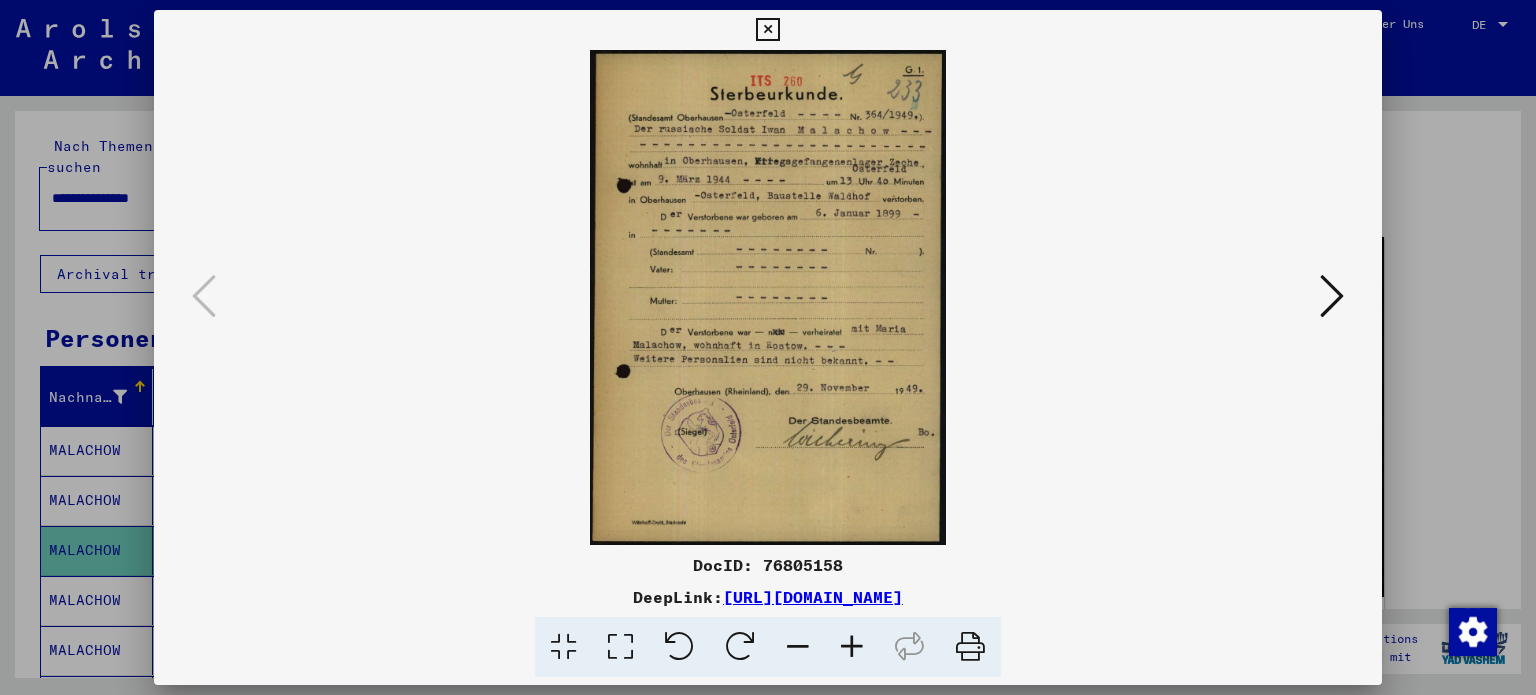 click at bounding box center [852, 647] 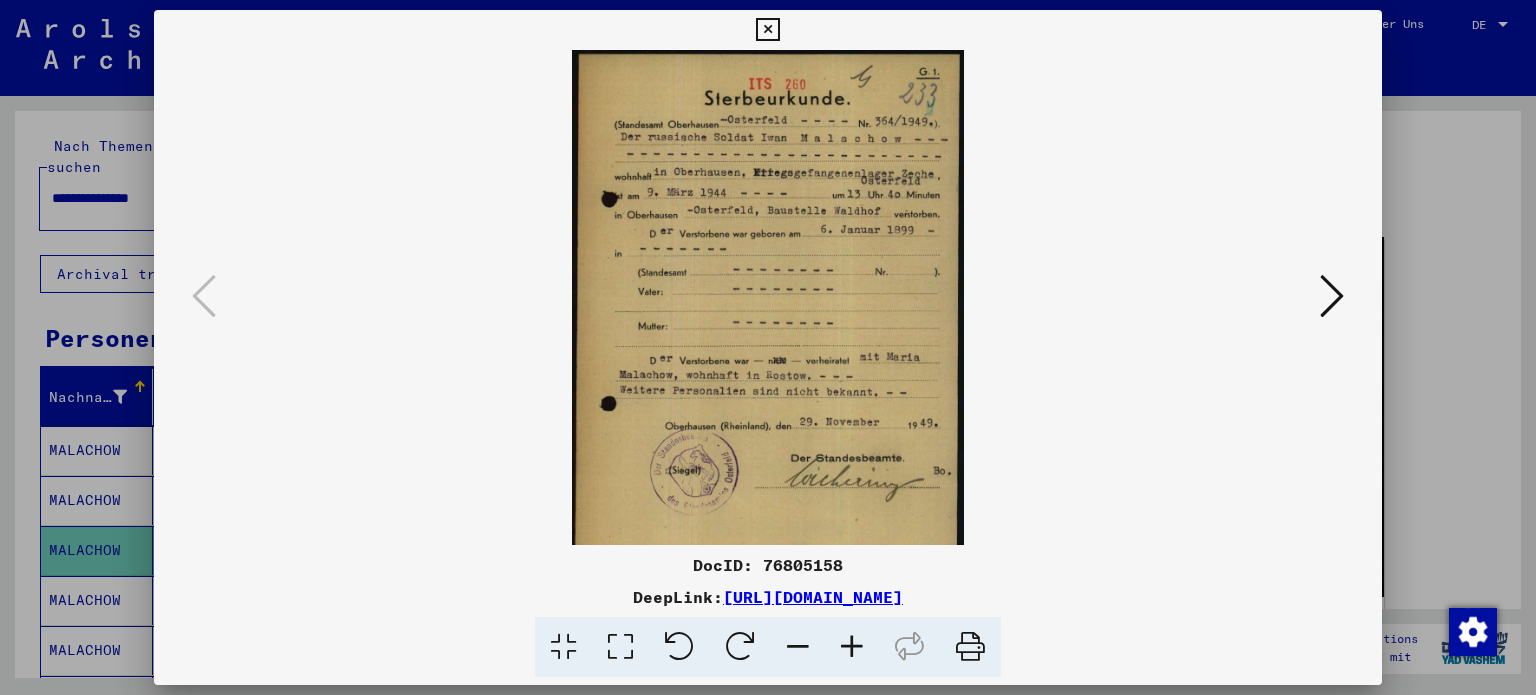 click at bounding box center [852, 647] 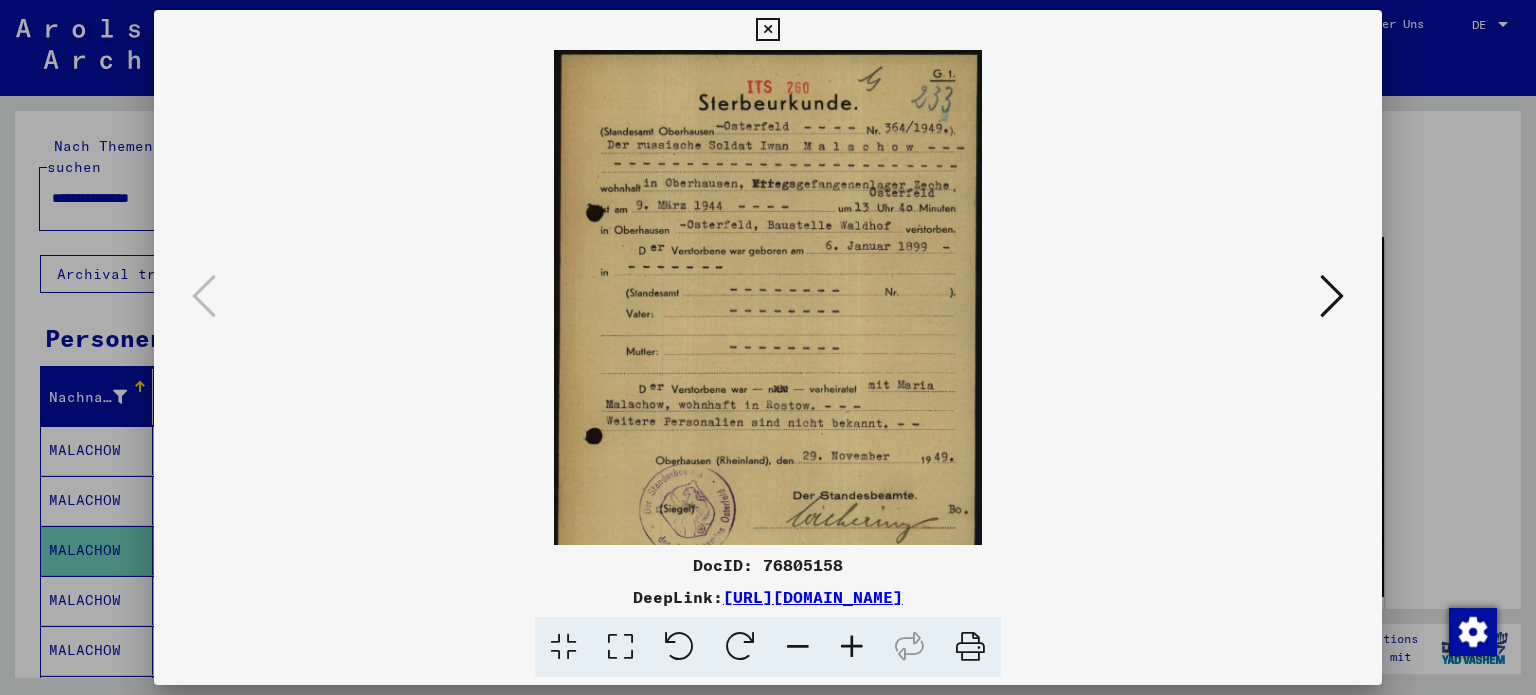 click at bounding box center [852, 647] 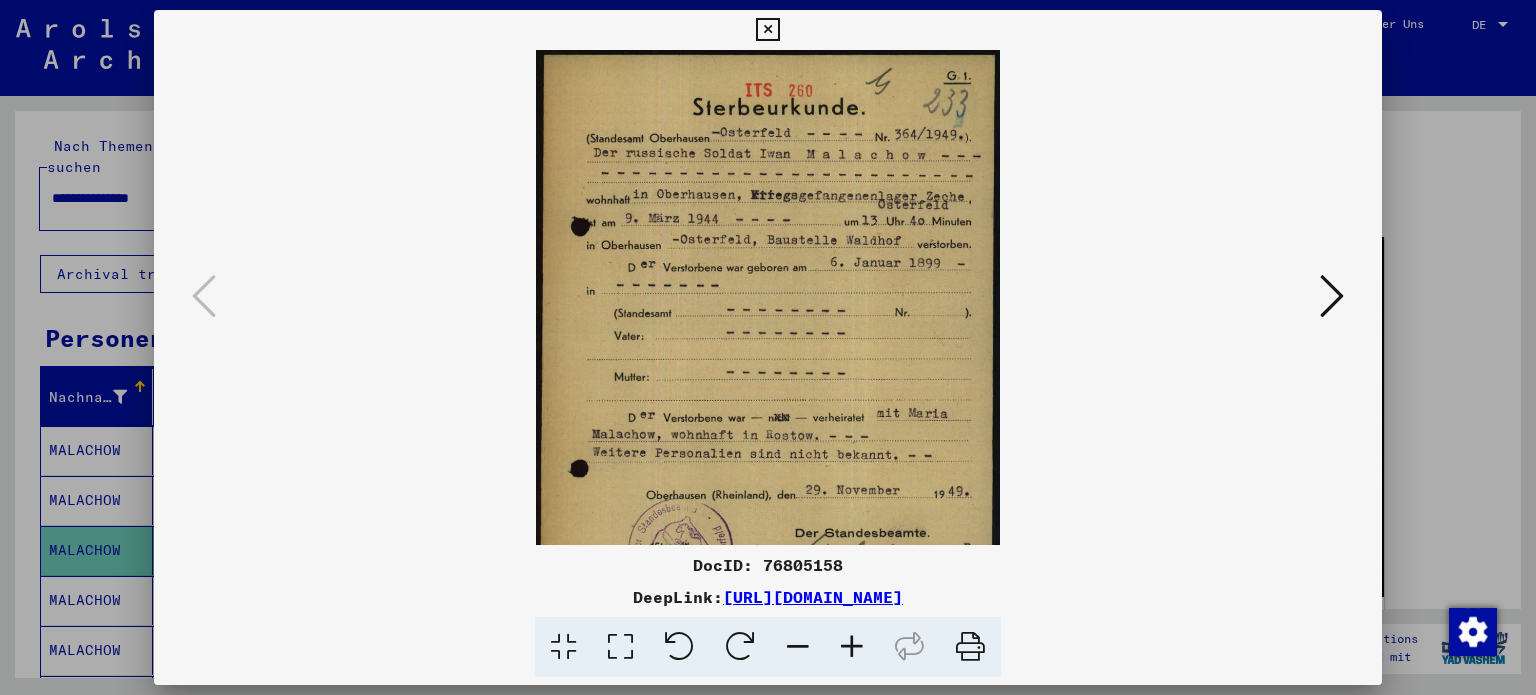 click at bounding box center [852, 647] 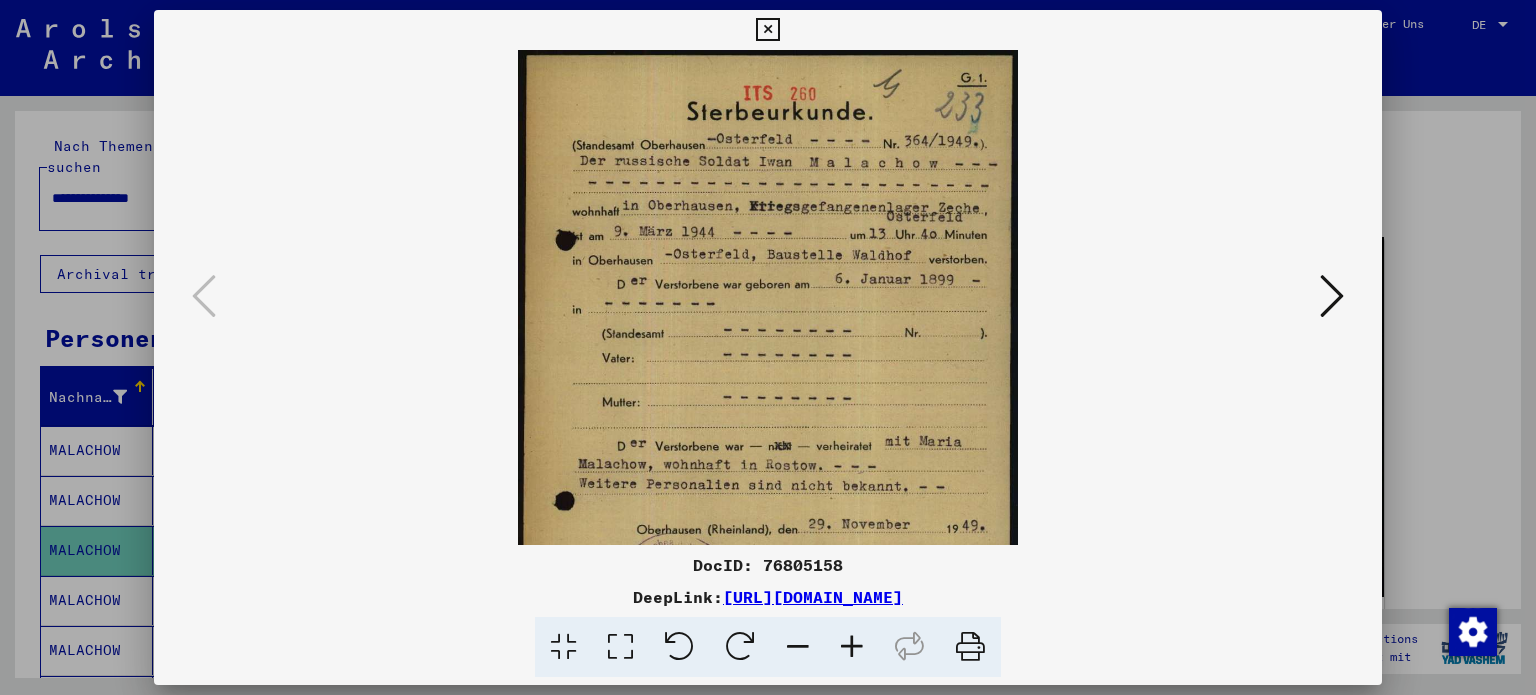 click at bounding box center (852, 647) 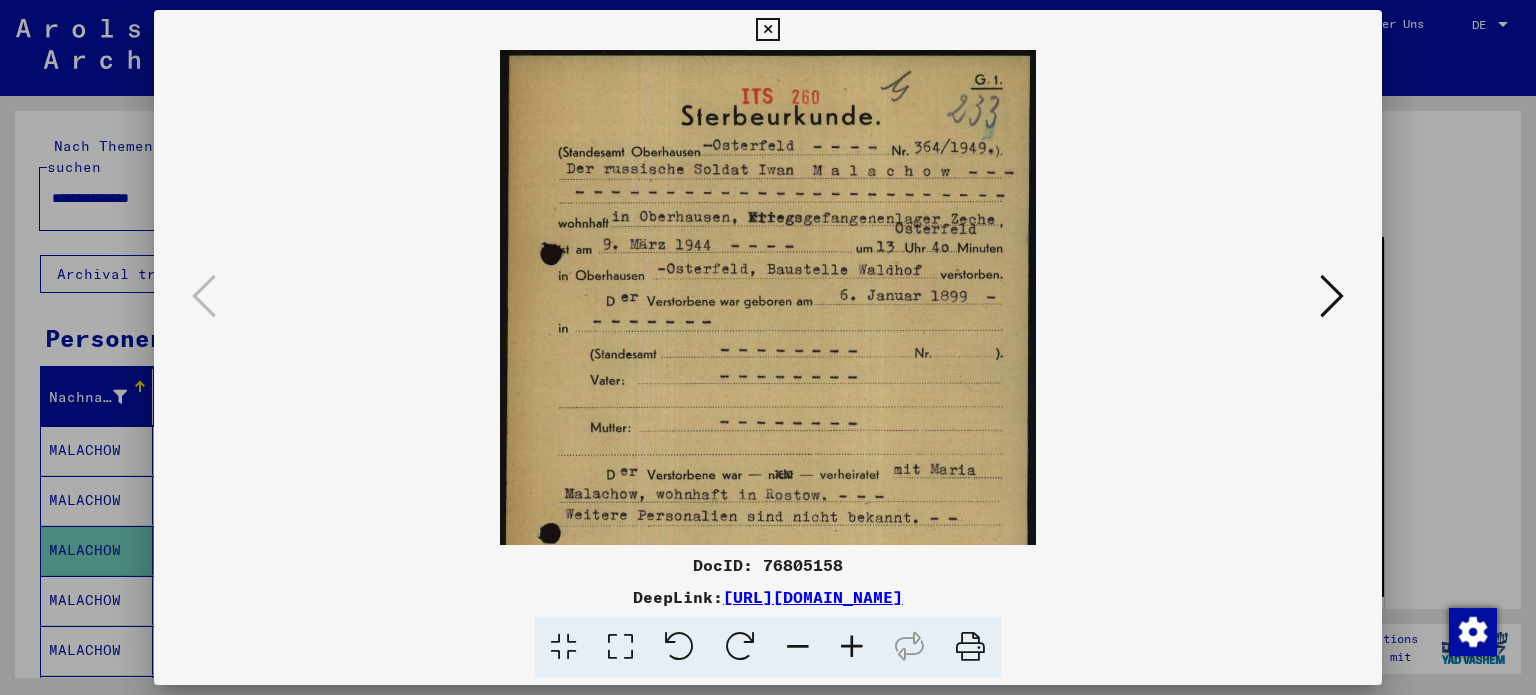 click at bounding box center (852, 647) 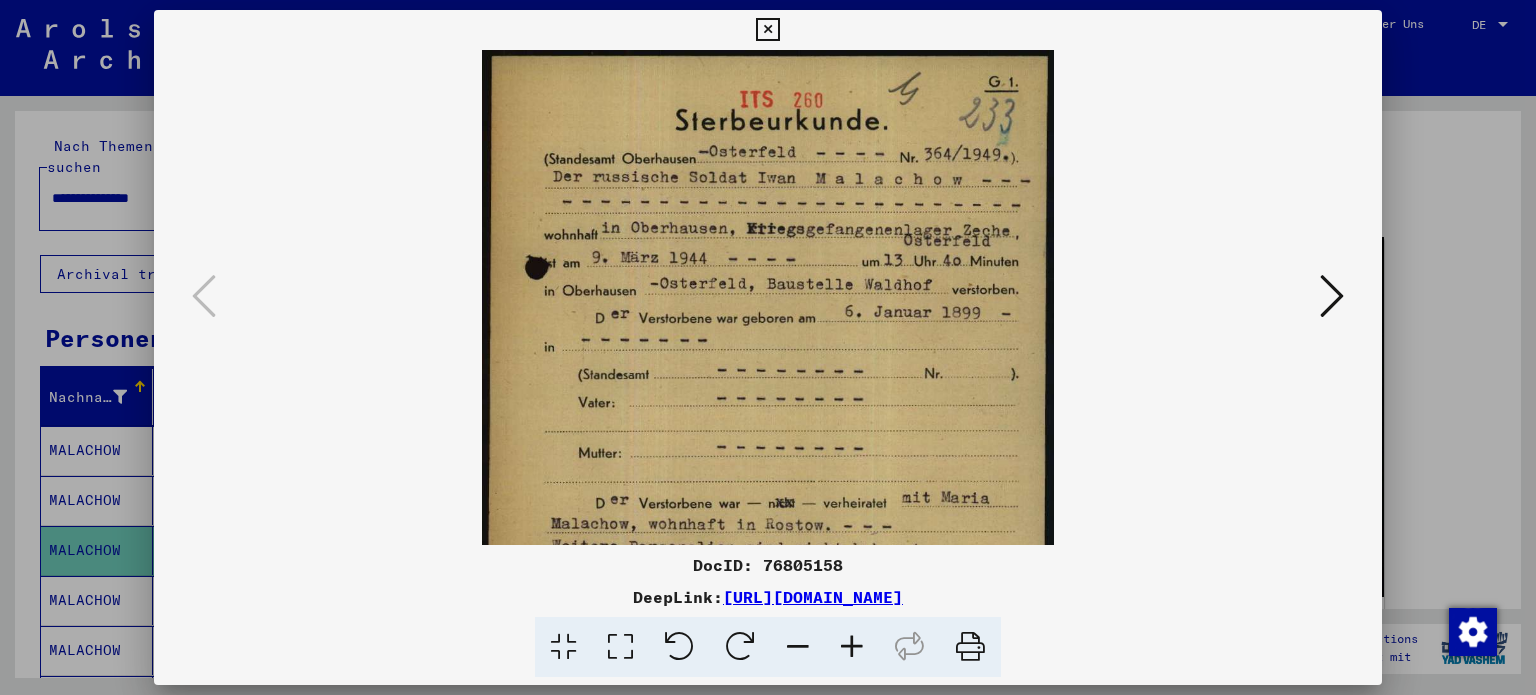 click at bounding box center (852, 647) 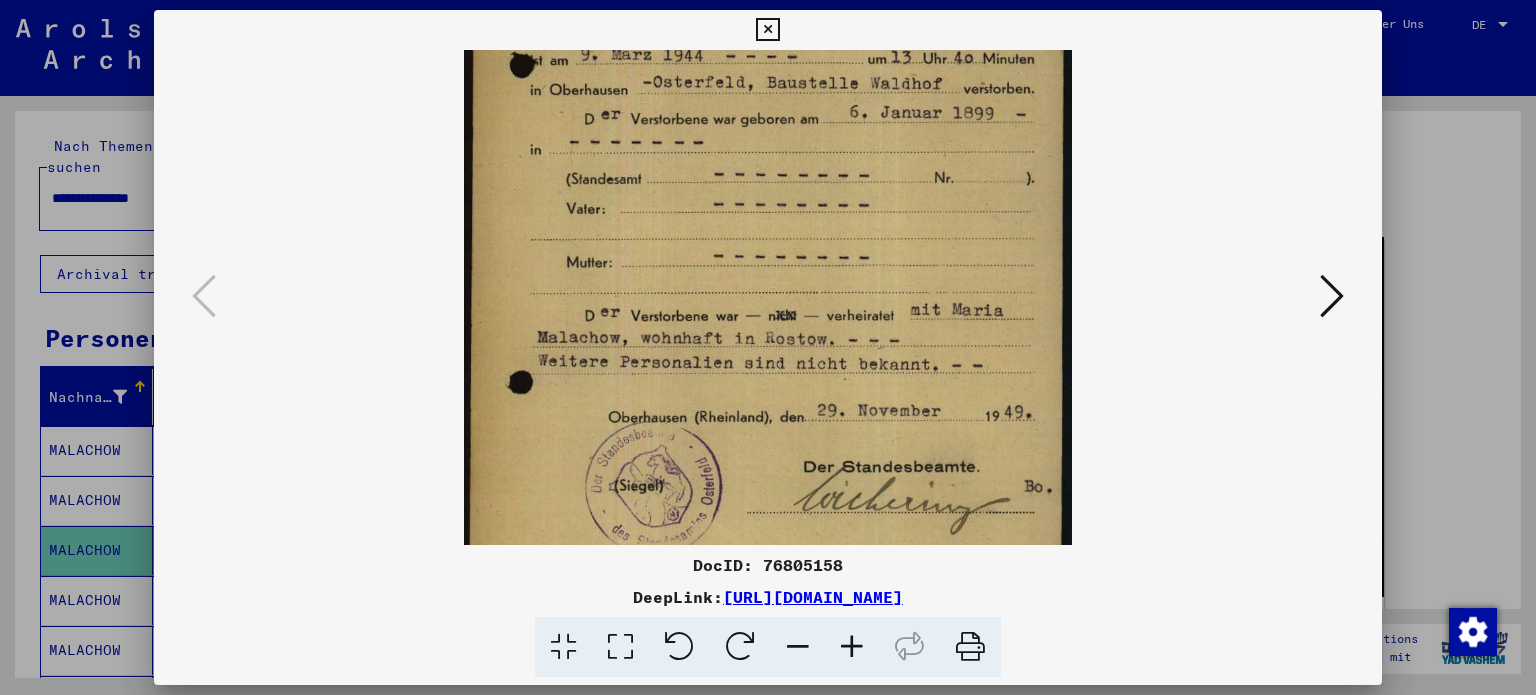 drag, startPoint x: 934, startPoint y: 408, endPoint x: 954, endPoint y: 226, distance: 183.0956 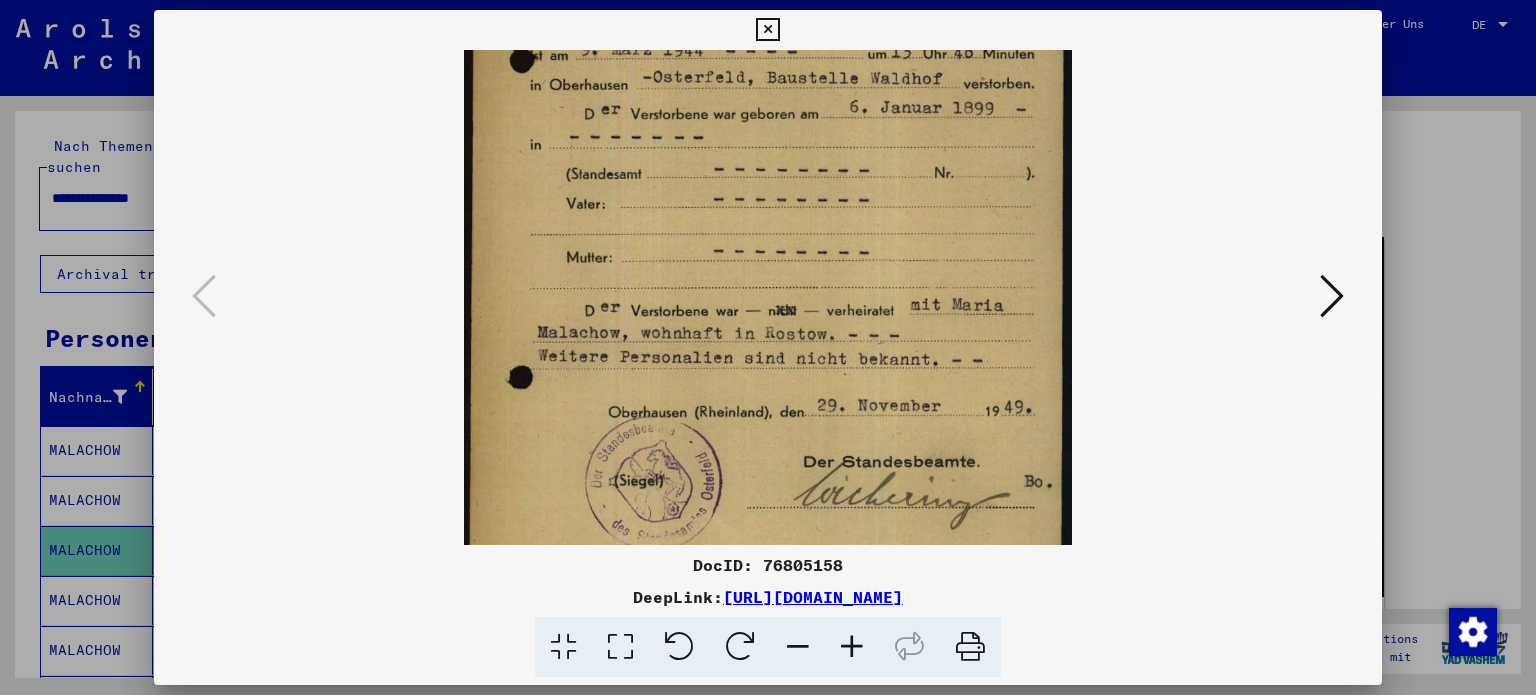 drag, startPoint x: 856, startPoint y: 432, endPoint x: 862, endPoint y: 444, distance: 13.416408 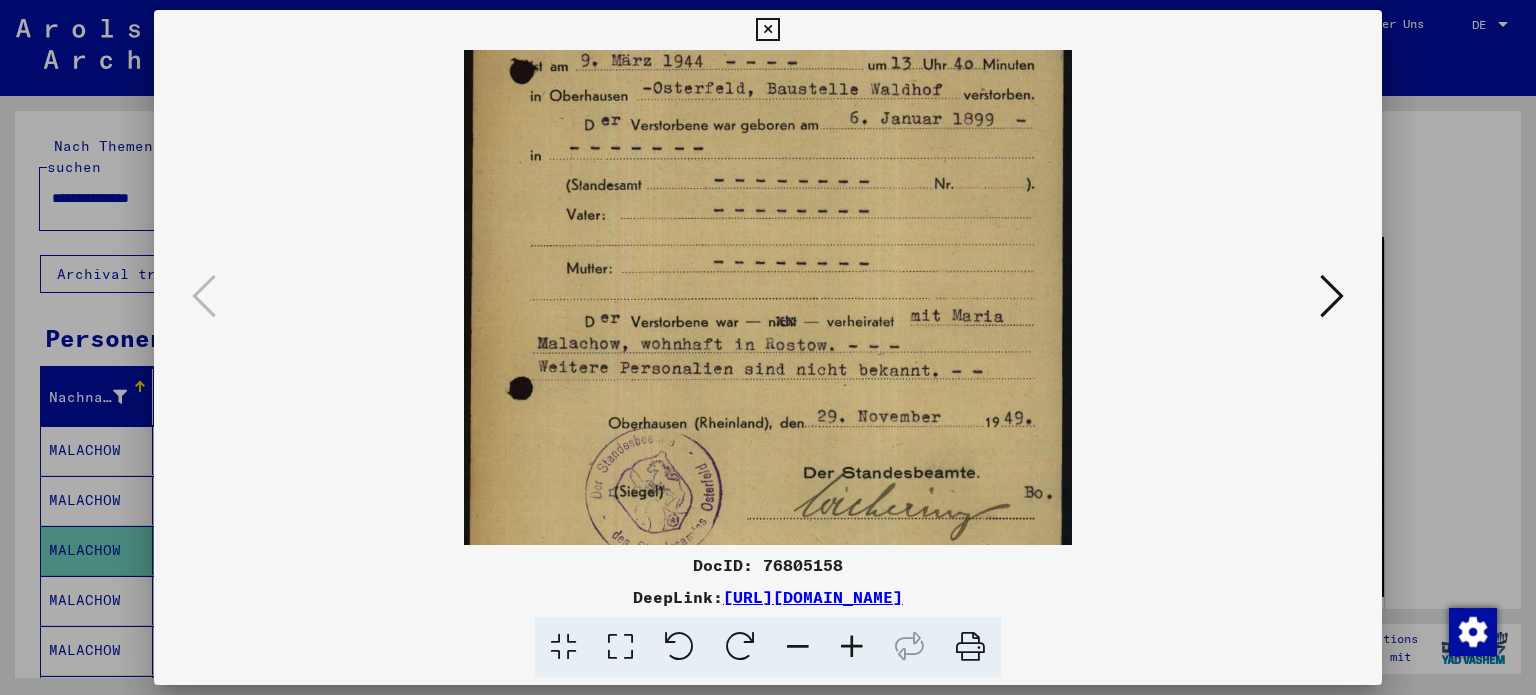 click at bounding box center [768, 347] 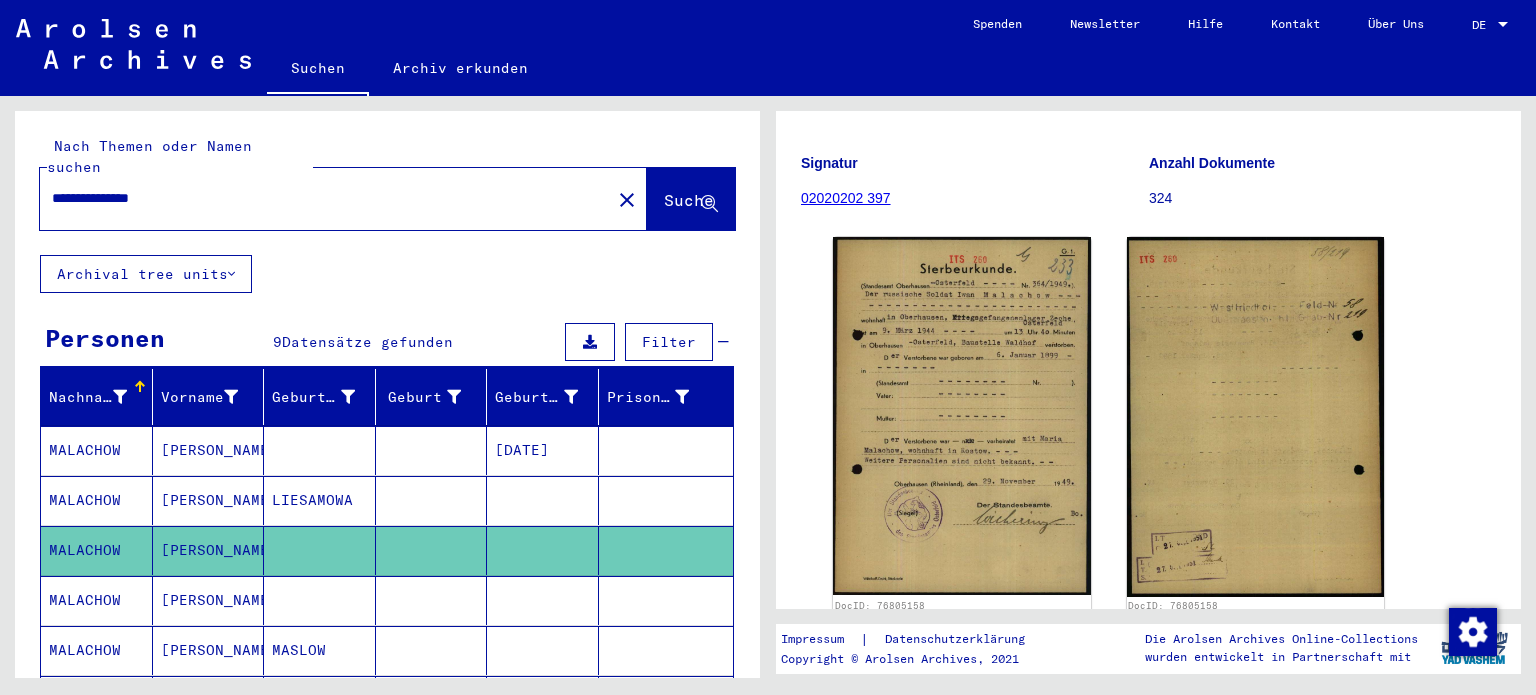 click 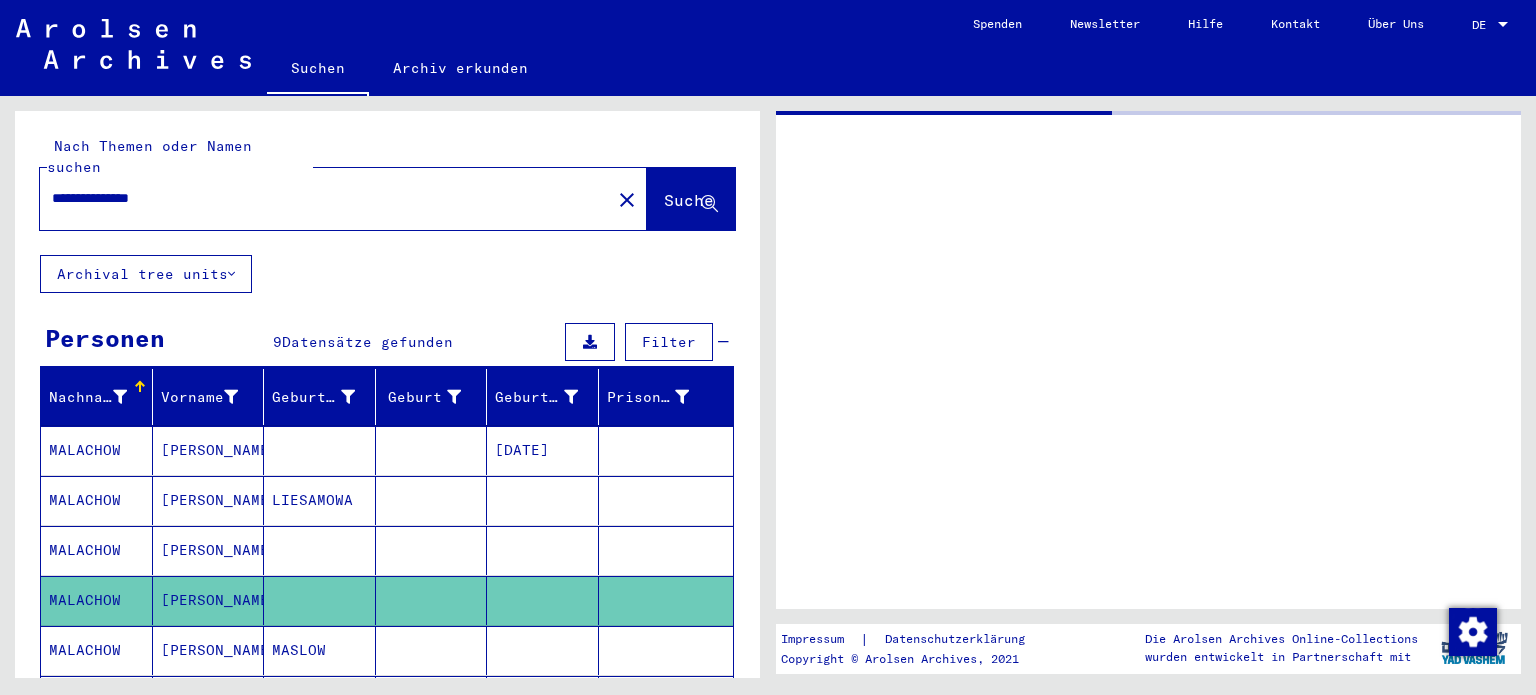 scroll, scrollTop: 0, scrollLeft: 0, axis: both 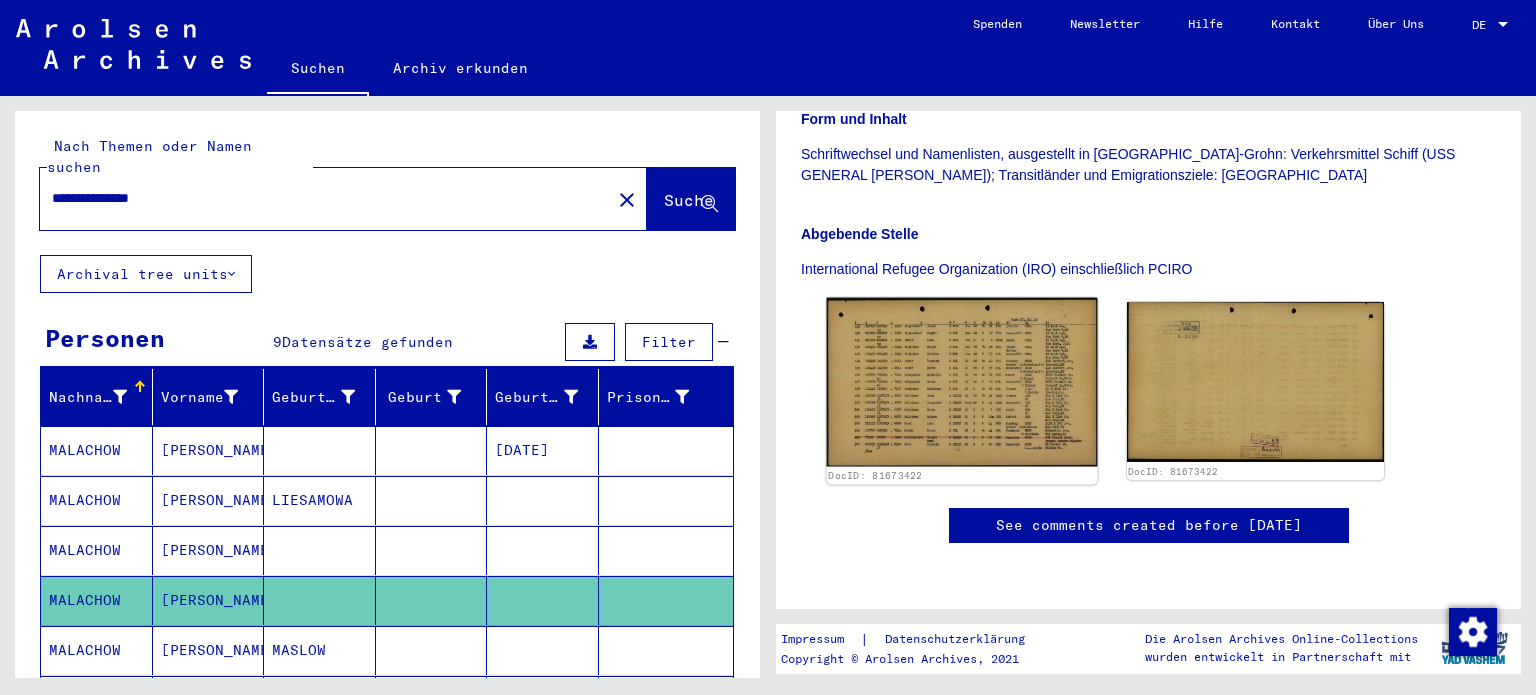 click 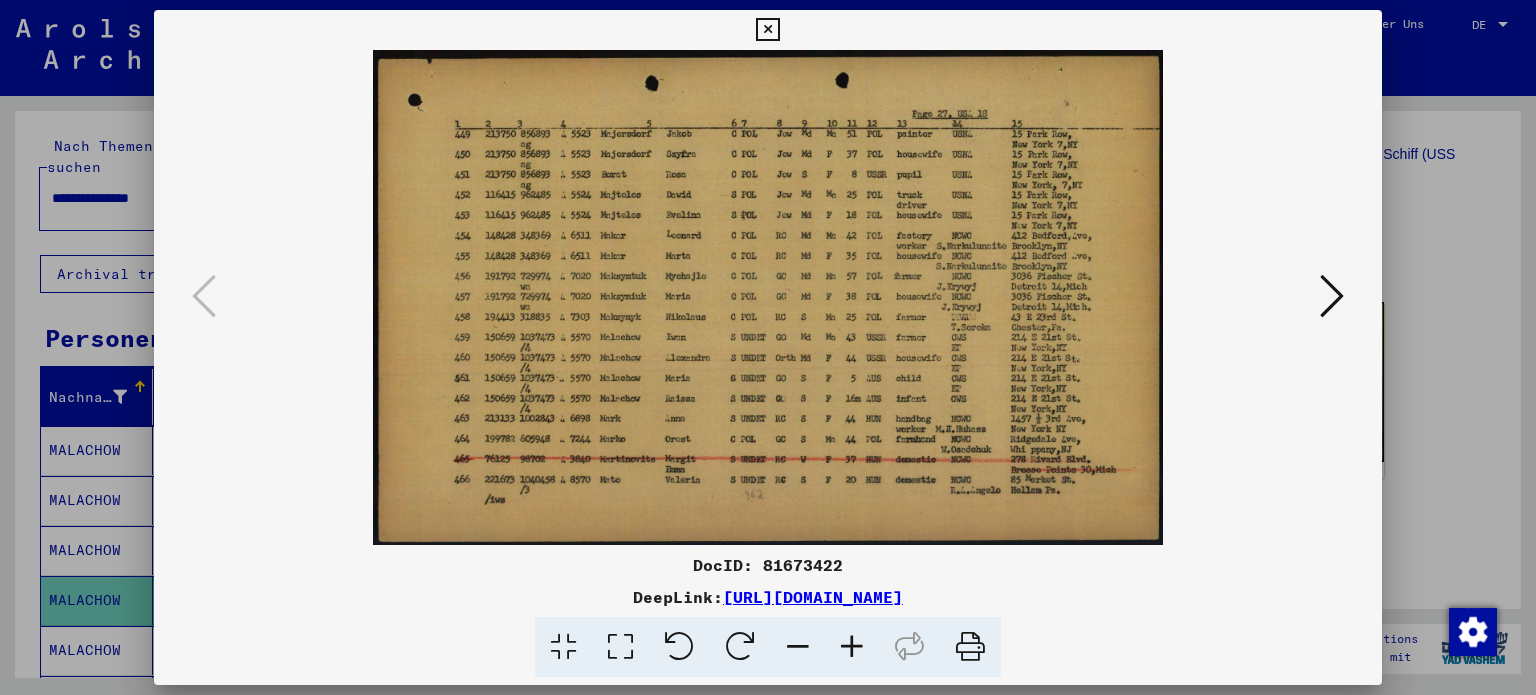 click at bounding box center (768, 347) 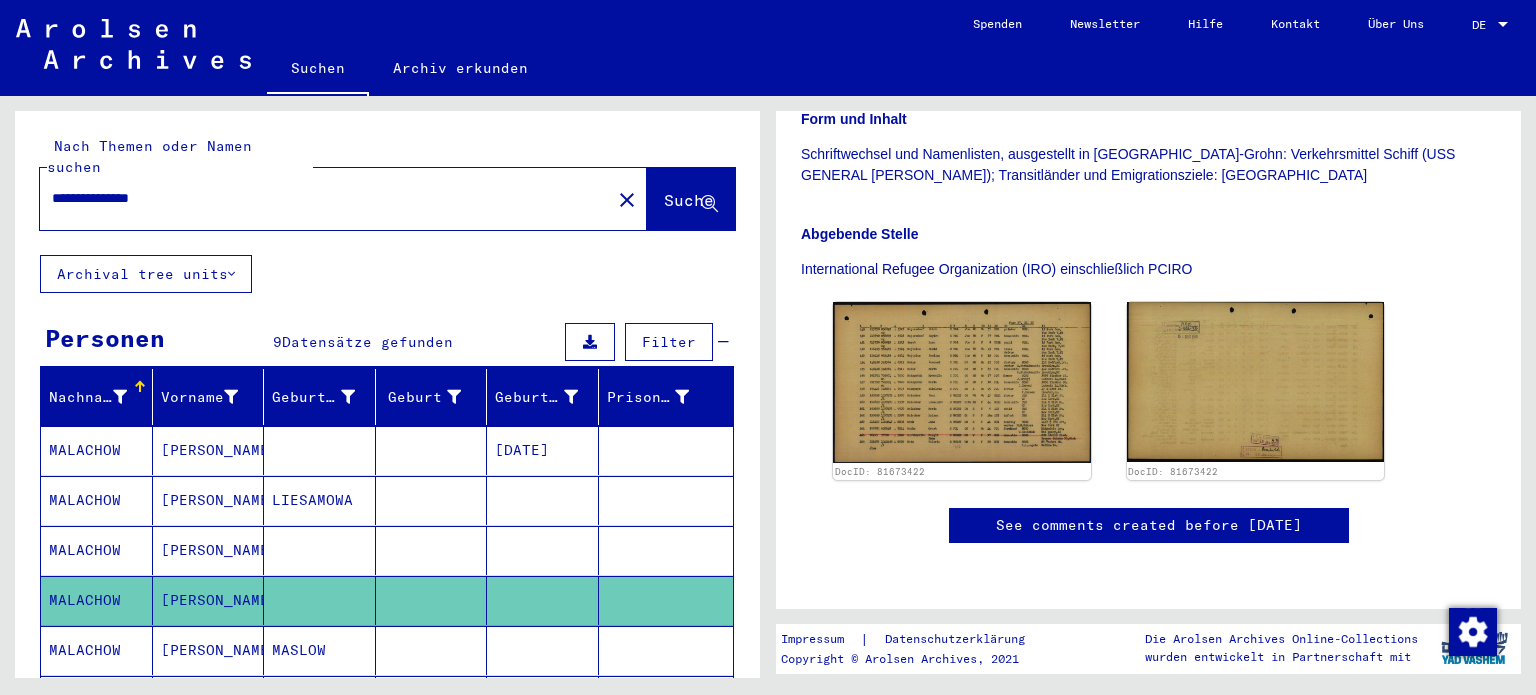 scroll, scrollTop: 573, scrollLeft: 0, axis: vertical 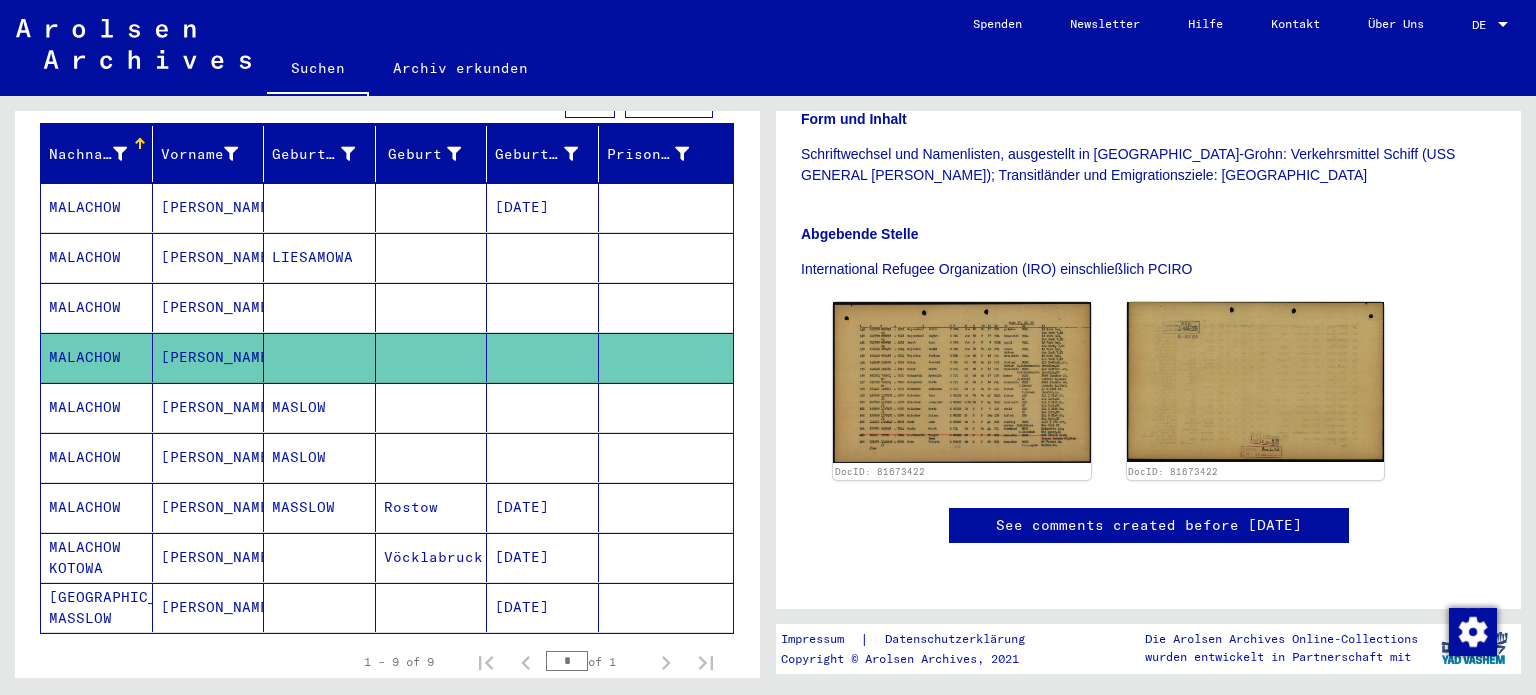 click on "MALACHOW" at bounding box center (97, 457) 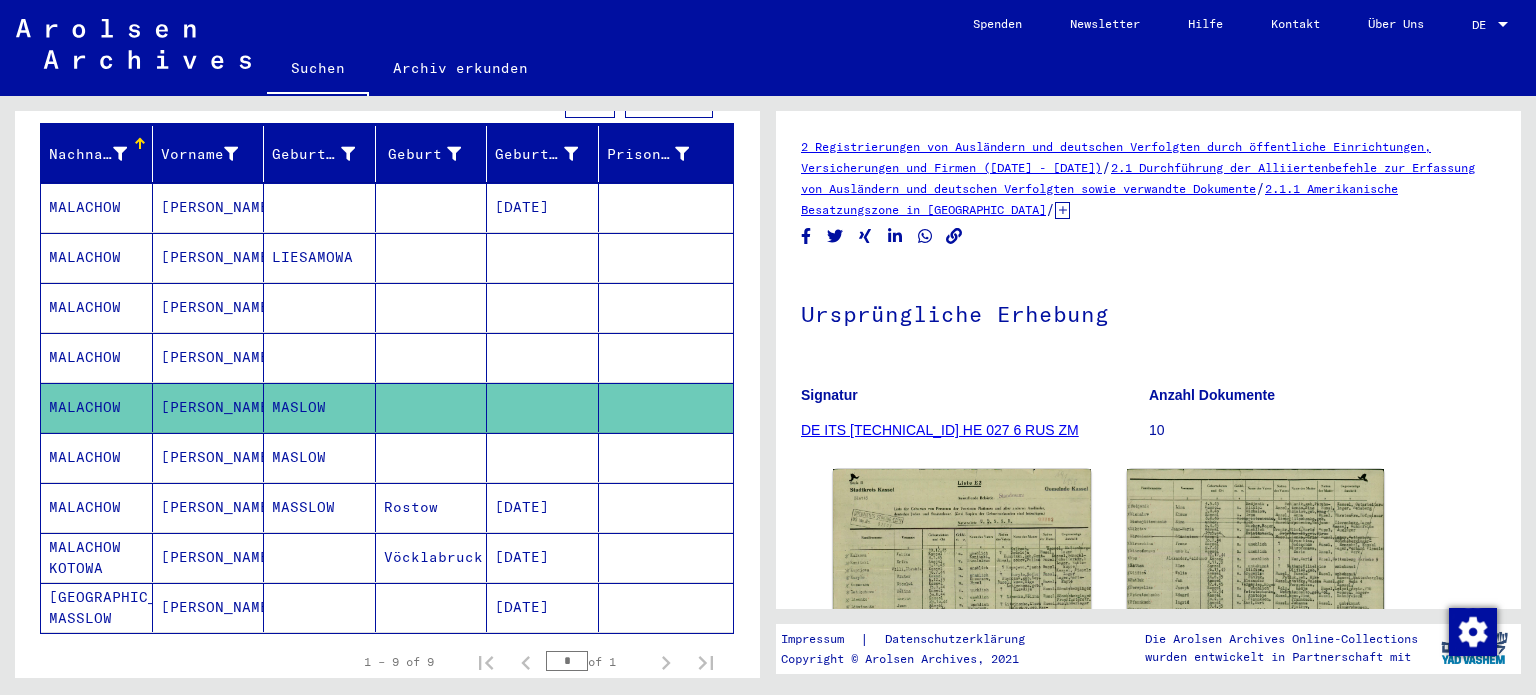 scroll, scrollTop: 0, scrollLeft: 0, axis: both 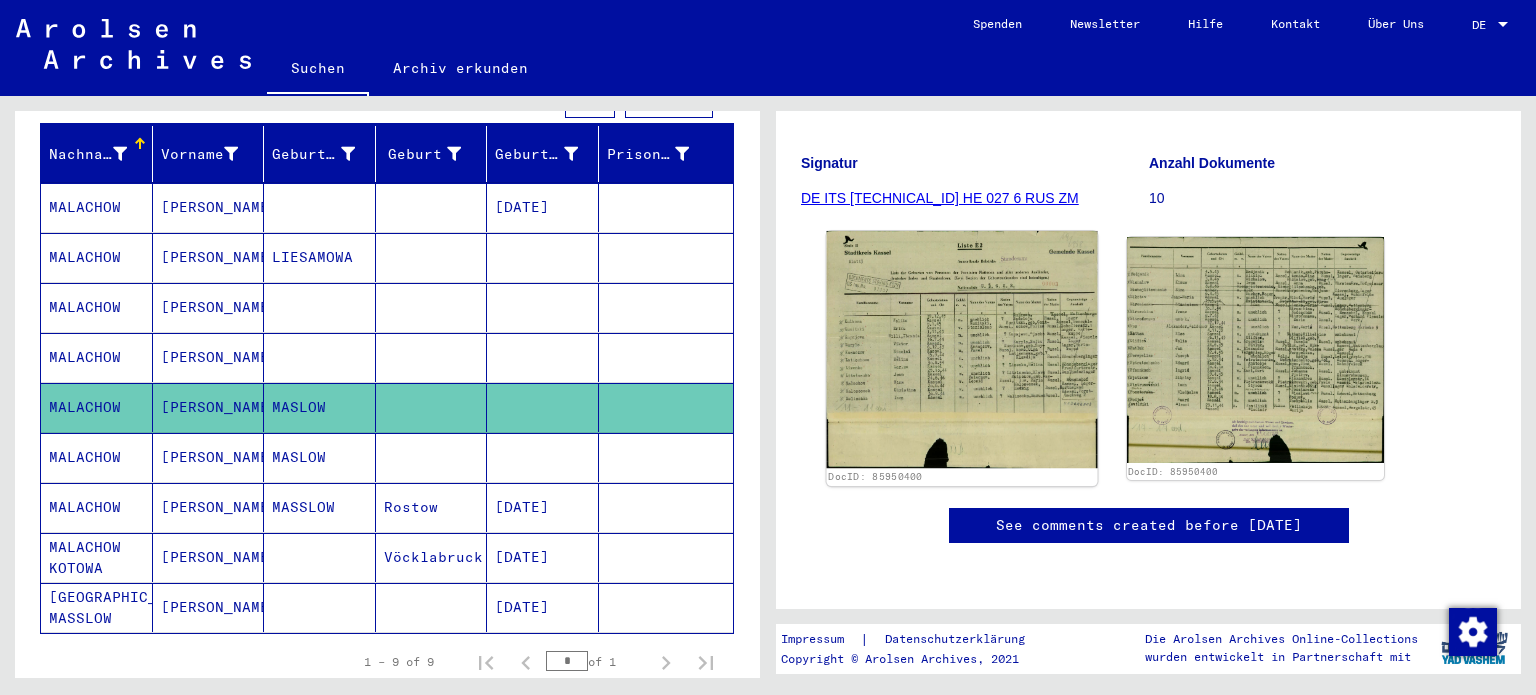 click 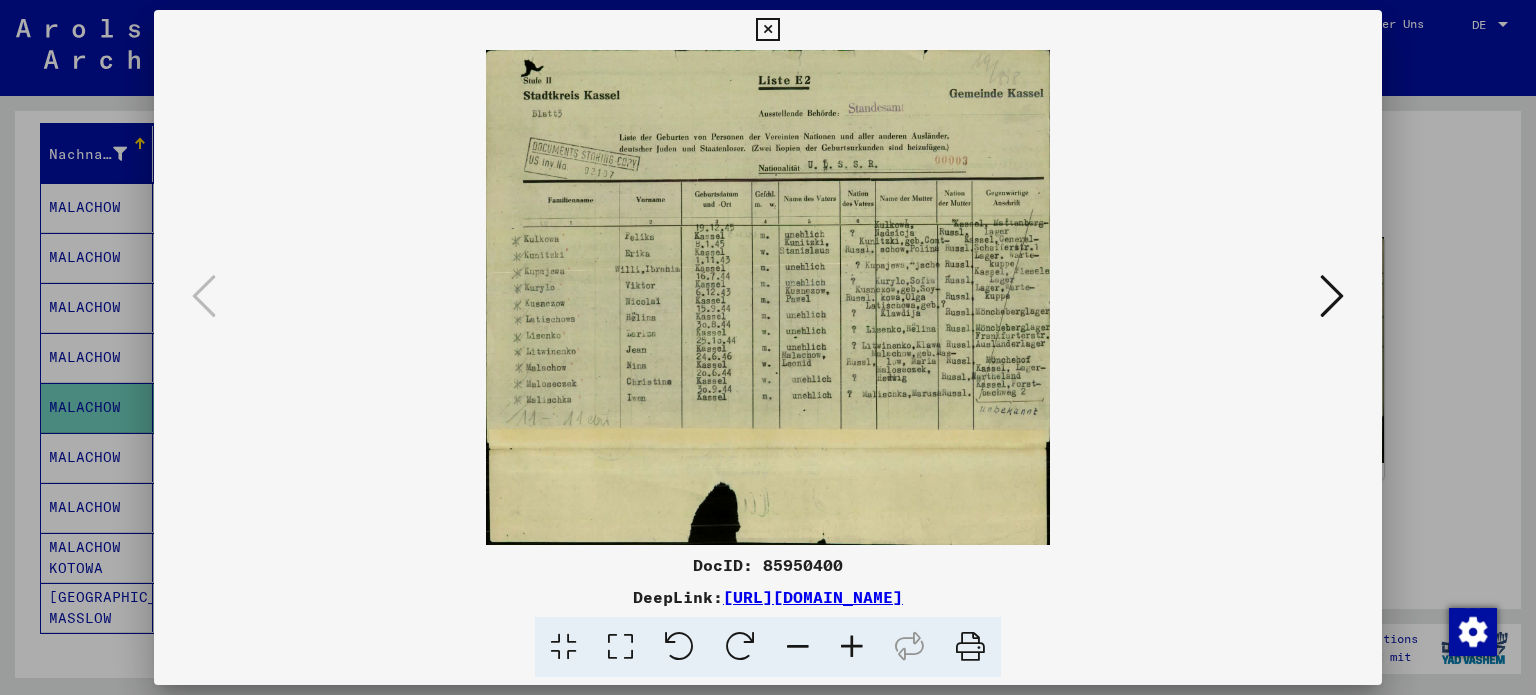 click at bounding box center (768, 297) 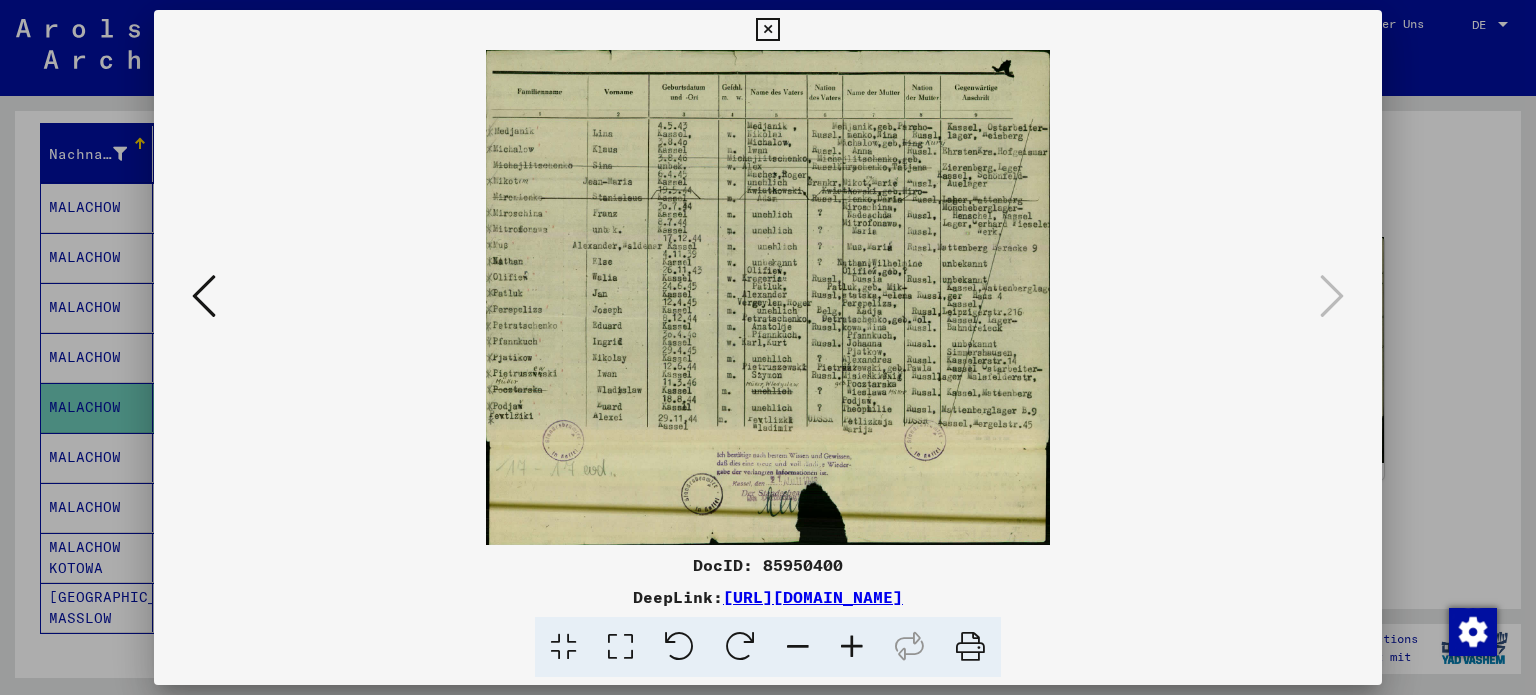 click at bounding box center (204, 296) 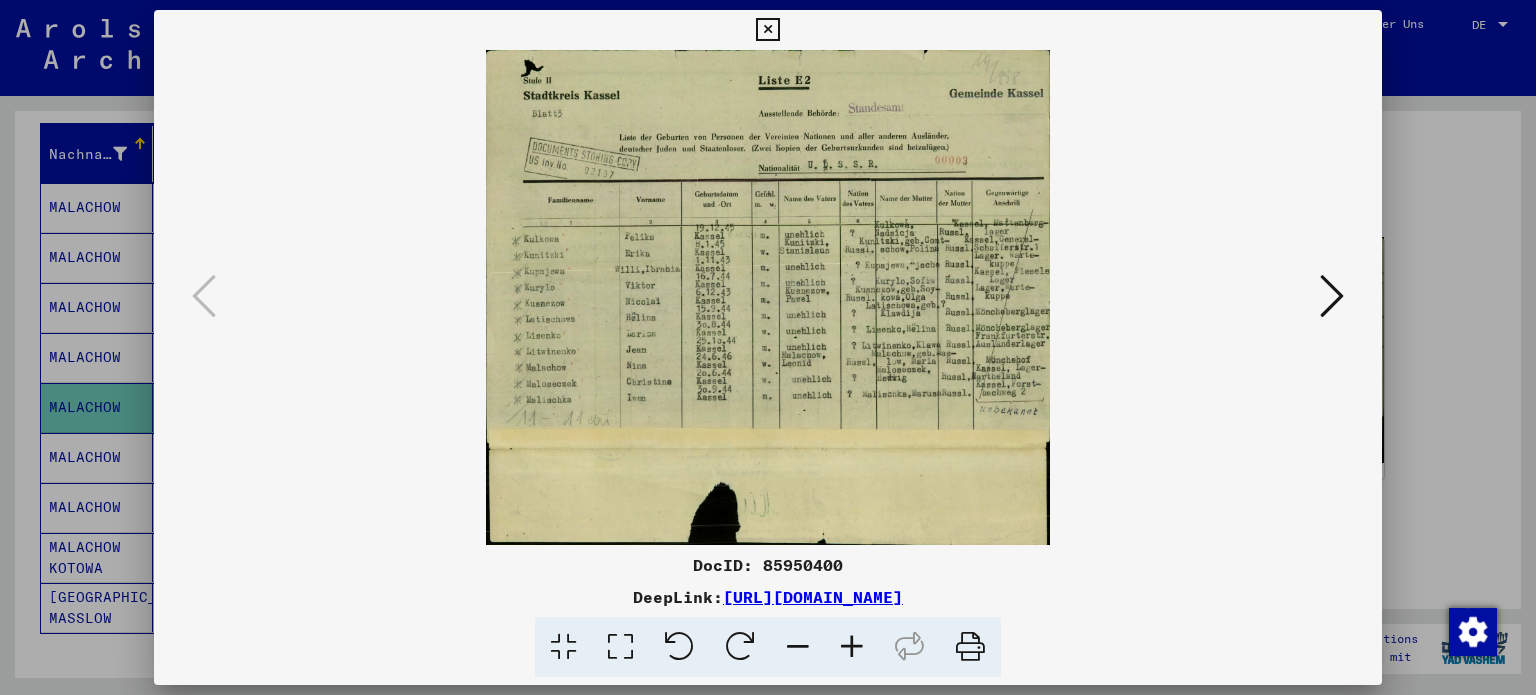 click at bounding box center [768, 347] 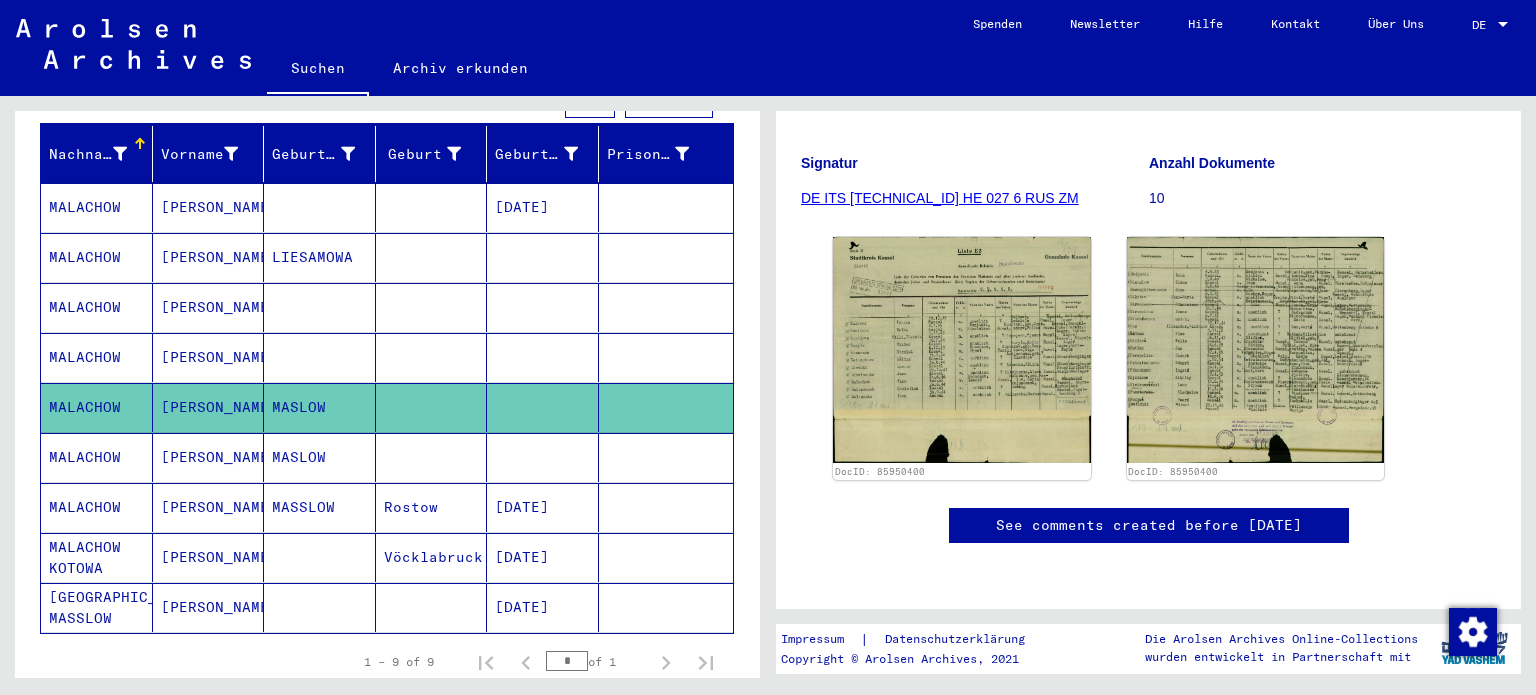 click on "MALACHOW" at bounding box center (97, 507) 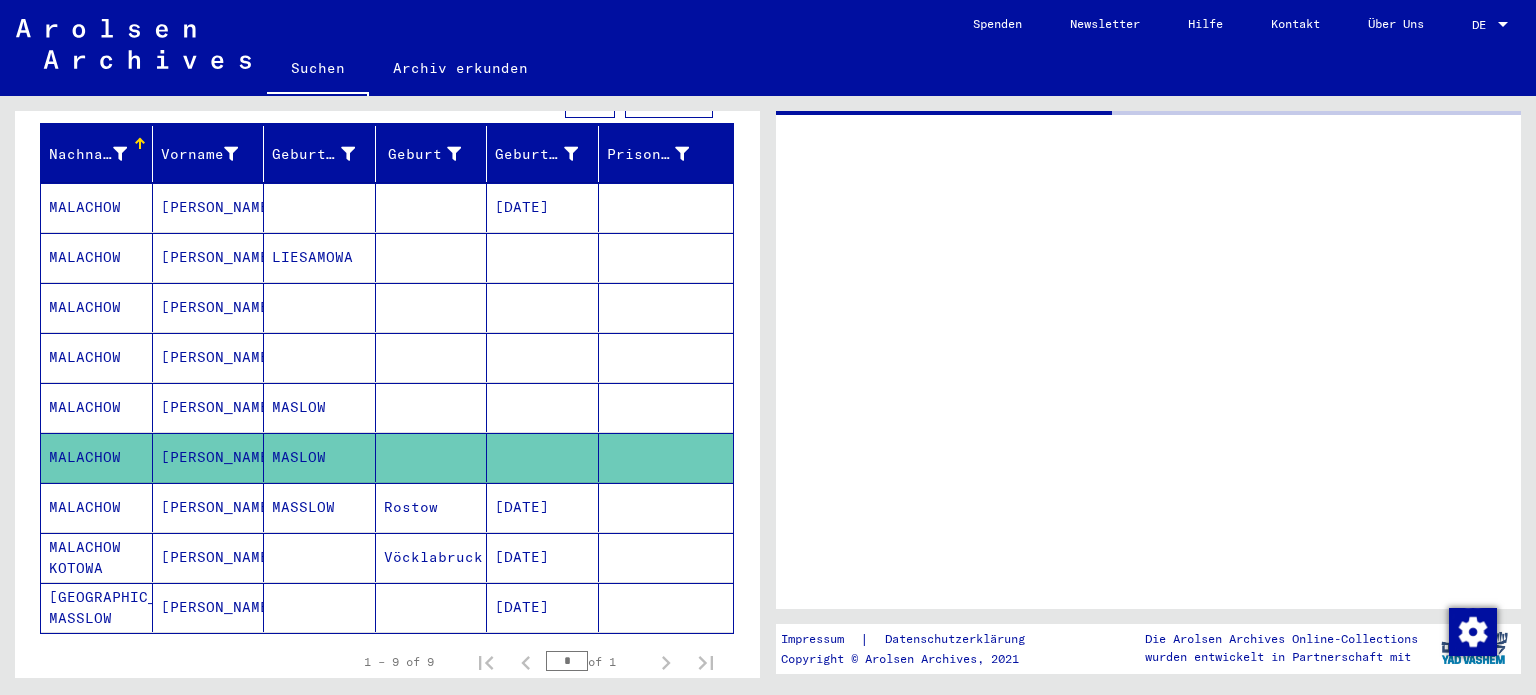 scroll, scrollTop: 0, scrollLeft: 0, axis: both 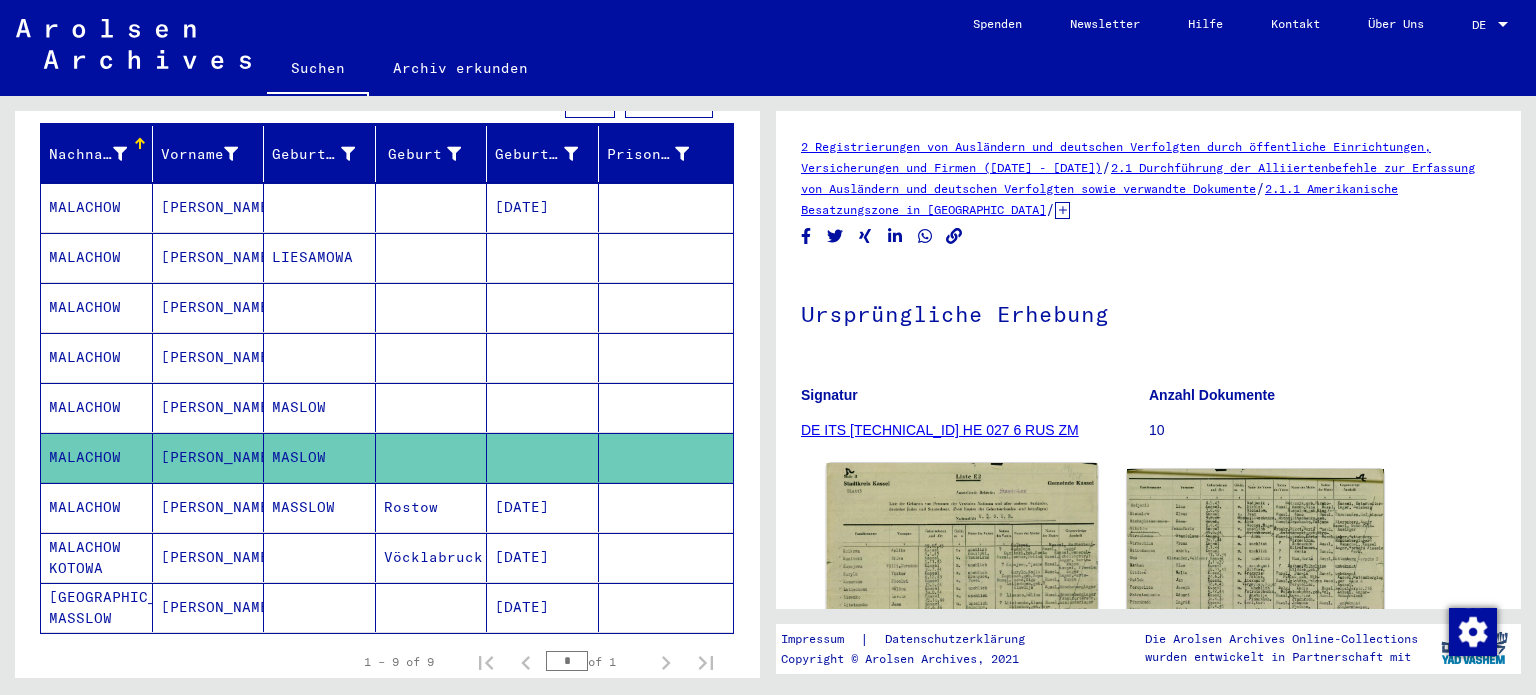 click 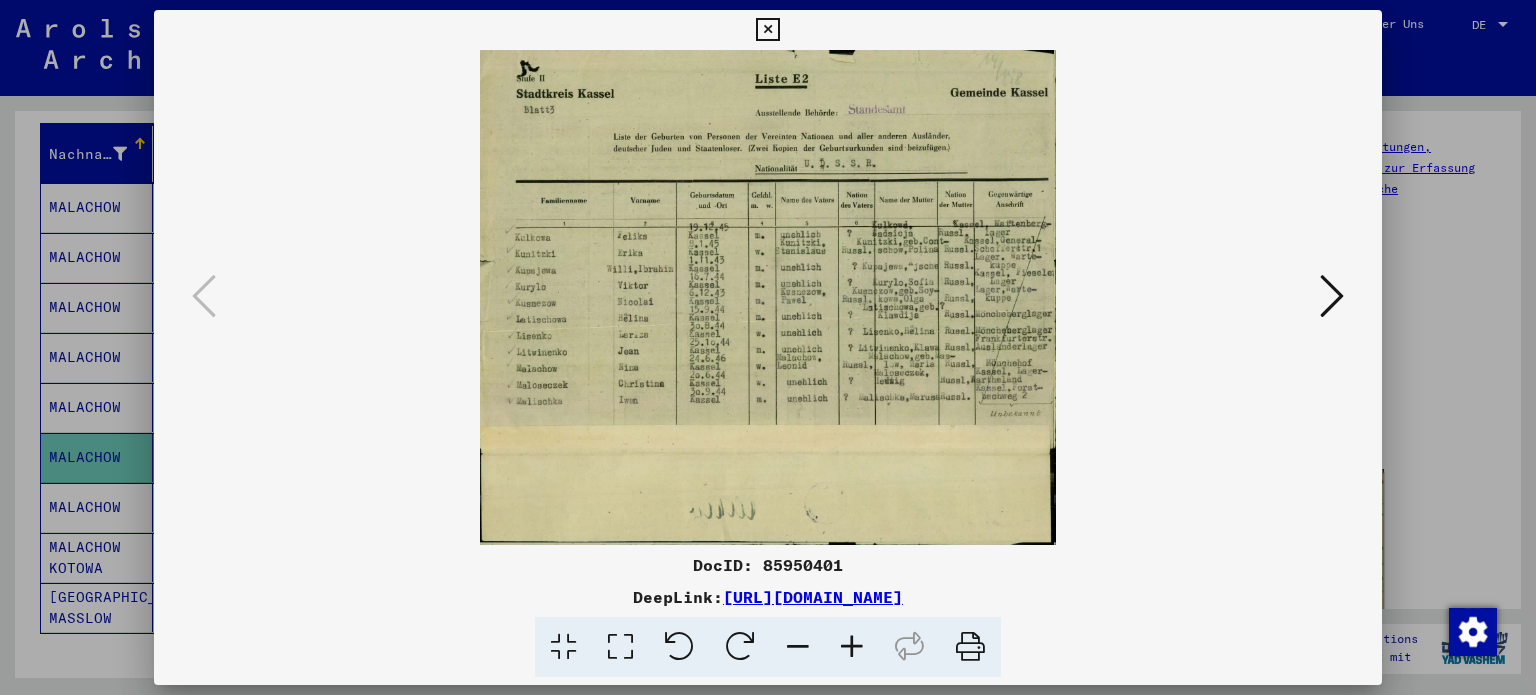 click at bounding box center (768, 347) 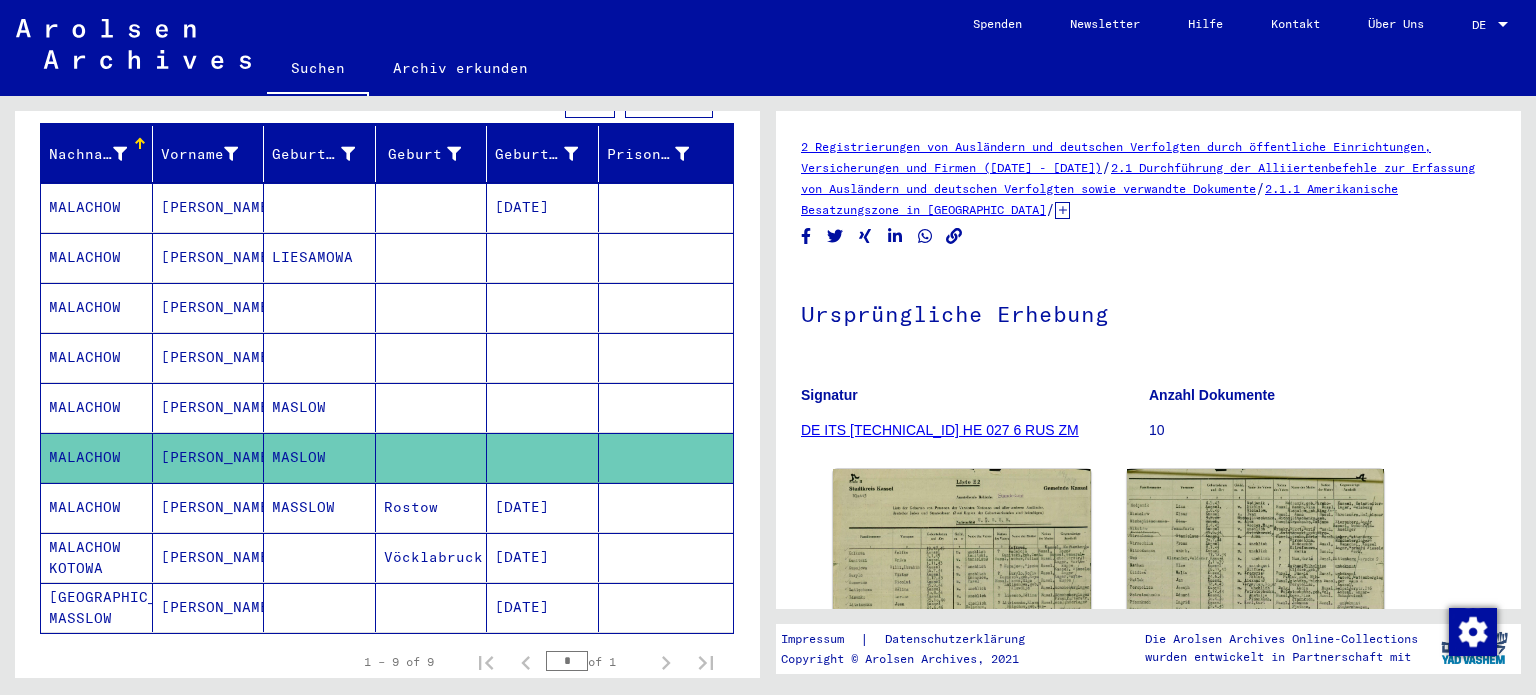 click on "MALACHOW" at bounding box center [97, 557] 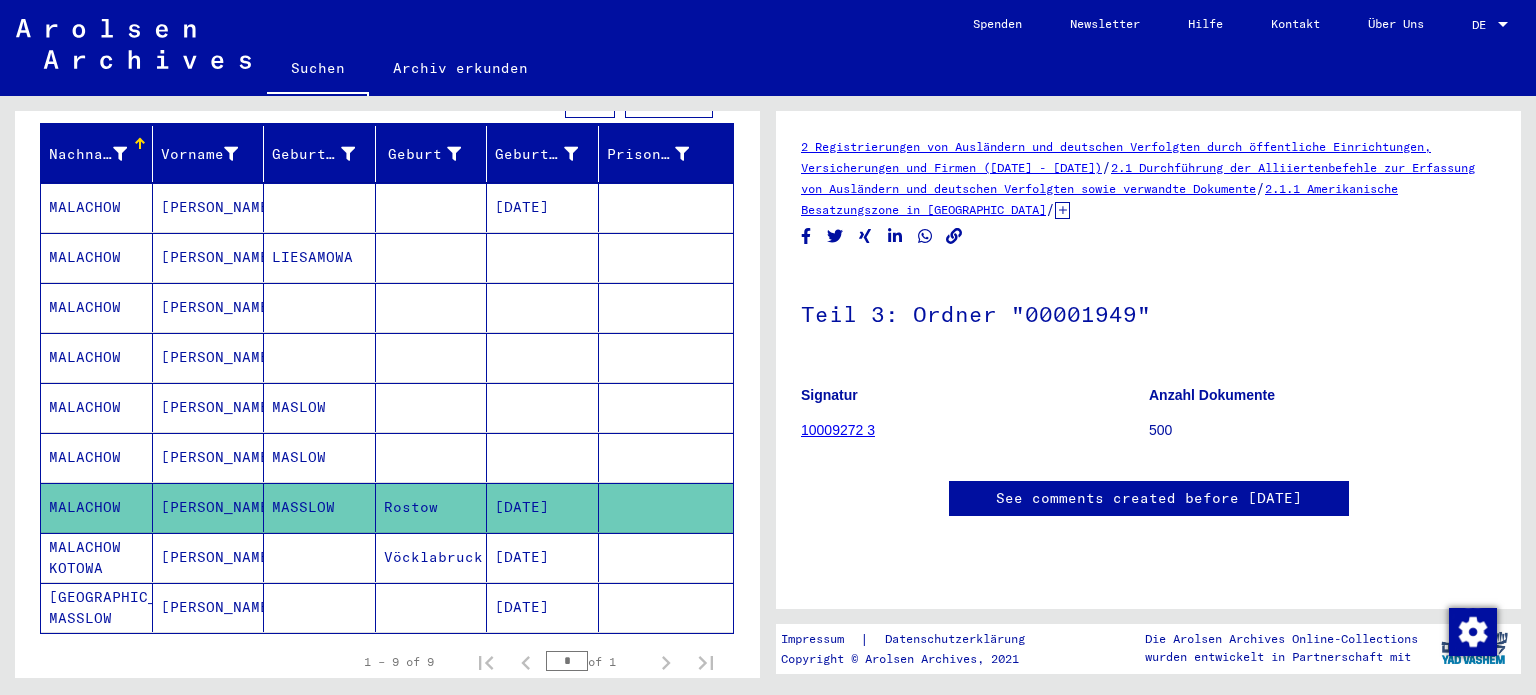 scroll, scrollTop: 0, scrollLeft: 0, axis: both 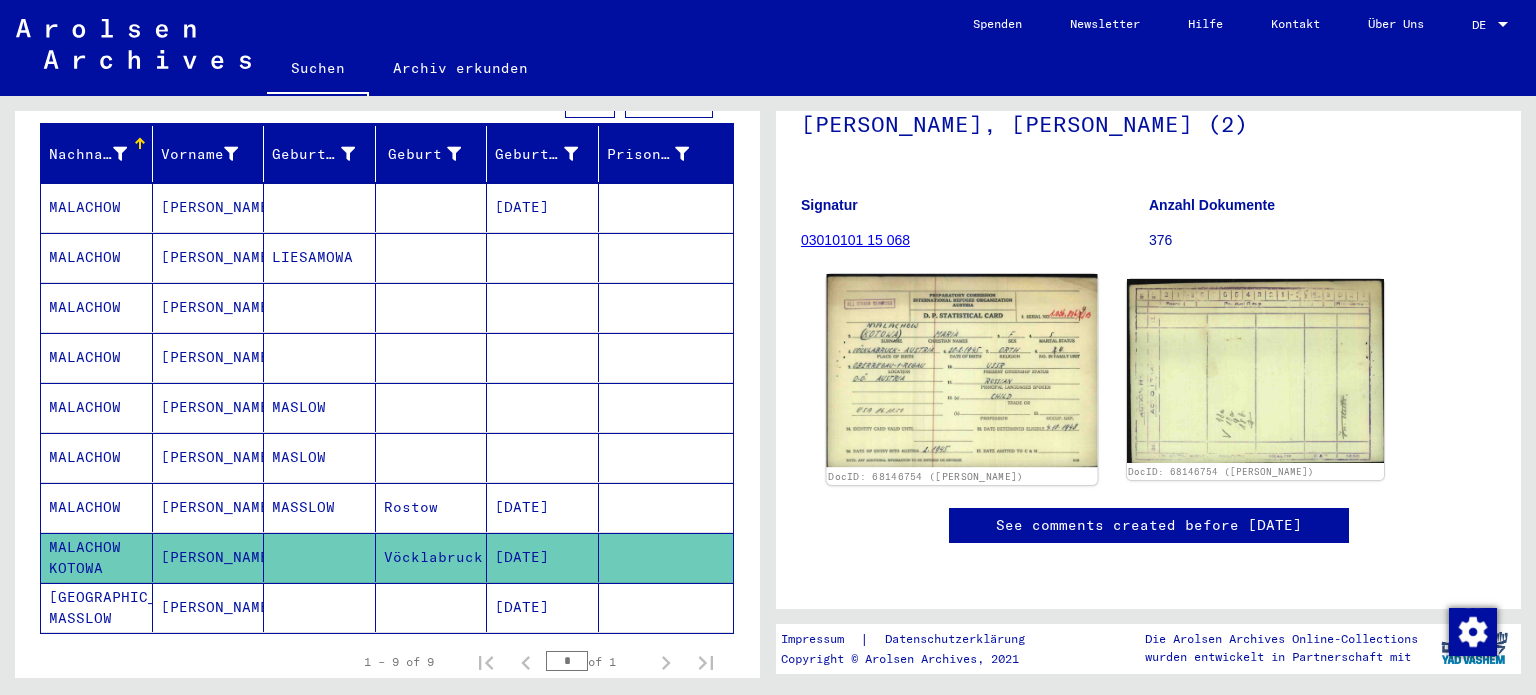 click 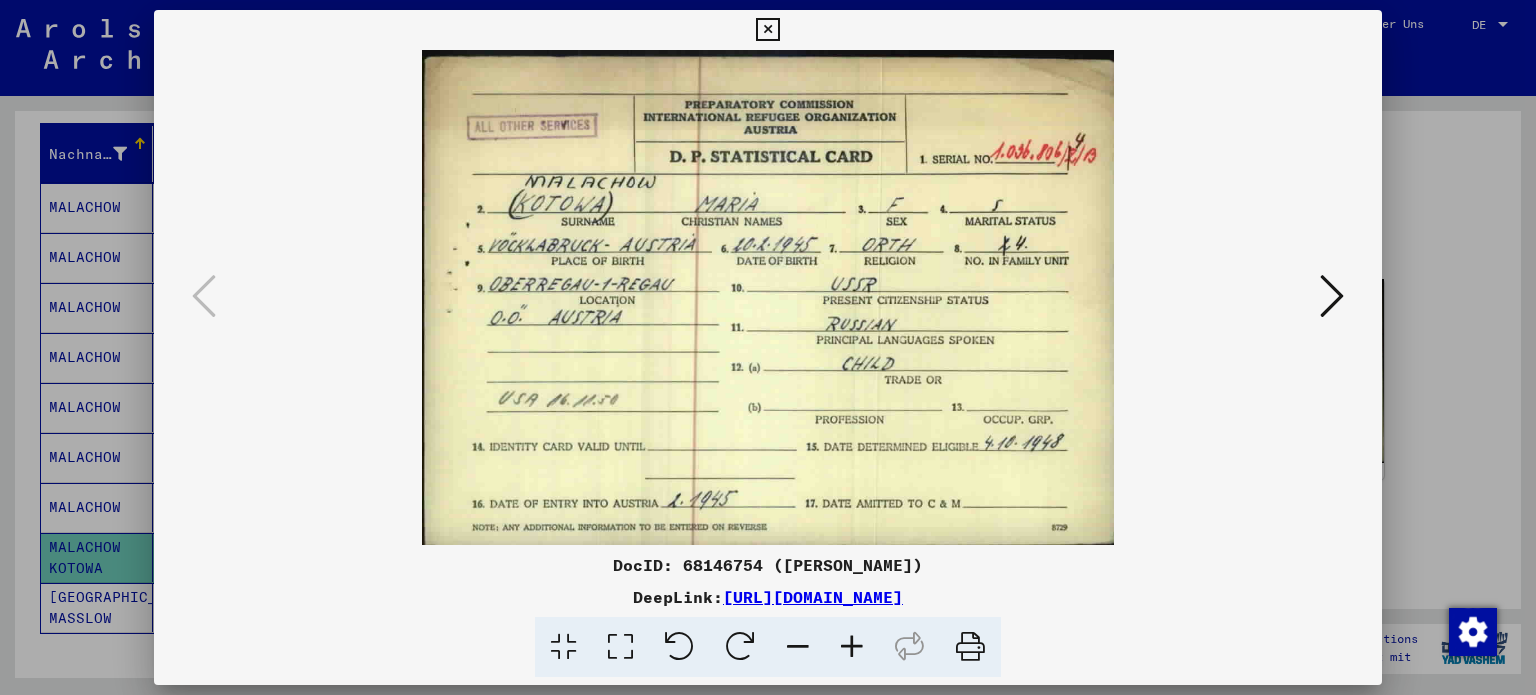 click at bounding box center [768, 347] 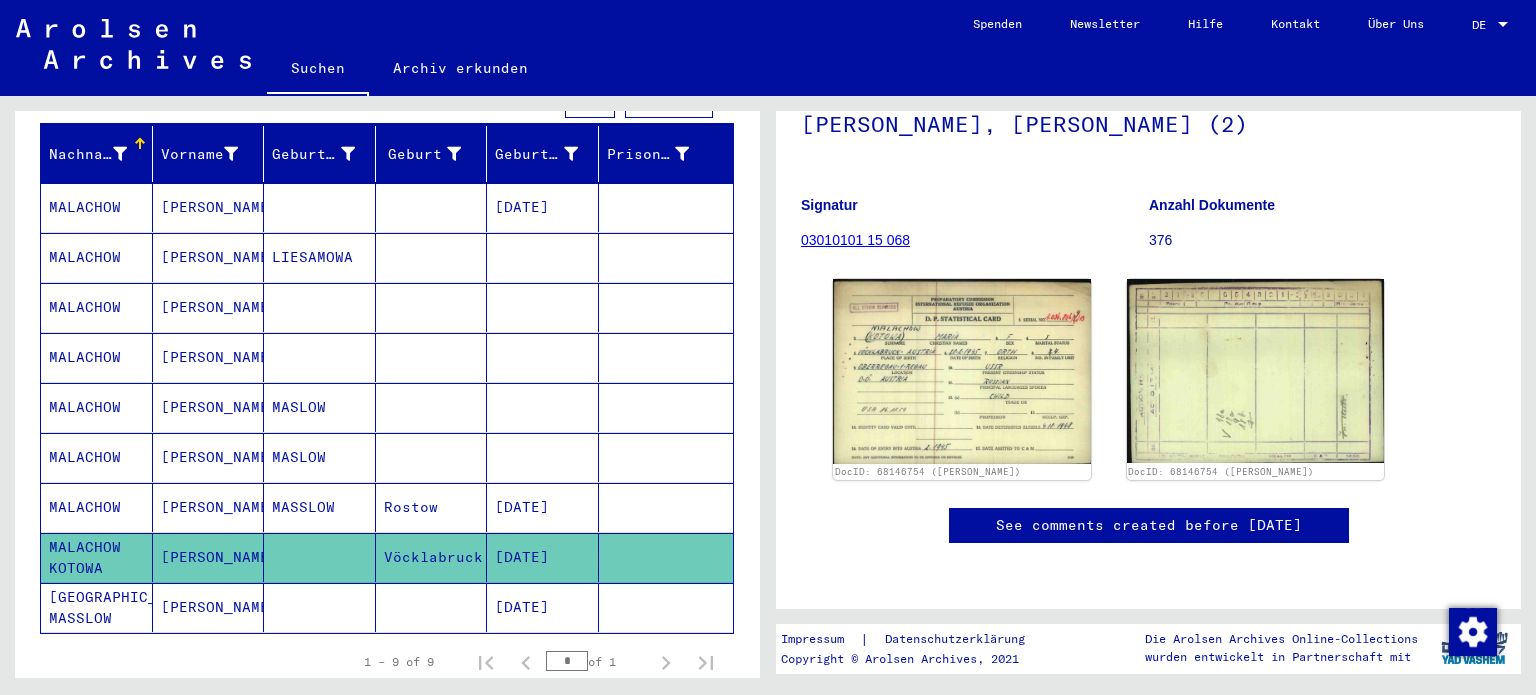 click on "[GEOGRAPHIC_DATA] MASSLOW" 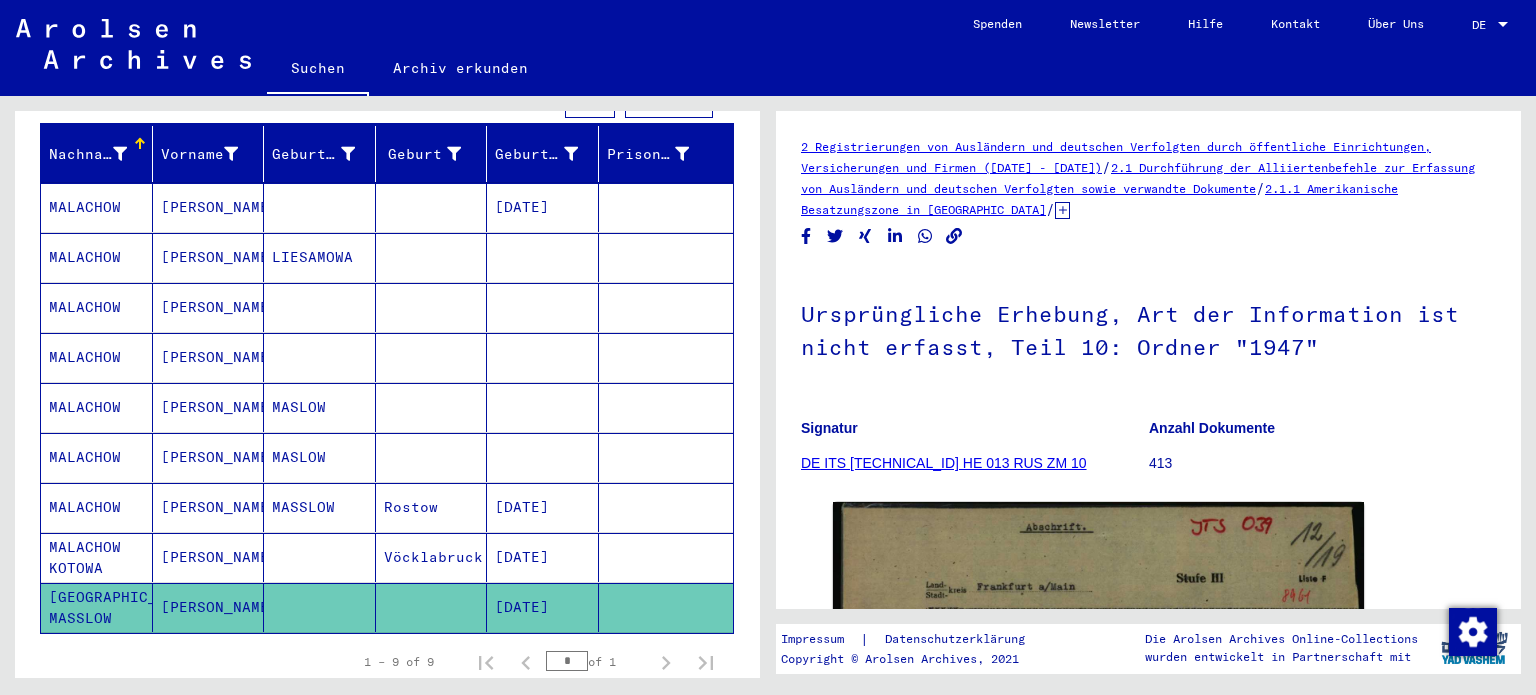 scroll, scrollTop: 0, scrollLeft: 0, axis: both 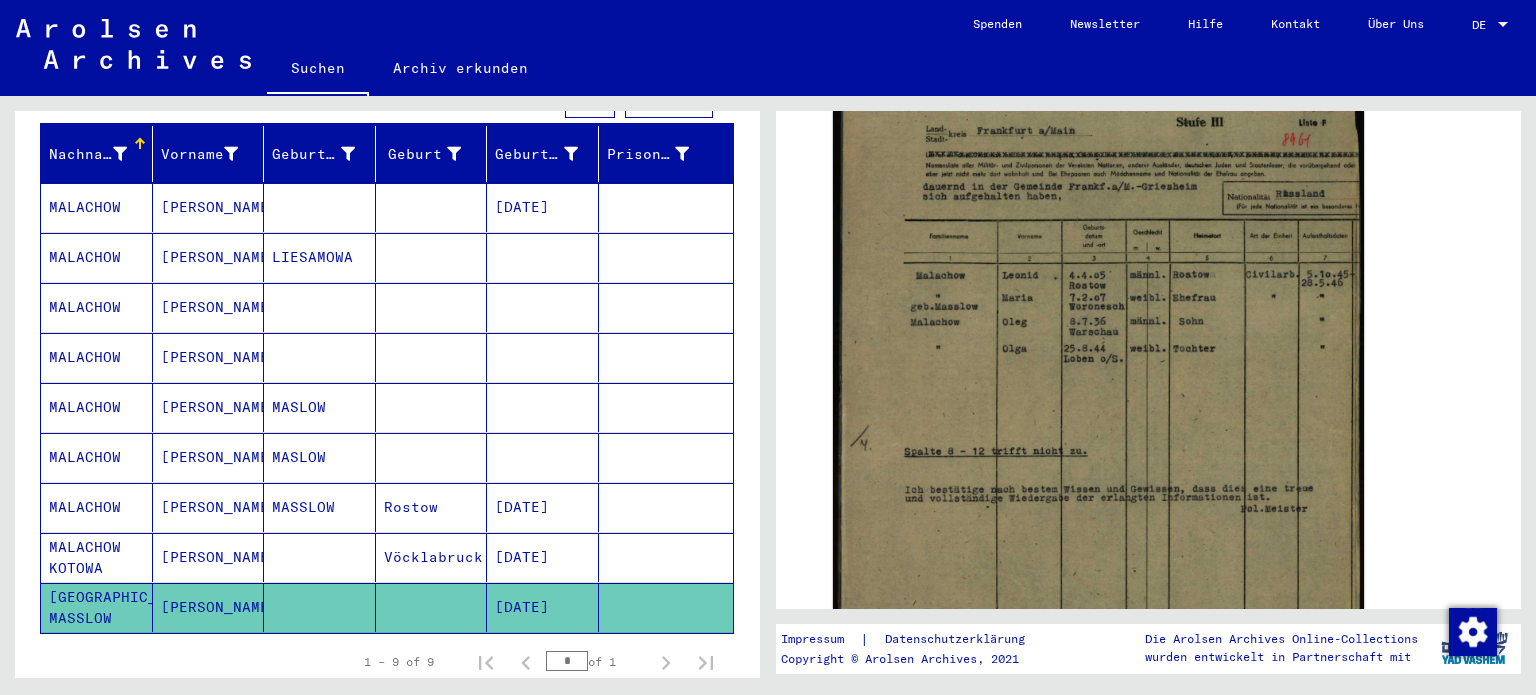 click on "DocID: 70335349" 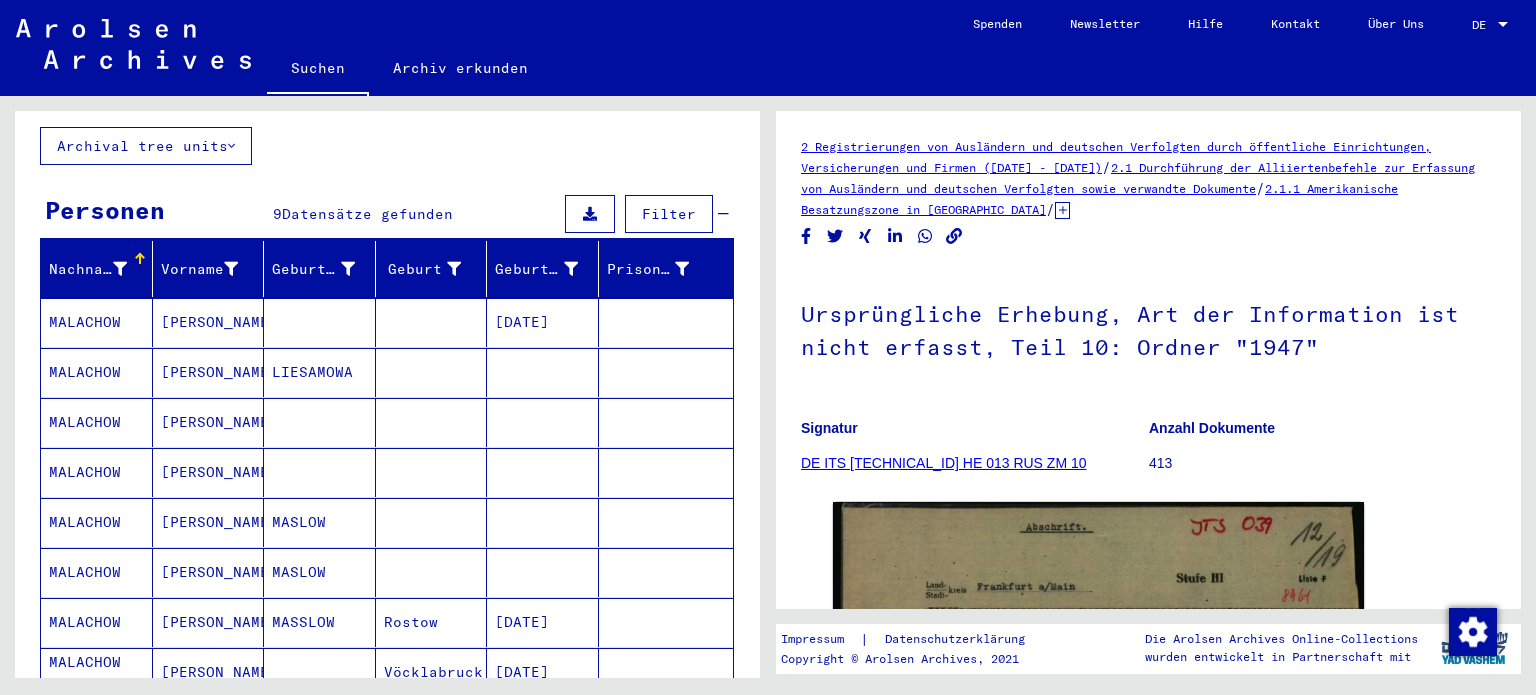 scroll, scrollTop: 0, scrollLeft: 0, axis: both 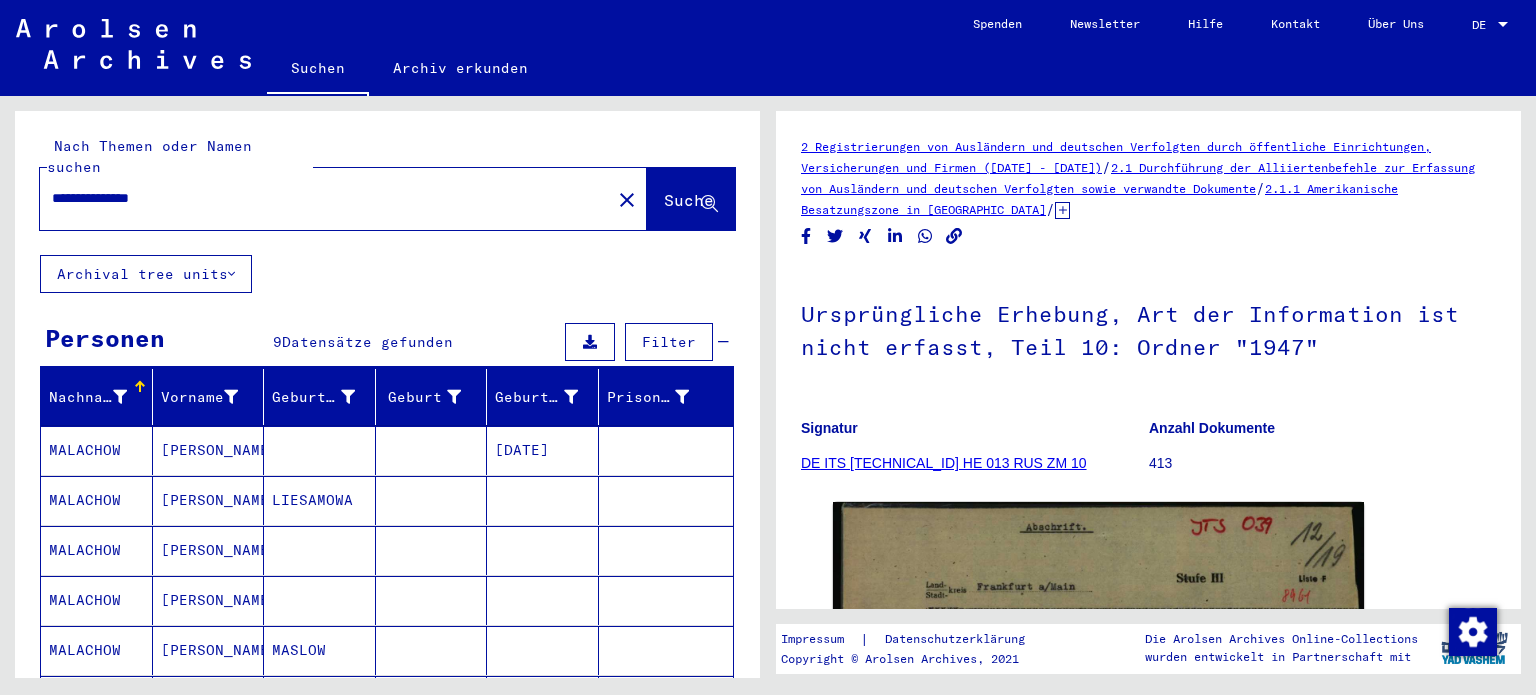 click on "**********" at bounding box center [325, 198] 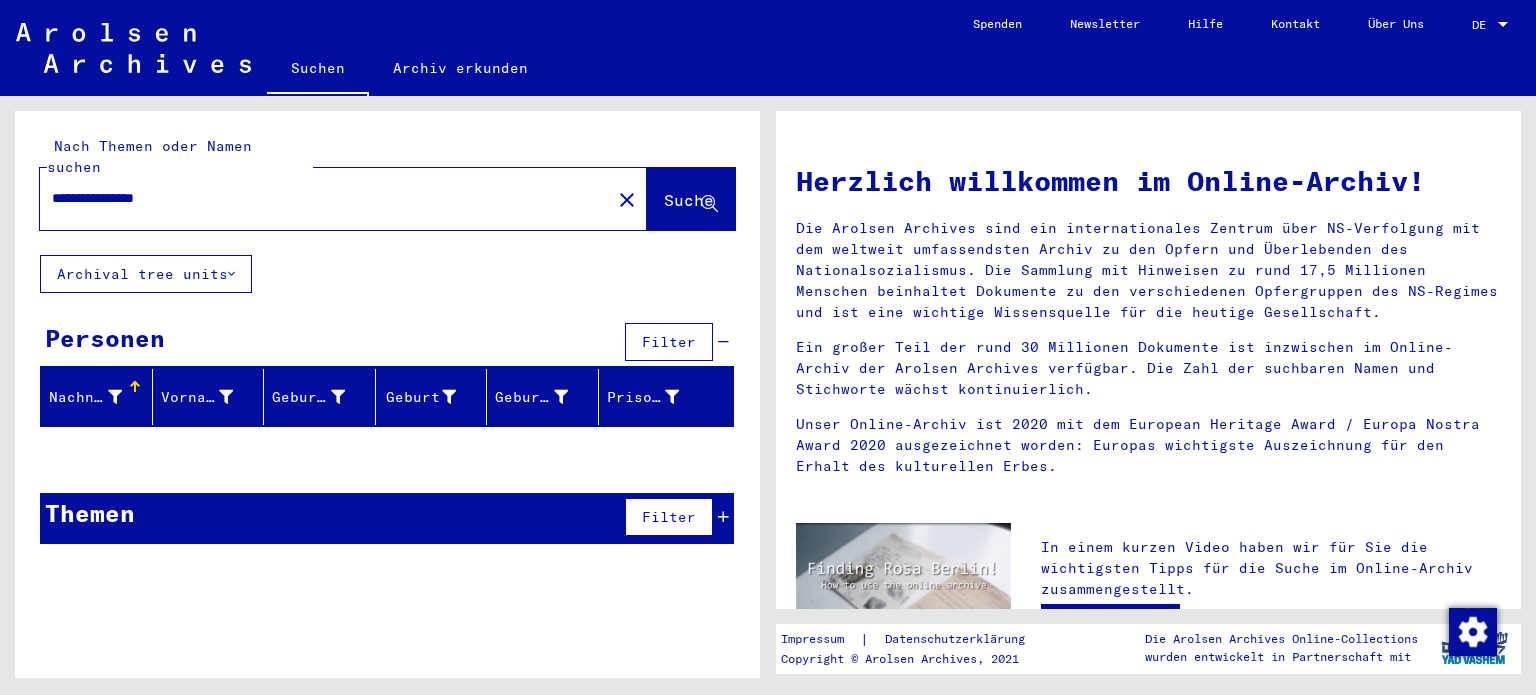 click on "**********" at bounding box center [319, 198] 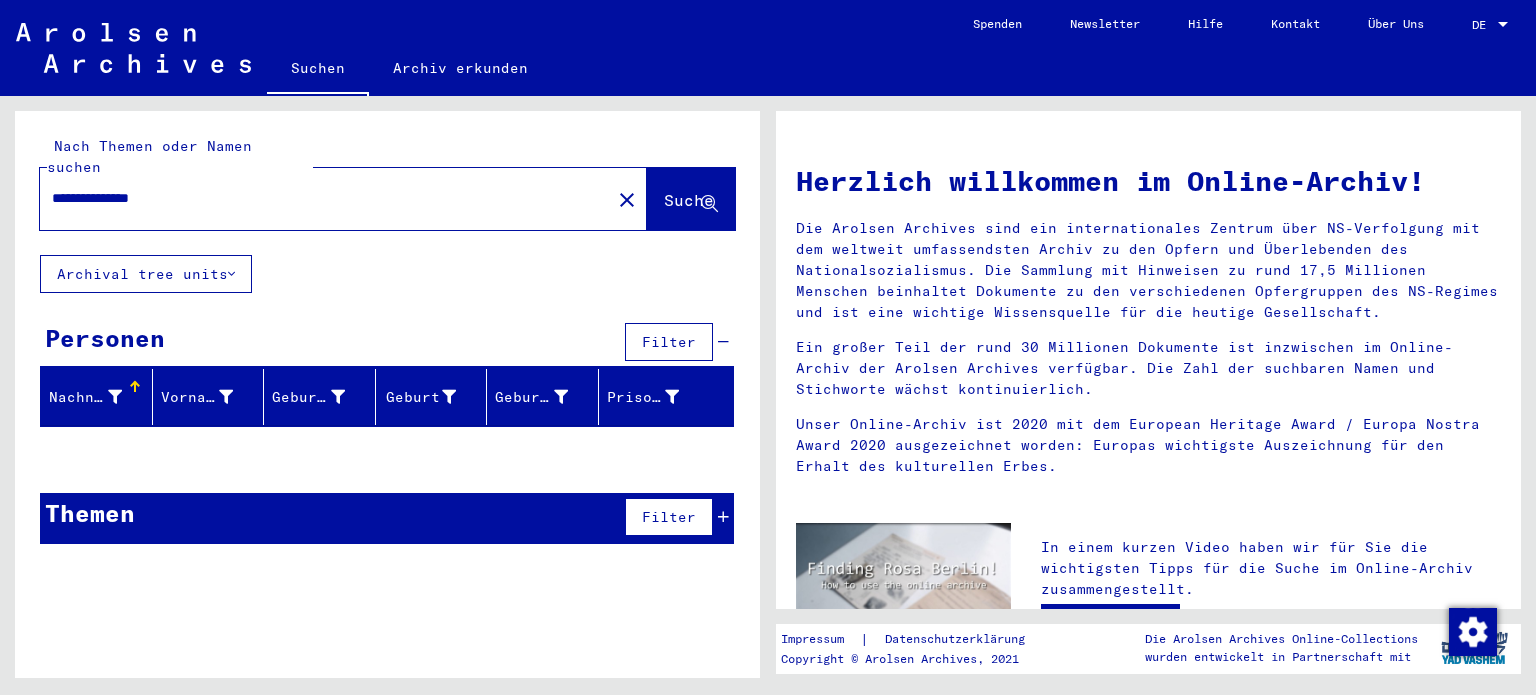 click on "**********" at bounding box center [319, 198] 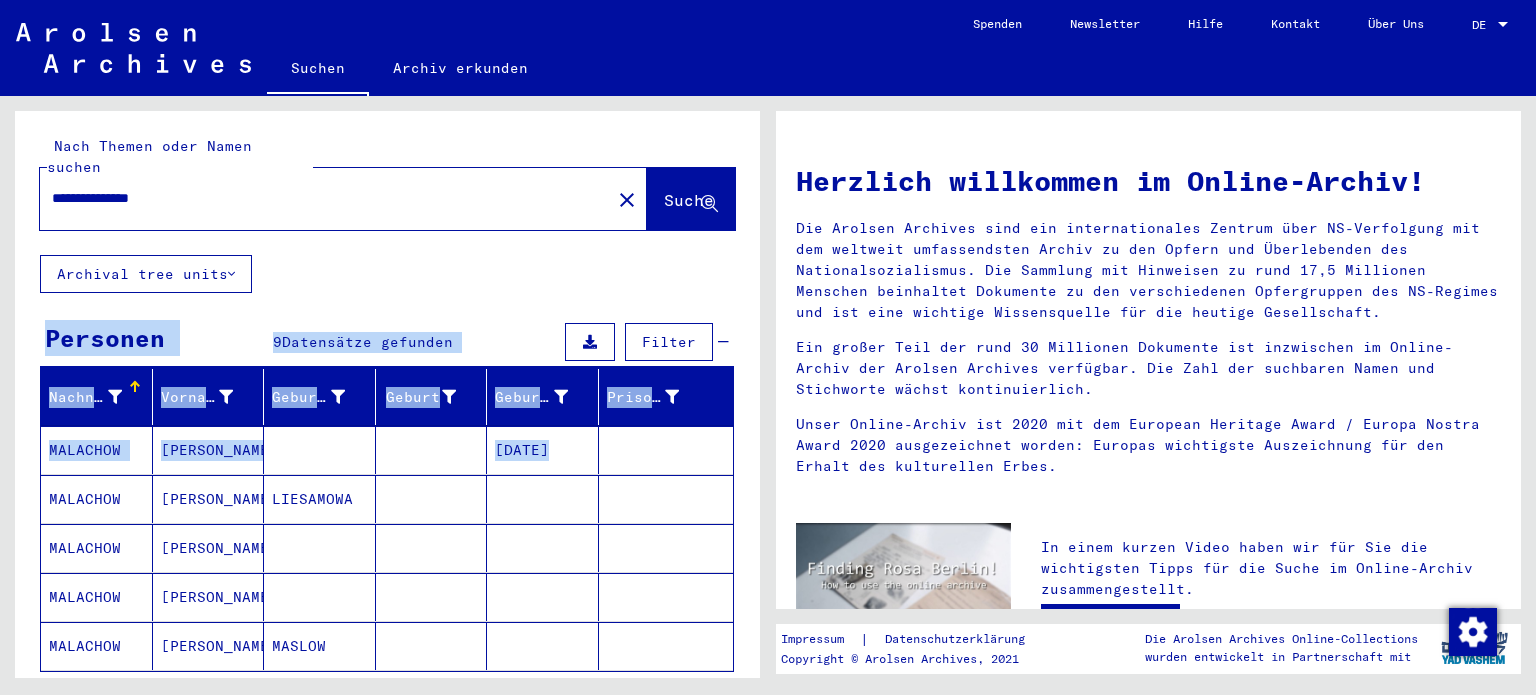 drag, startPoint x: 744, startPoint y: 271, endPoint x: 748, endPoint y: 414, distance: 143.05594 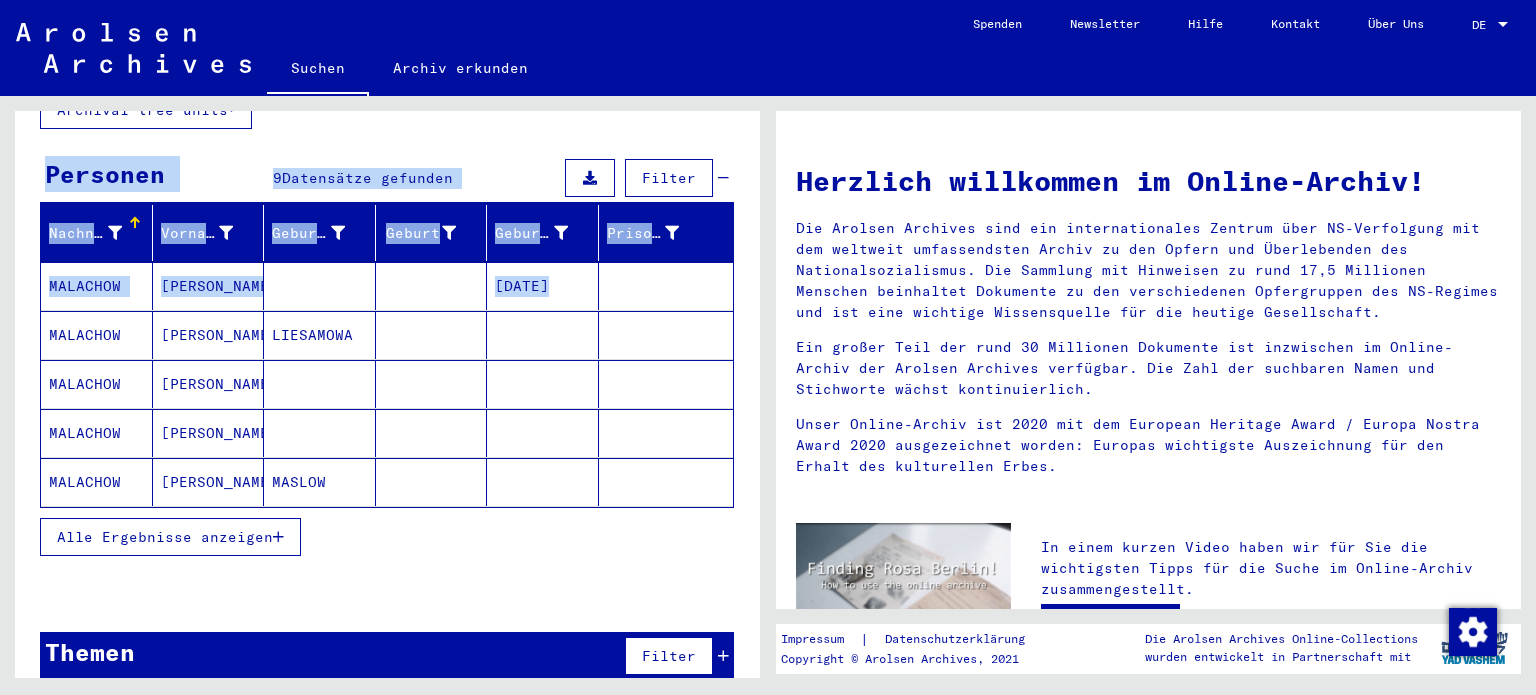 scroll, scrollTop: 24, scrollLeft: 0, axis: vertical 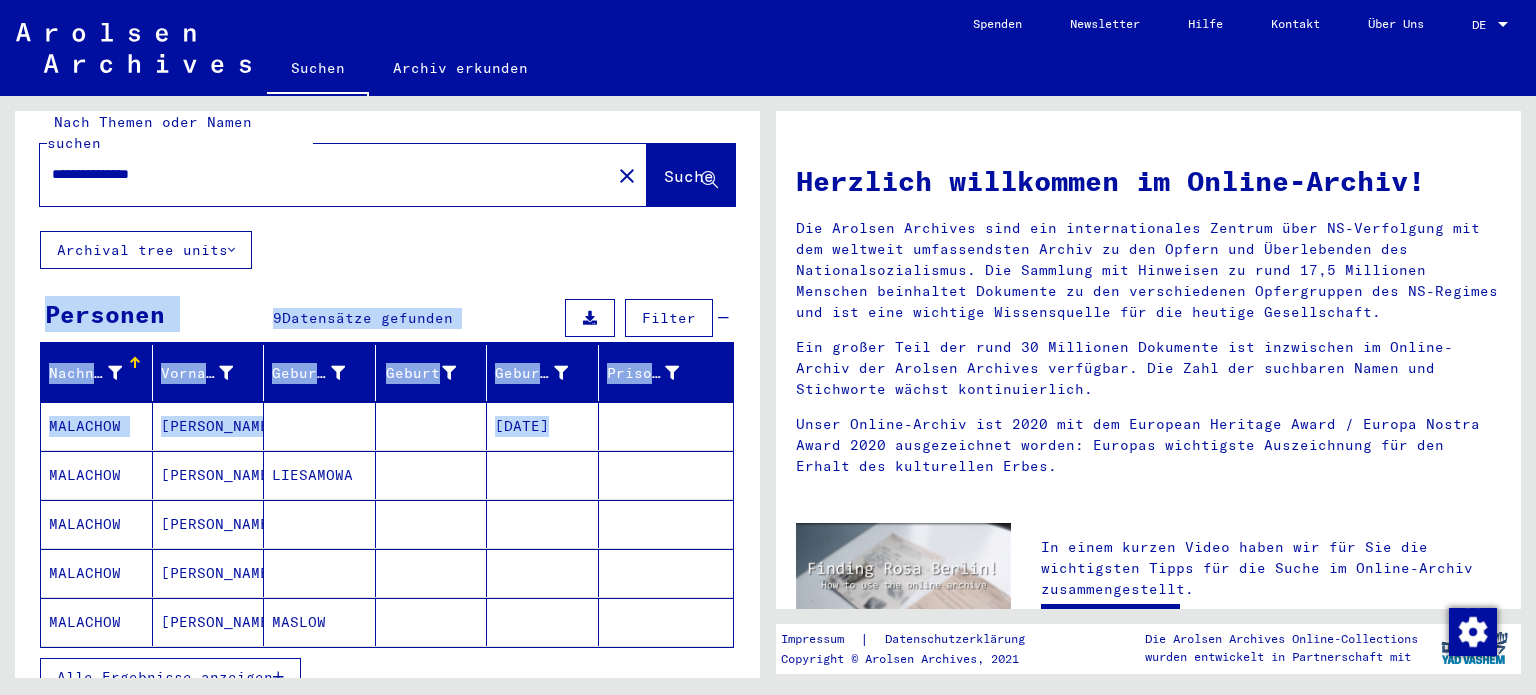click on "Alle Ergebnisse anzeigen" at bounding box center (165, 677) 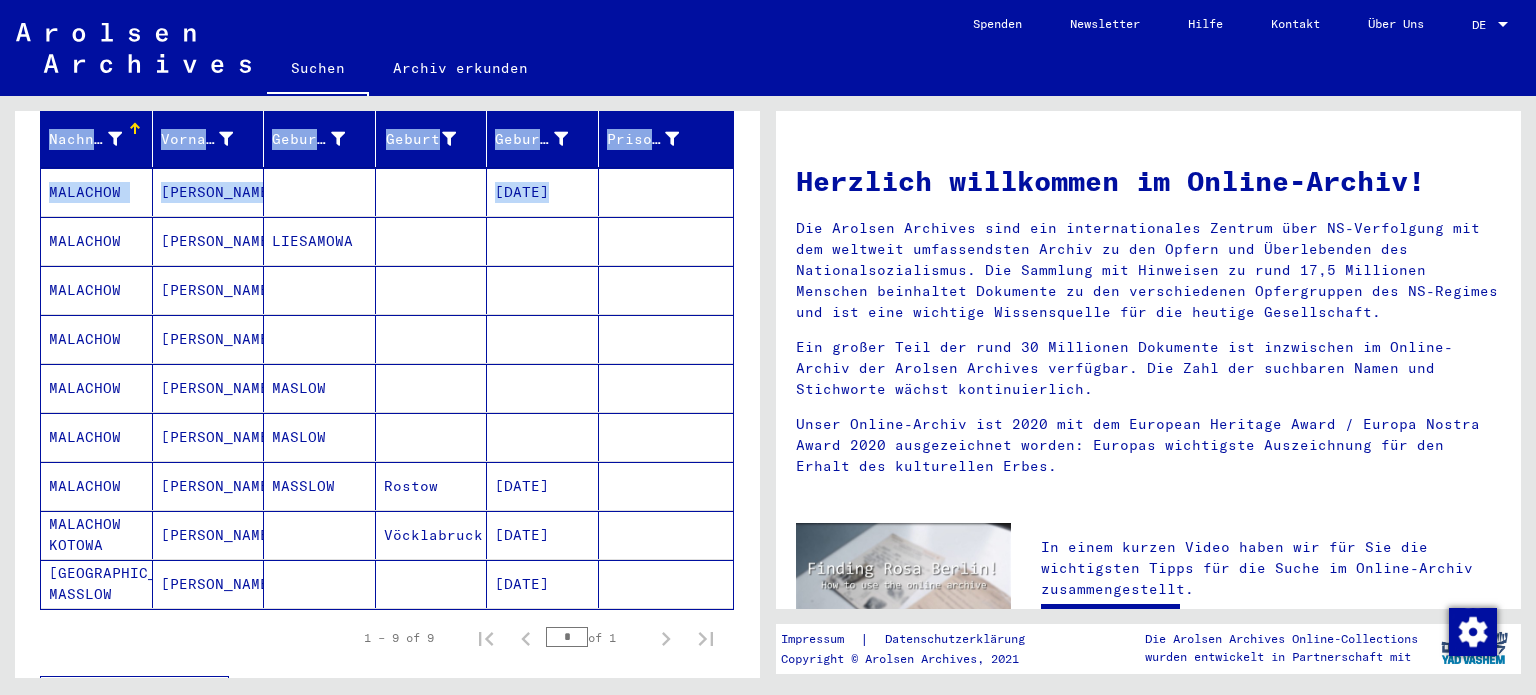scroll, scrollTop: 263, scrollLeft: 0, axis: vertical 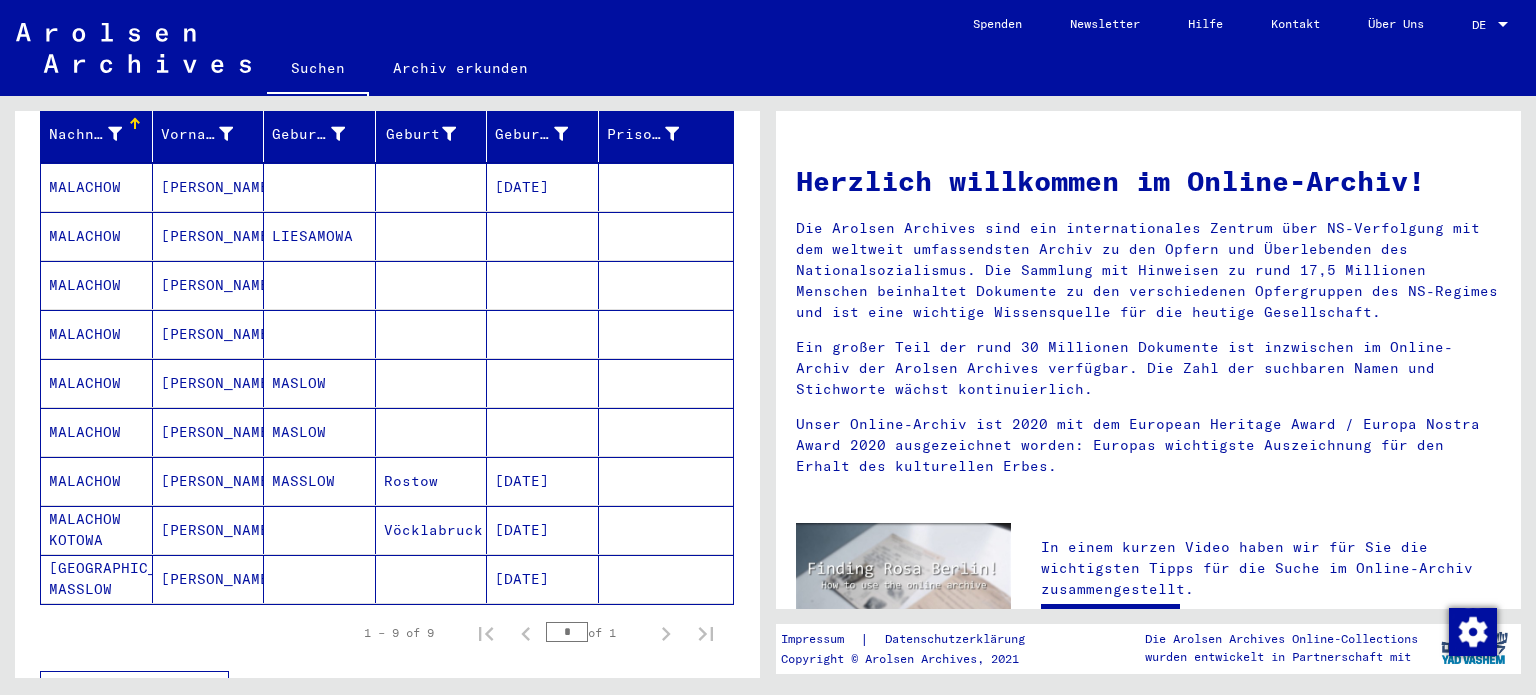 click on "Nachname   Vorname   Geburtsname   Geburt‏   Geburtsdatum   Prisoner #   [GEOGRAPHIC_DATA][PERSON_NAME]         [DATE]      [PERSON_NAME]   [PERSON_NAME]   [PERSON_NAME]   [PERSON_NAME]   [PERSON_NAME]   [PERSON_NAME]   [DATE]      [GEOGRAPHIC_DATA] KOTOWA   [PERSON_NAME]   [DATE]      [GEOGRAPHIC_DATA][PERSON_NAME]         [DATE]      1 – 9 of 9  *  of 1  Weniger anzeigen  Signature Nachname Vorname Geburtsname Geburt‏ Geburtsdatum Prisoner # Vater (Adoptivvater) Mutter (Adoptivmutter) Religion Nationalität Beruf Haftstätte Sterbedatum Letzter Wohnort Letzter Wohnort (Land) Haftstätte Letzter Wohnort (Provinz) Letzter Wohnort (Ort) Letzter Wohnort (Stadtteil) Letzter Wohnort (Straße) Letzter Wohnort (Hausnummer) [TECHNICAL_ID] - Informationen verschiedener Art [PERSON_NAME] [DATE] [TECHNICAL_ID] - Personenstandsurkunden Westzone allgemein [PERSON_NAME]" at bounding box center [387, 420] 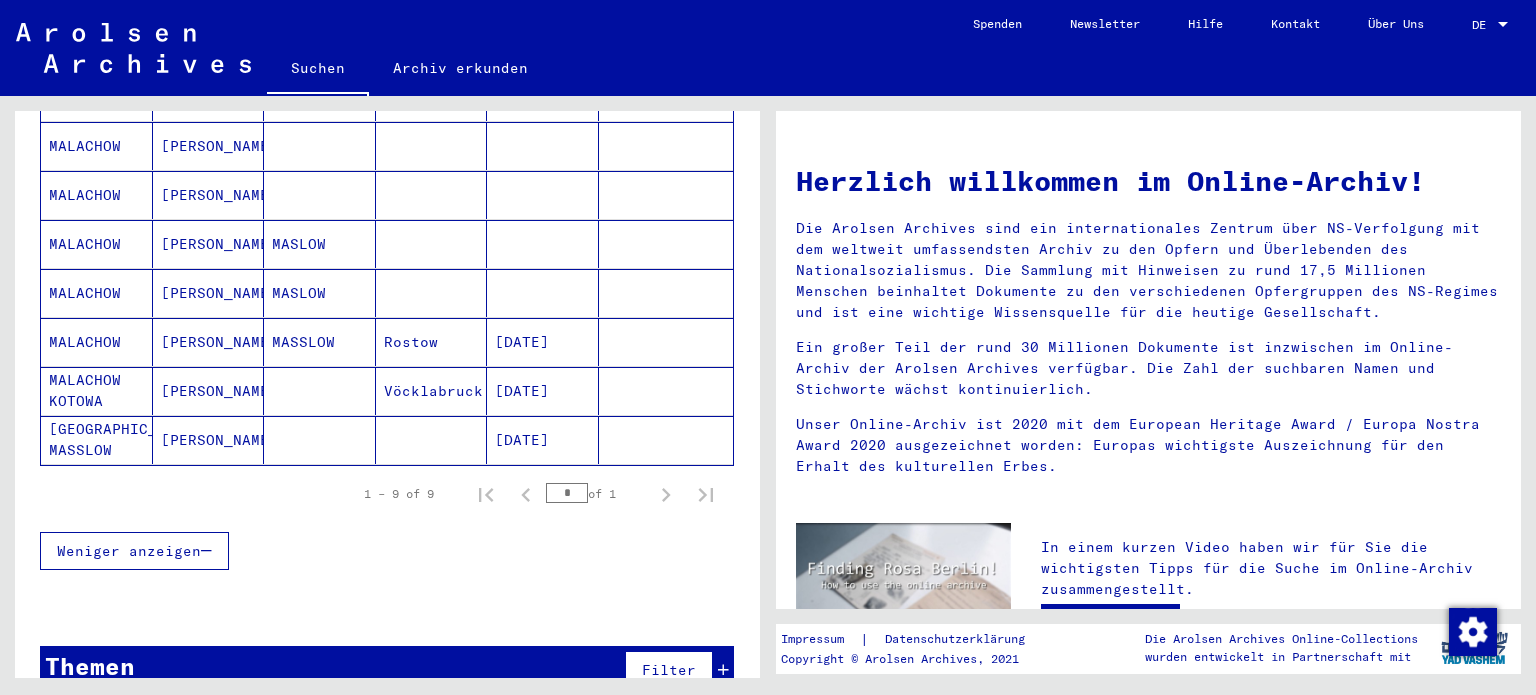 scroll, scrollTop: 415, scrollLeft: 0, axis: vertical 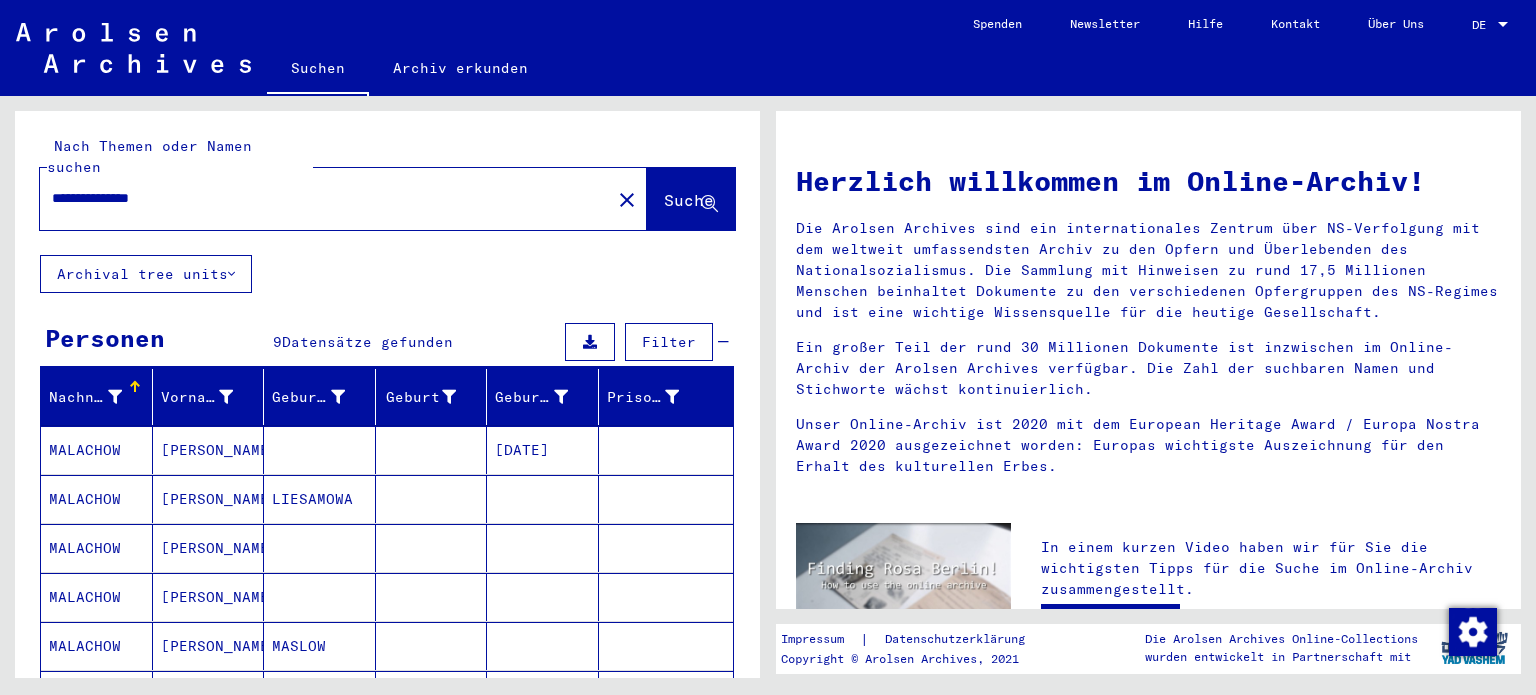 click on "**********" at bounding box center [319, 198] 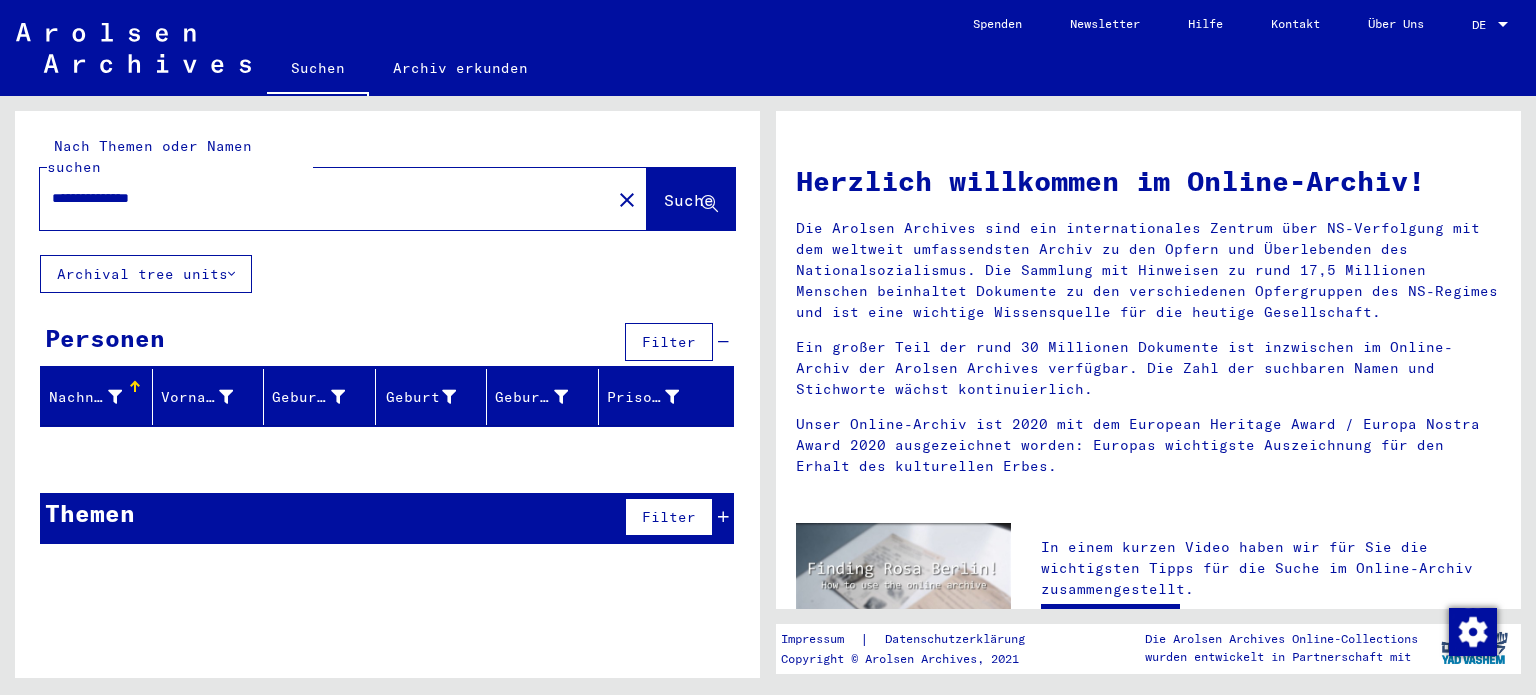 click on "**********" at bounding box center [319, 198] 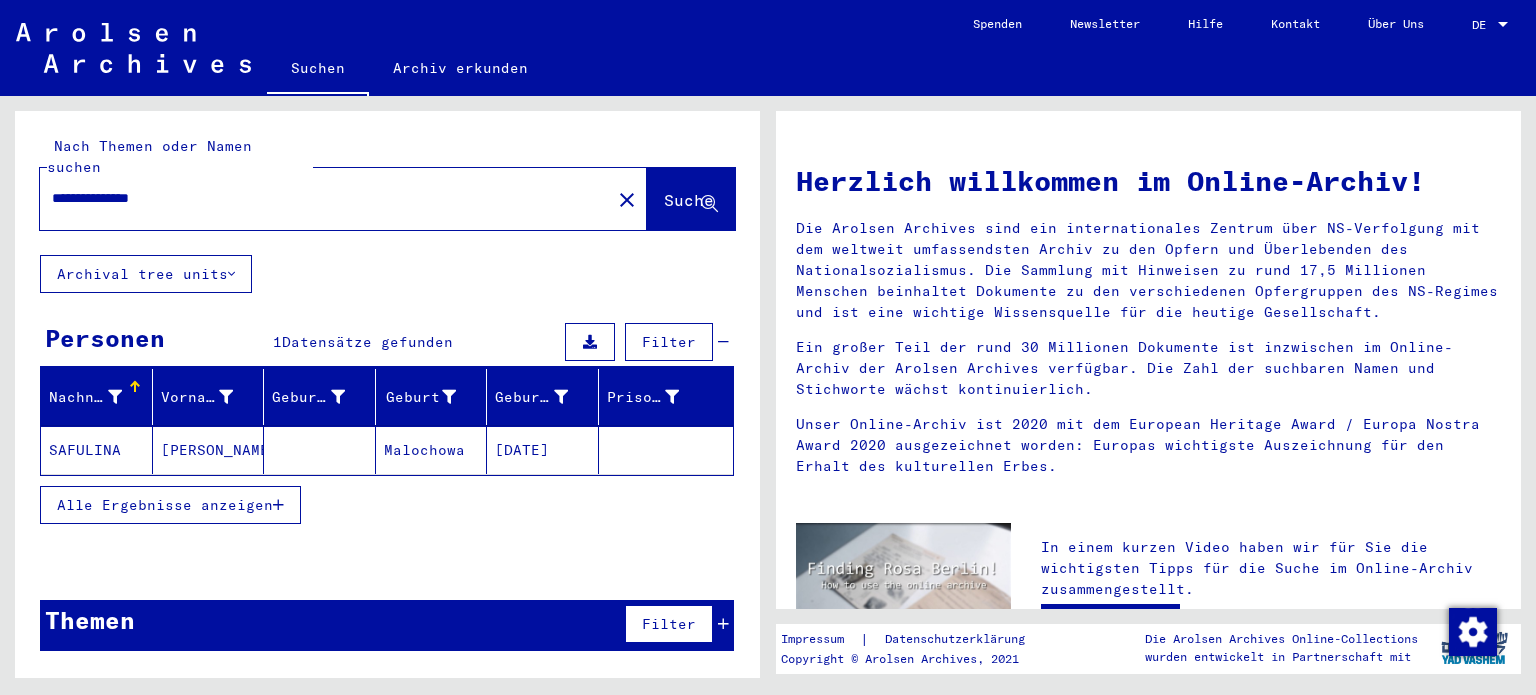 click on "SAFULINA" 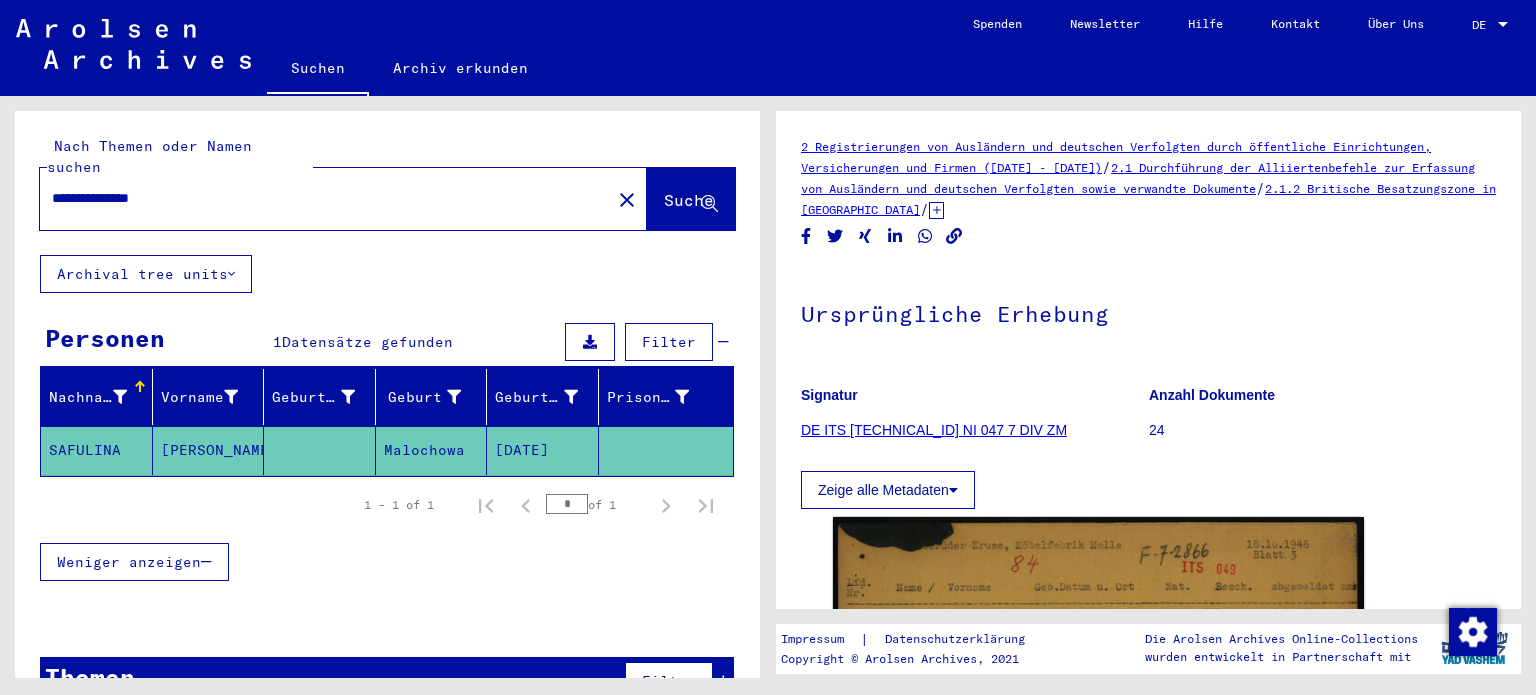 scroll, scrollTop: 0, scrollLeft: 0, axis: both 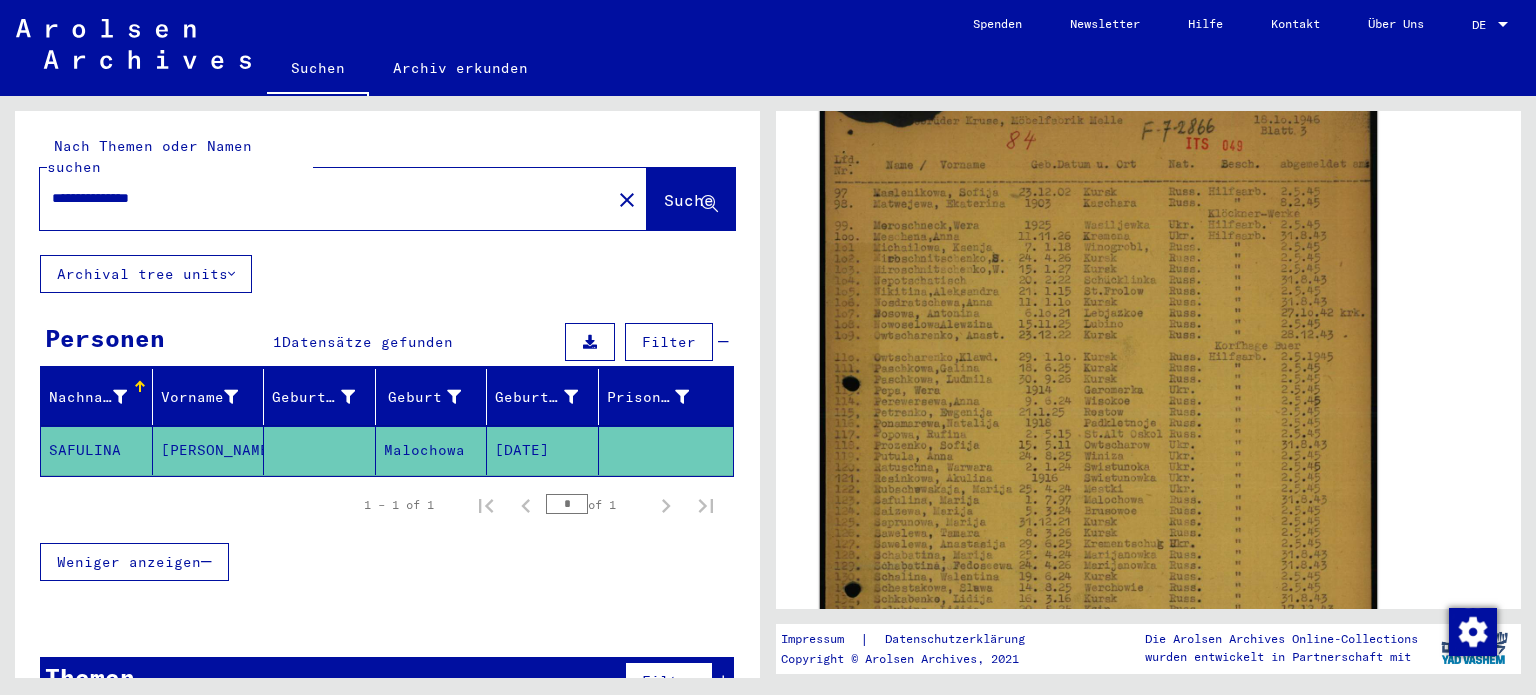 click 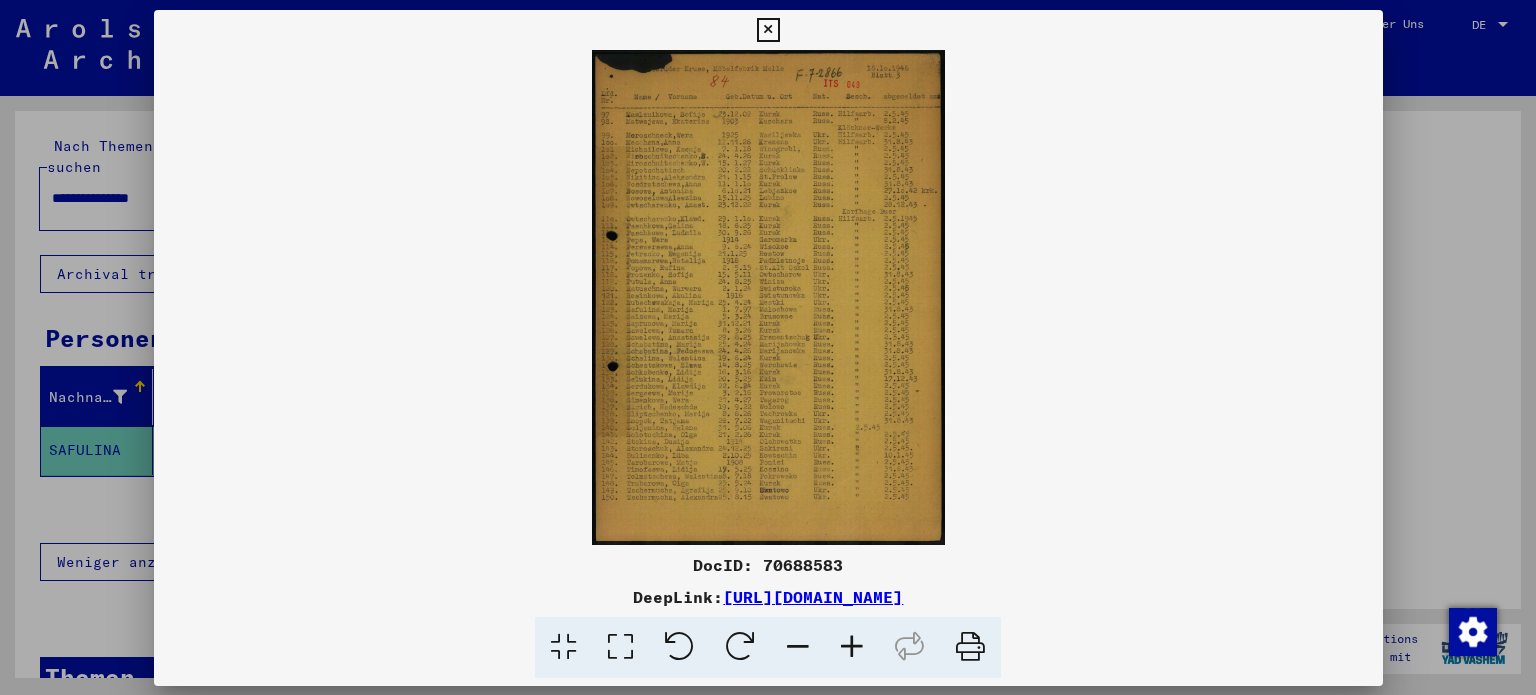 scroll, scrollTop: 406, scrollLeft: 0, axis: vertical 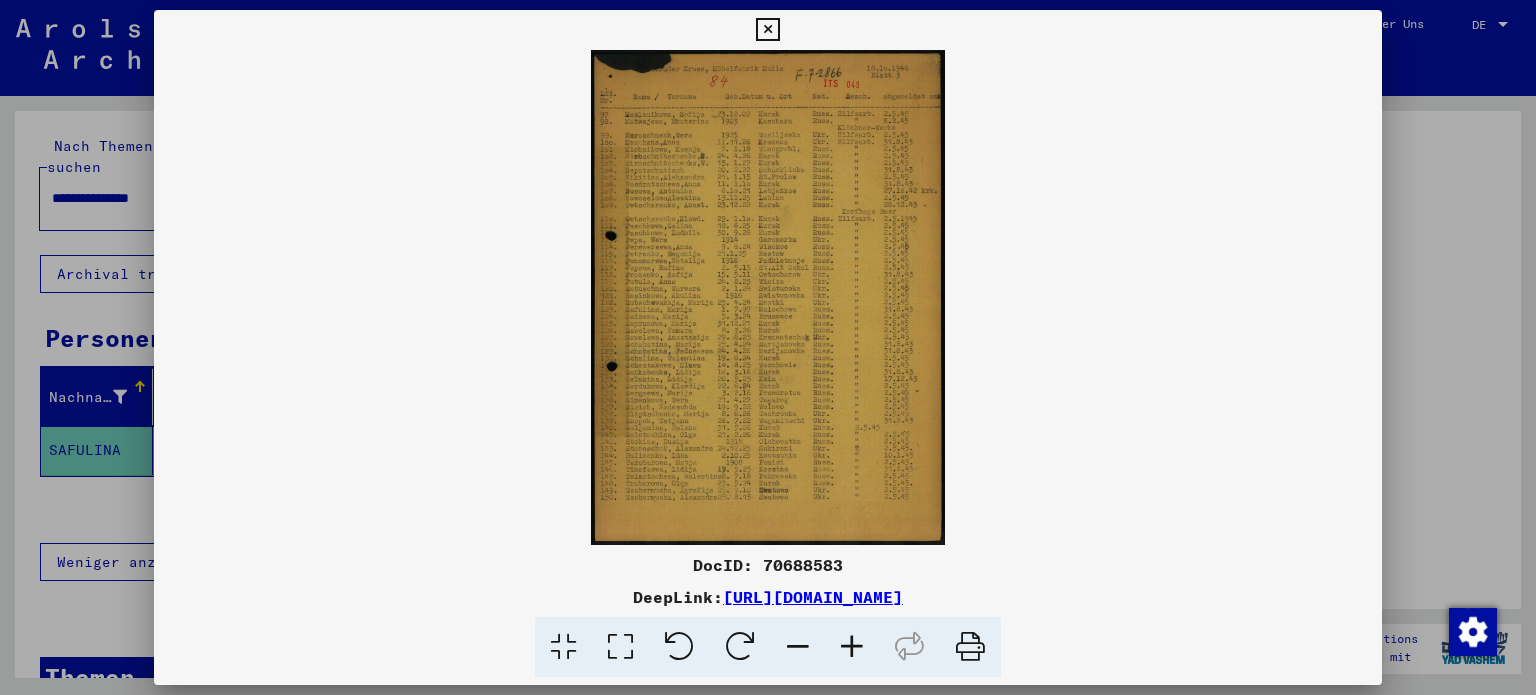 click at bounding box center [852, 647] 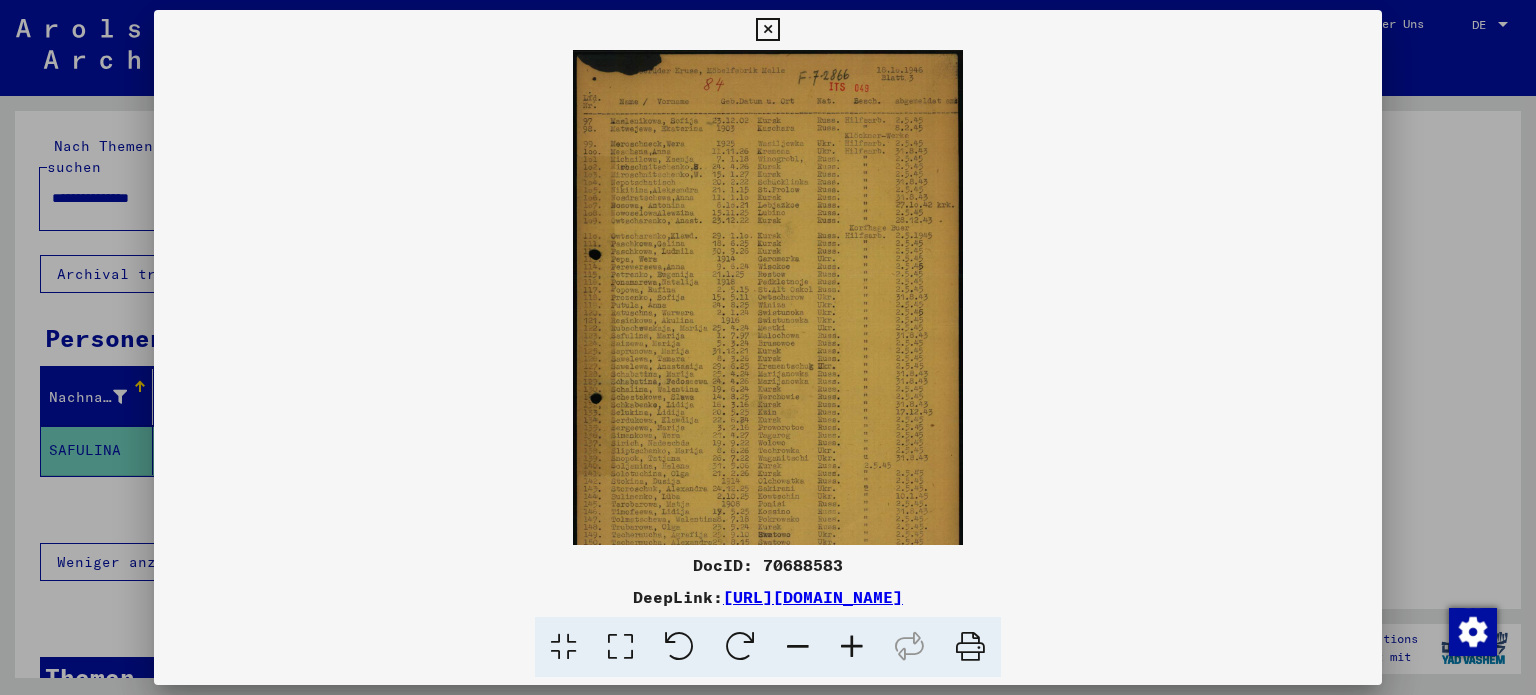 click at bounding box center [852, 647] 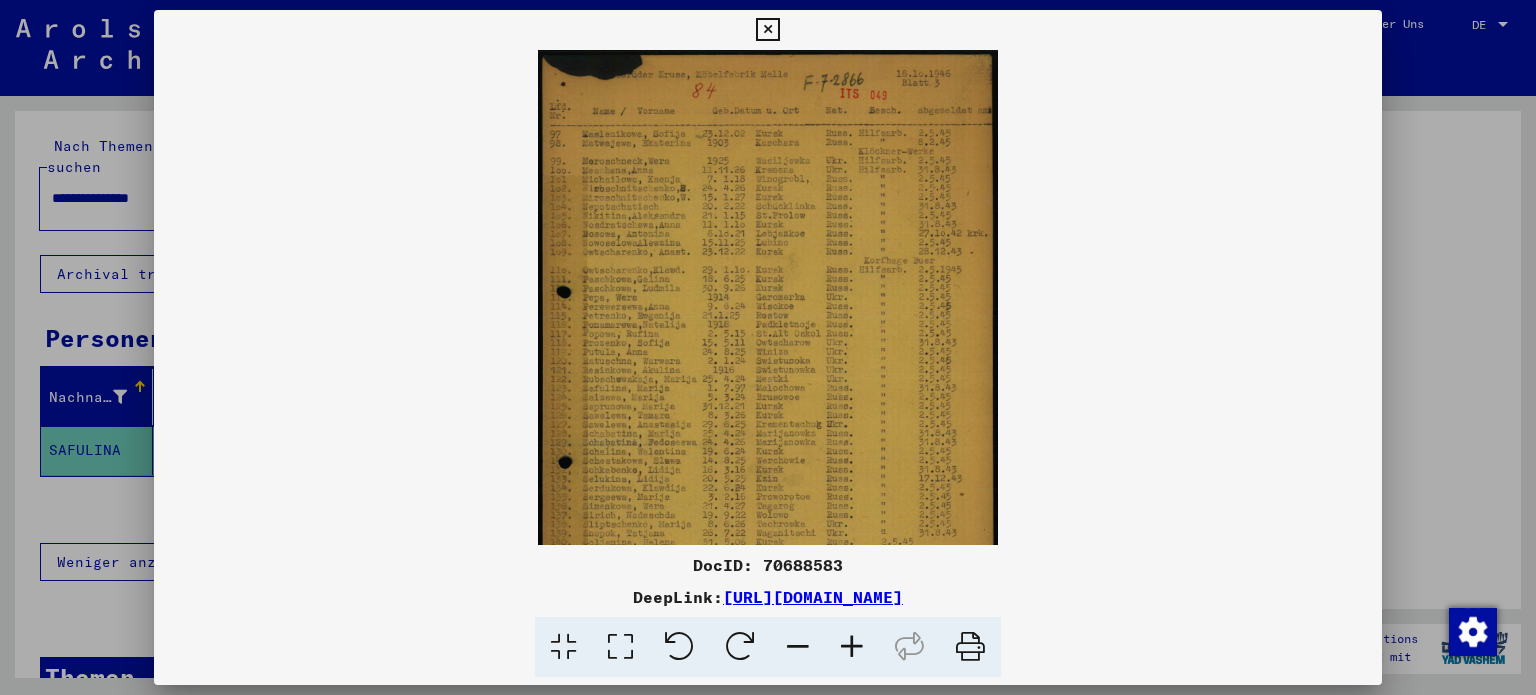 click at bounding box center [852, 647] 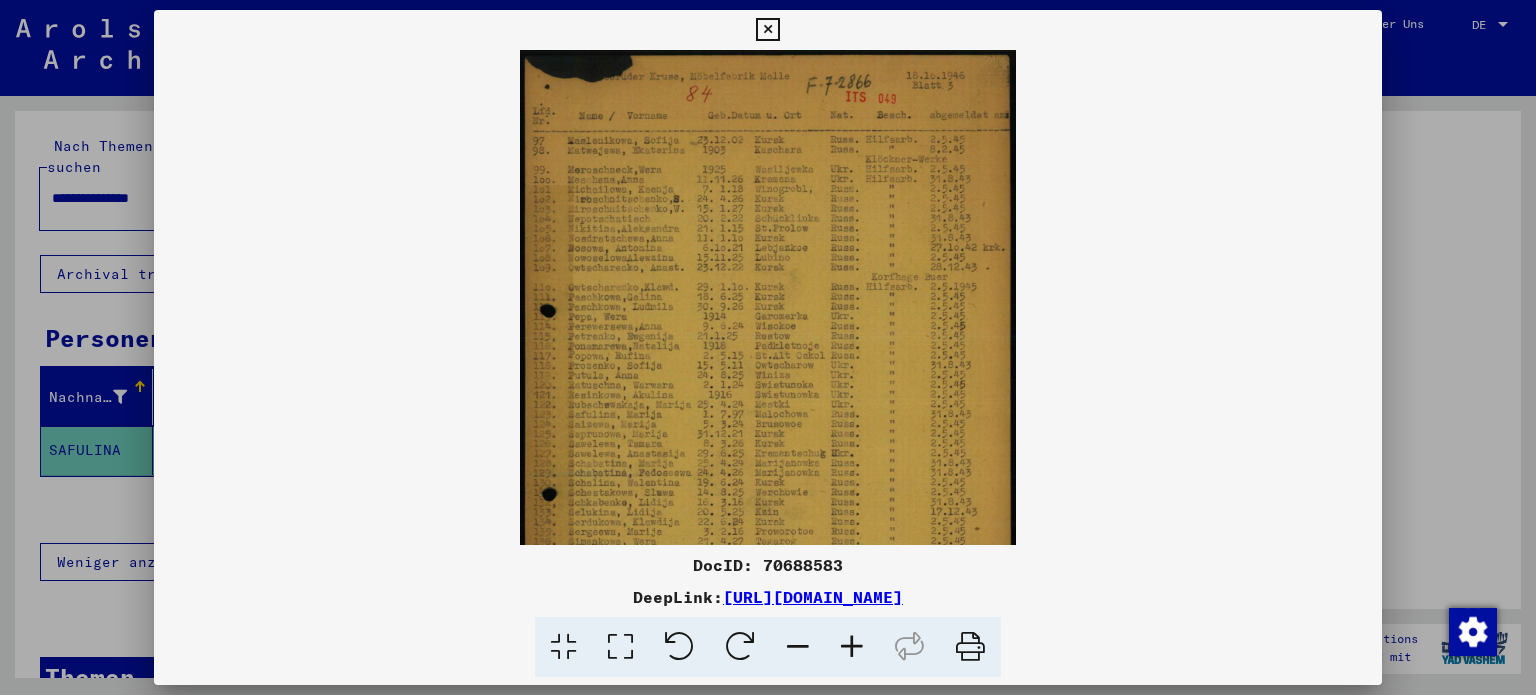 click at bounding box center (852, 647) 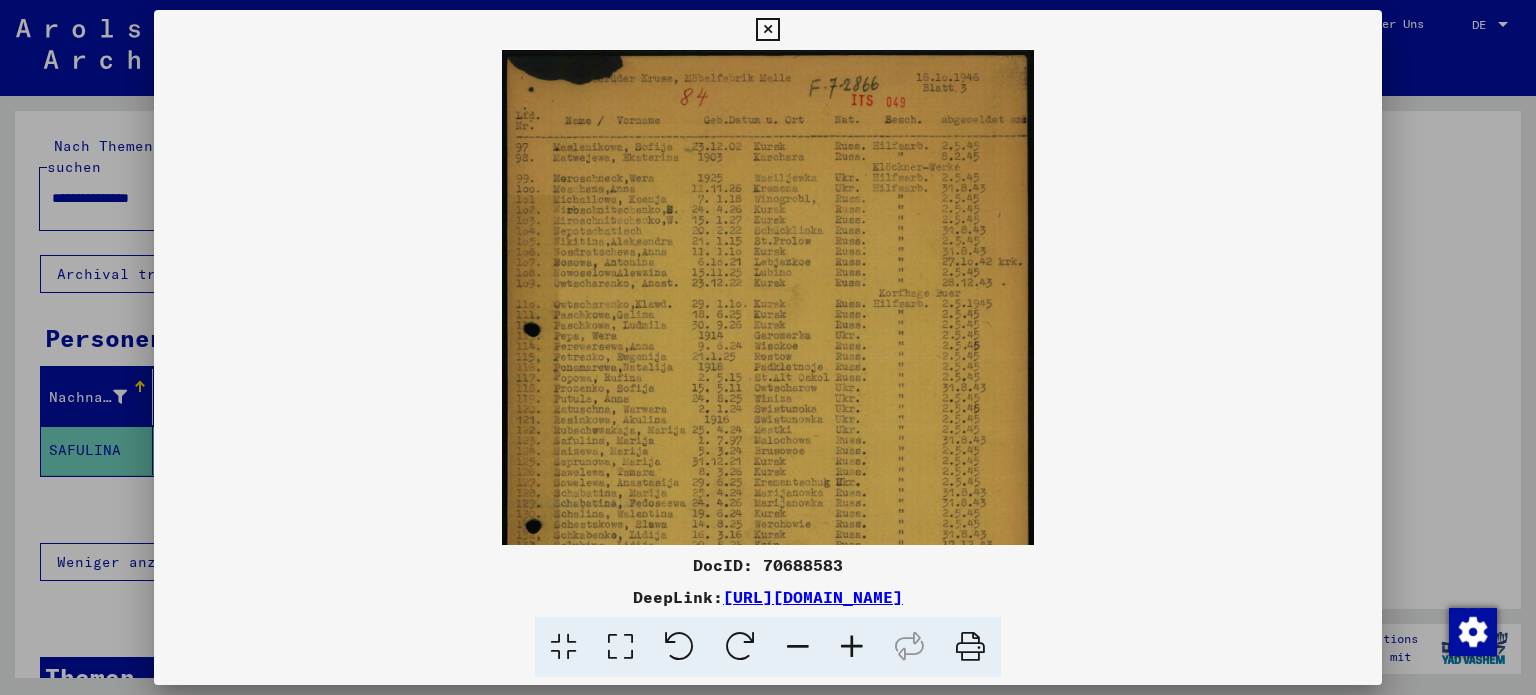 click at bounding box center [852, 647] 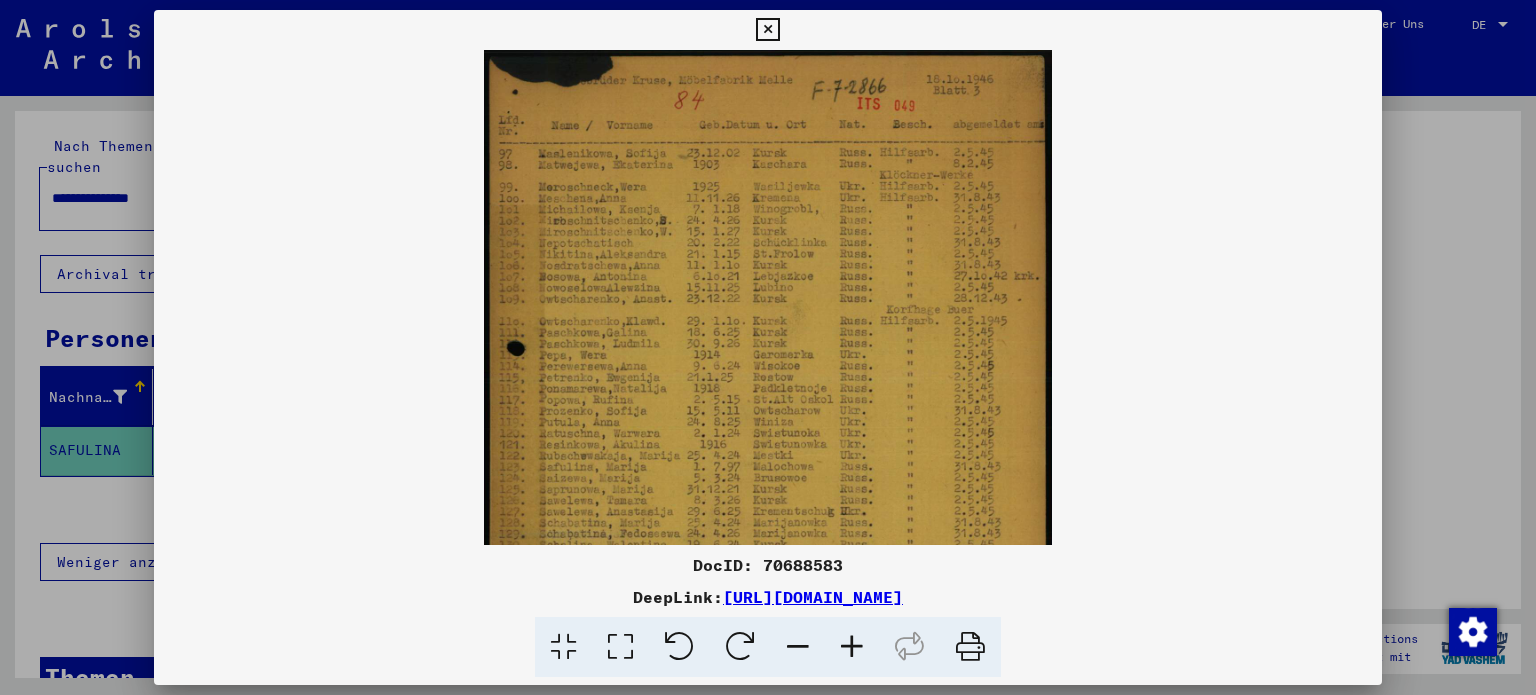 click at bounding box center [852, 647] 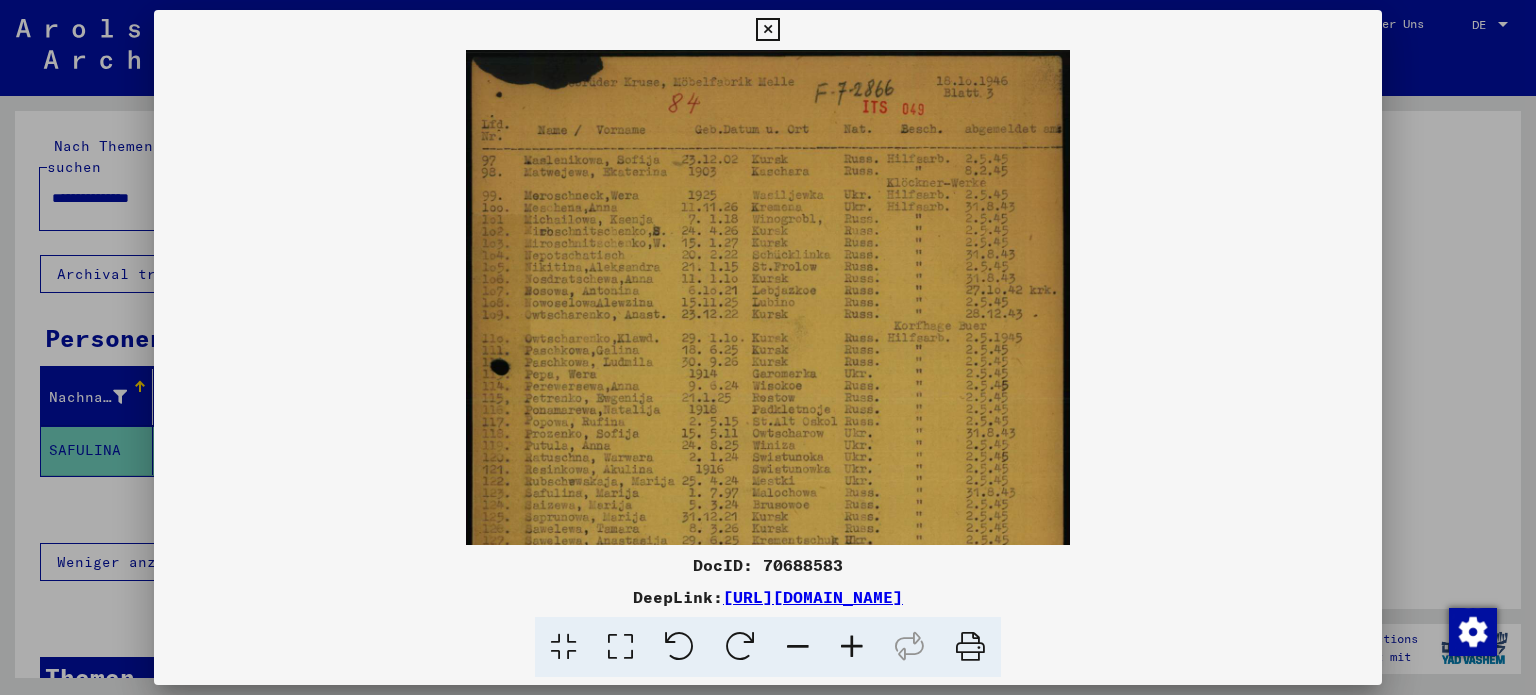click at bounding box center (852, 647) 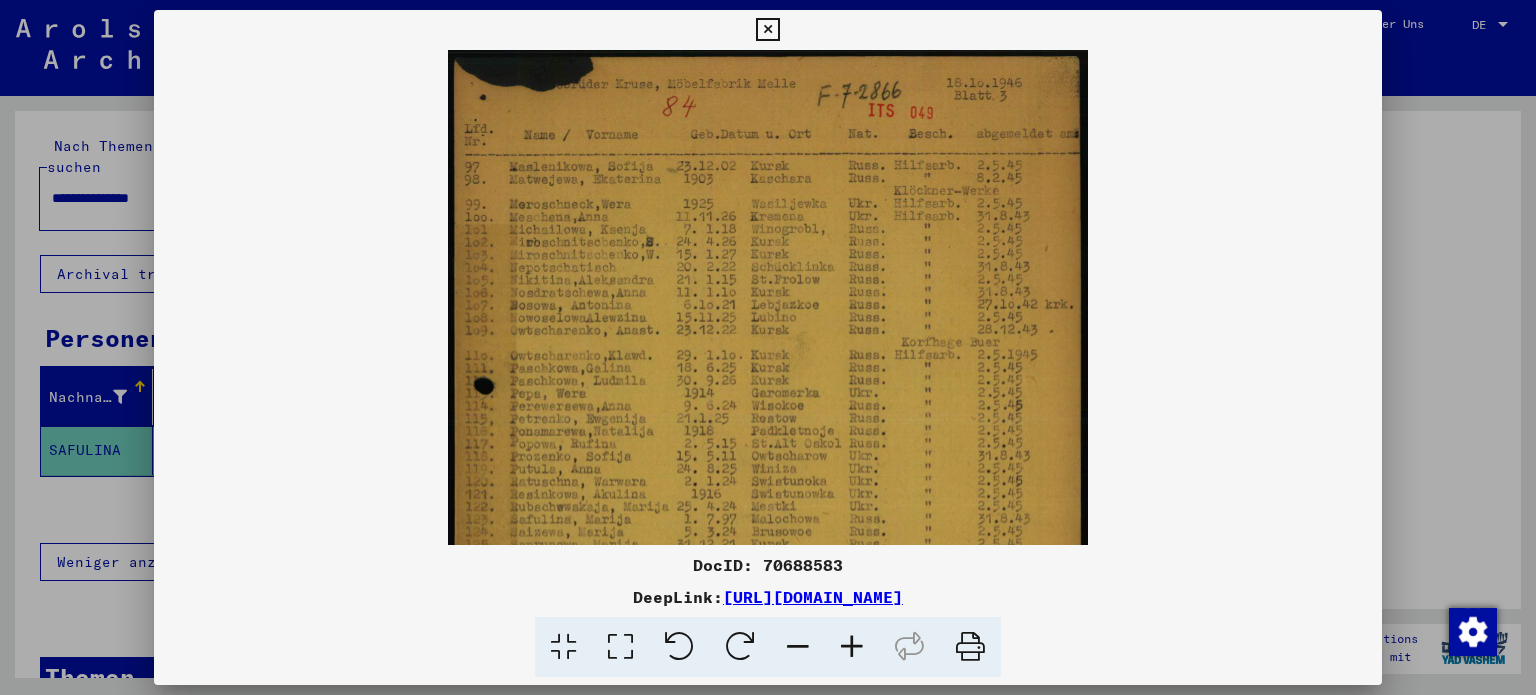 click at bounding box center [852, 647] 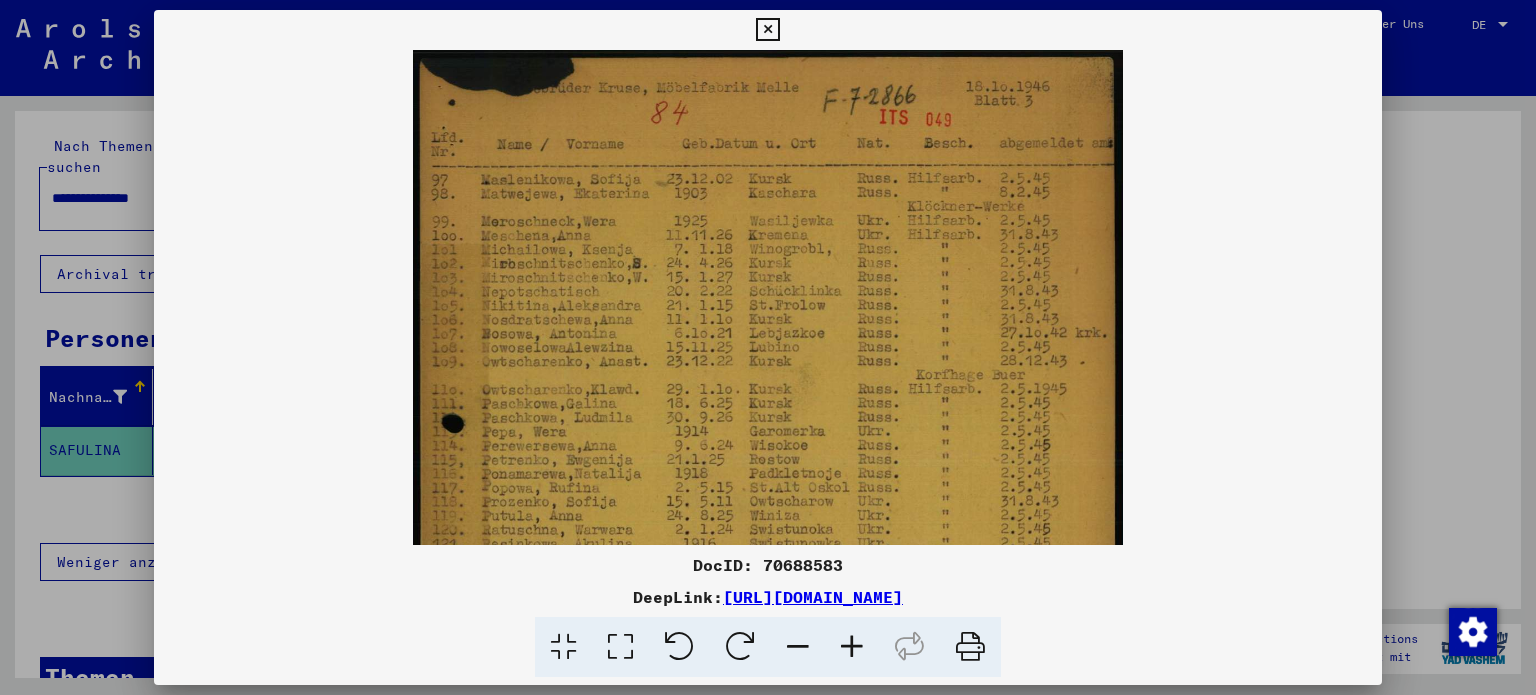 click at bounding box center (852, 647) 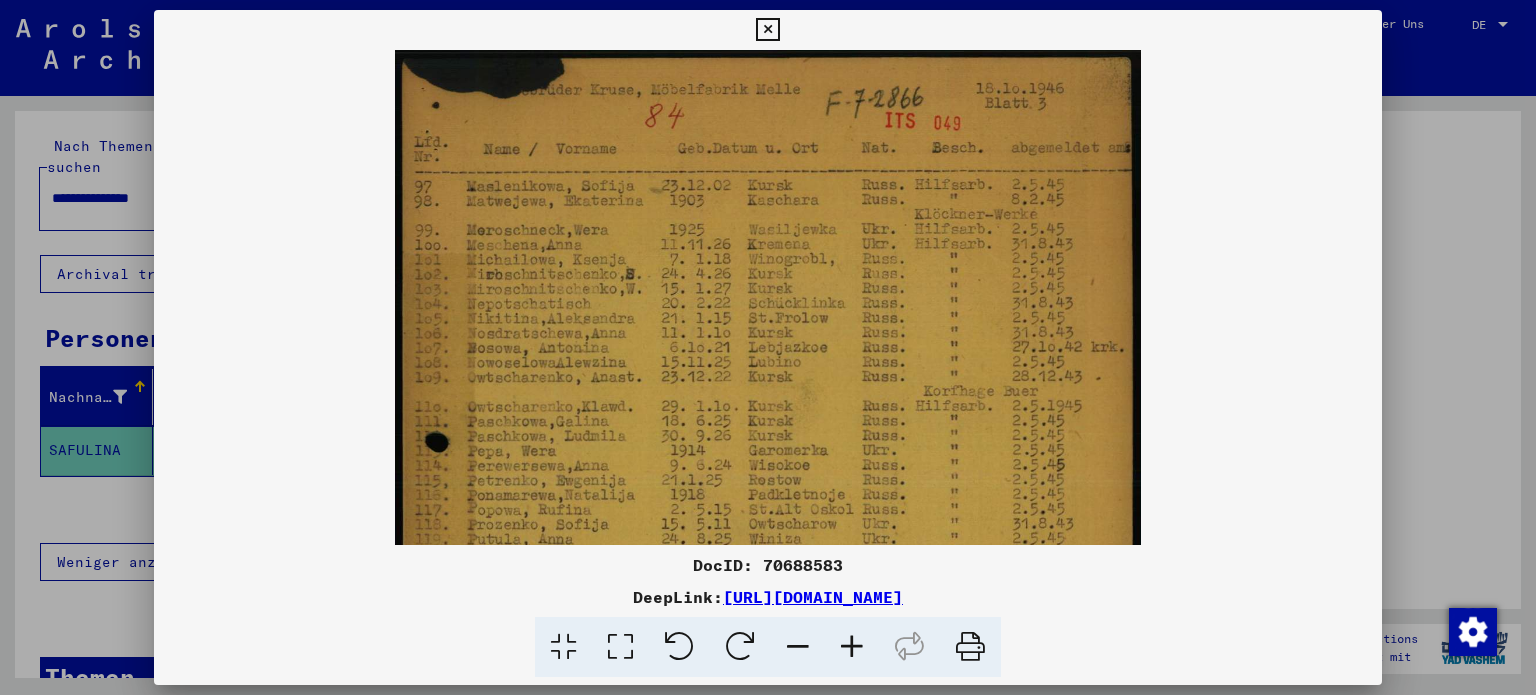 click at bounding box center [852, 647] 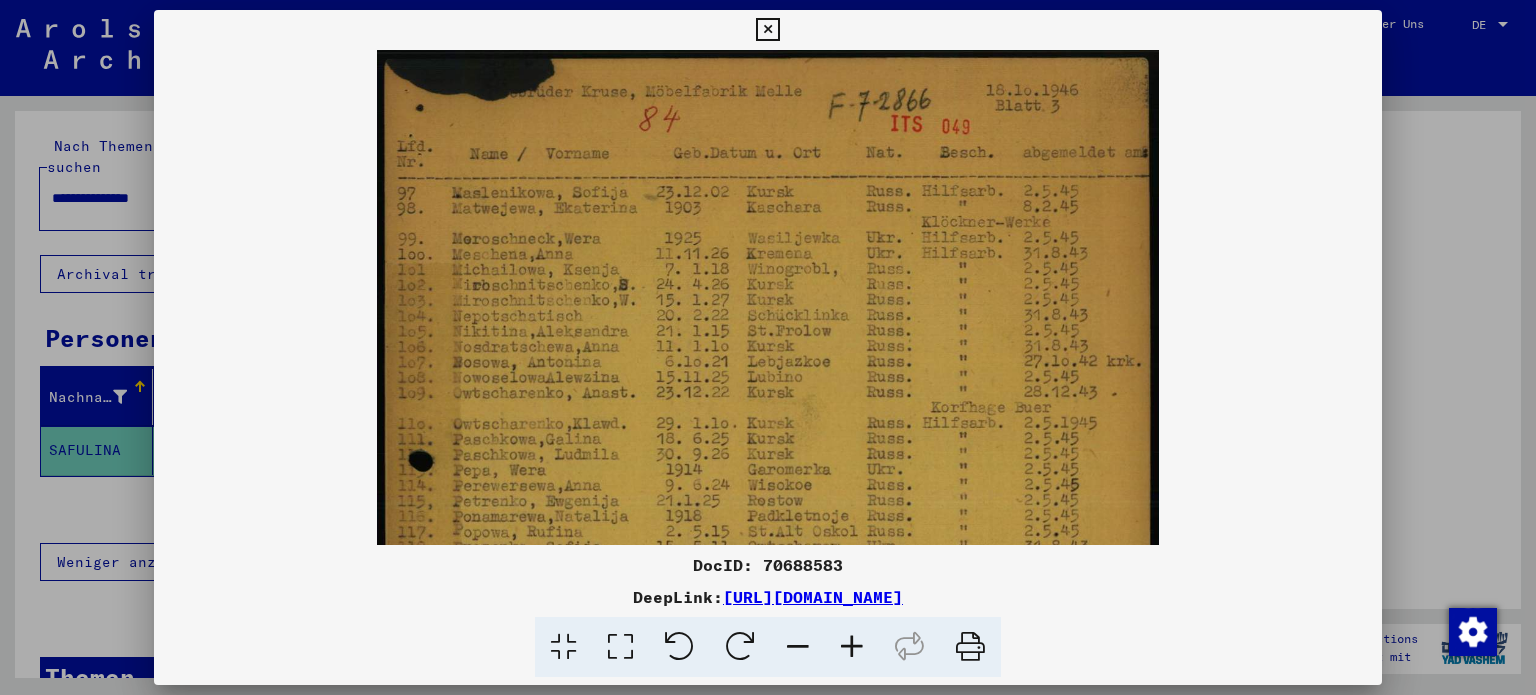 click at bounding box center [852, 647] 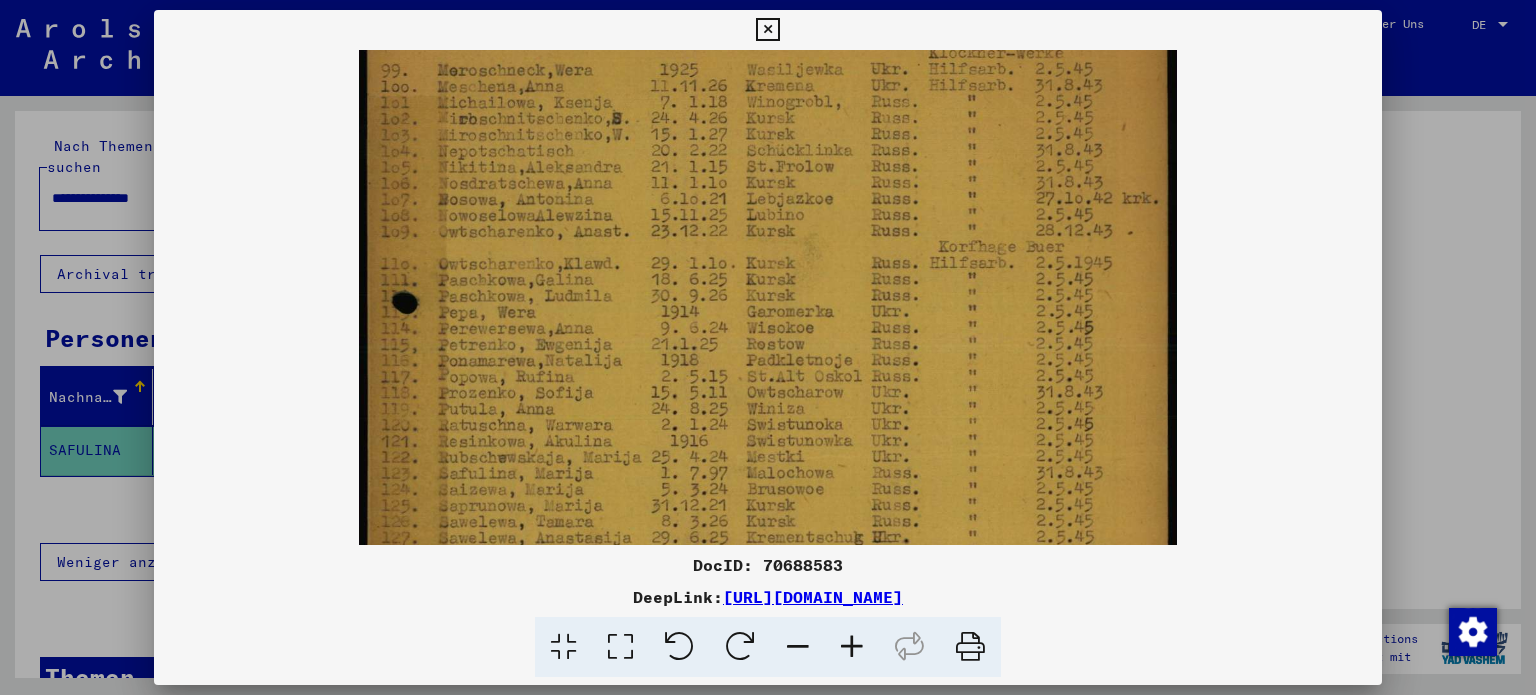 scroll, scrollTop: 197, scrollLeft: 0, axis: vertical 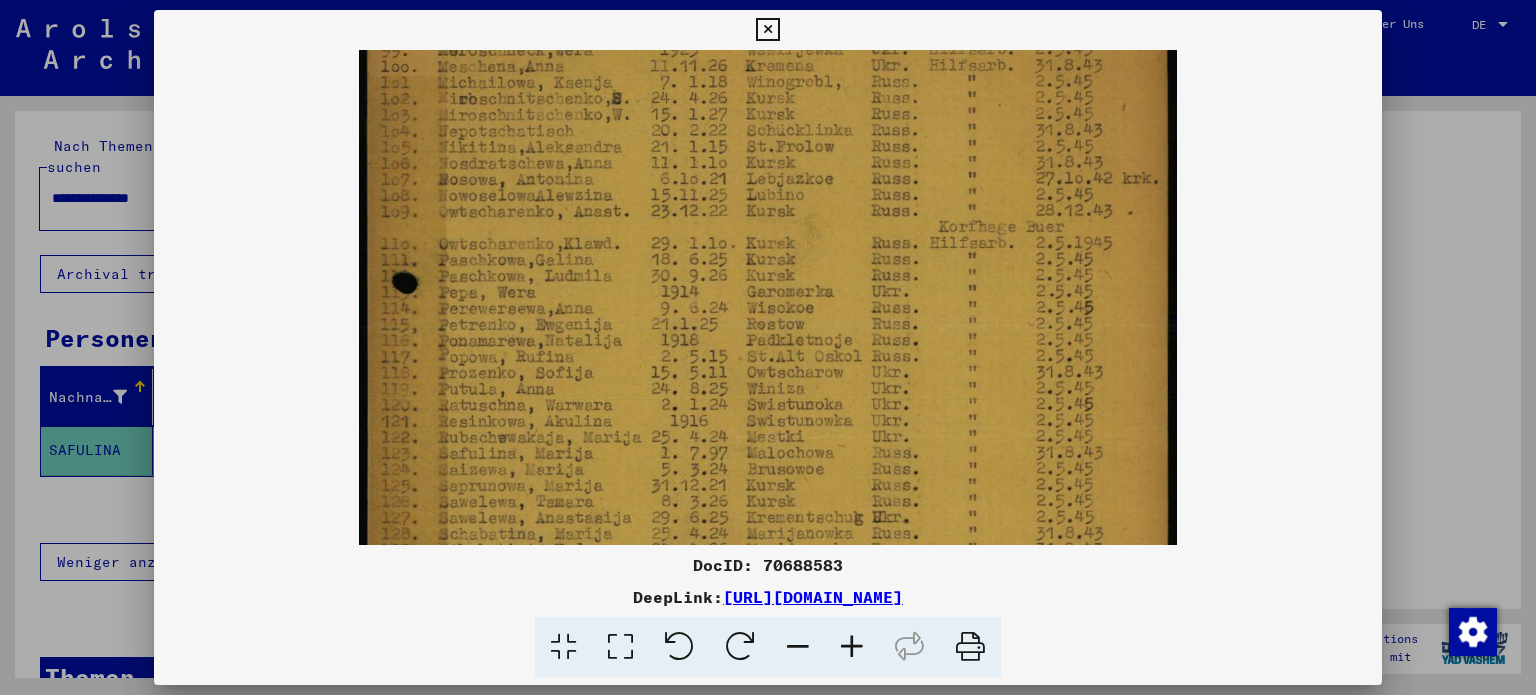drag, startPoint x: 798, startPoint y: 342, endPoint x: 797, endPoint y: 227, distance: 115.00435 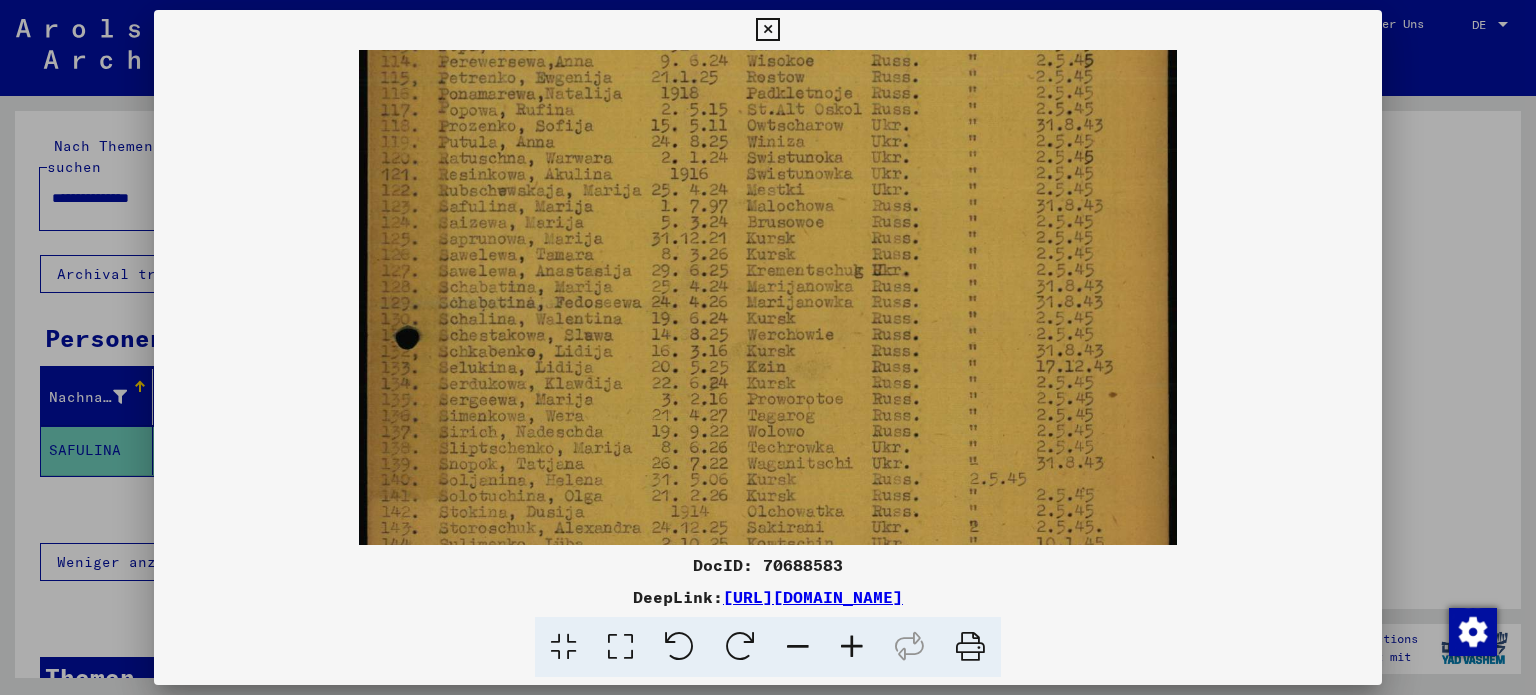 drag, startPoint x: 768, startPoint y: 442, endPoint x: 802, endPoint y: 170, distance: 274.11676 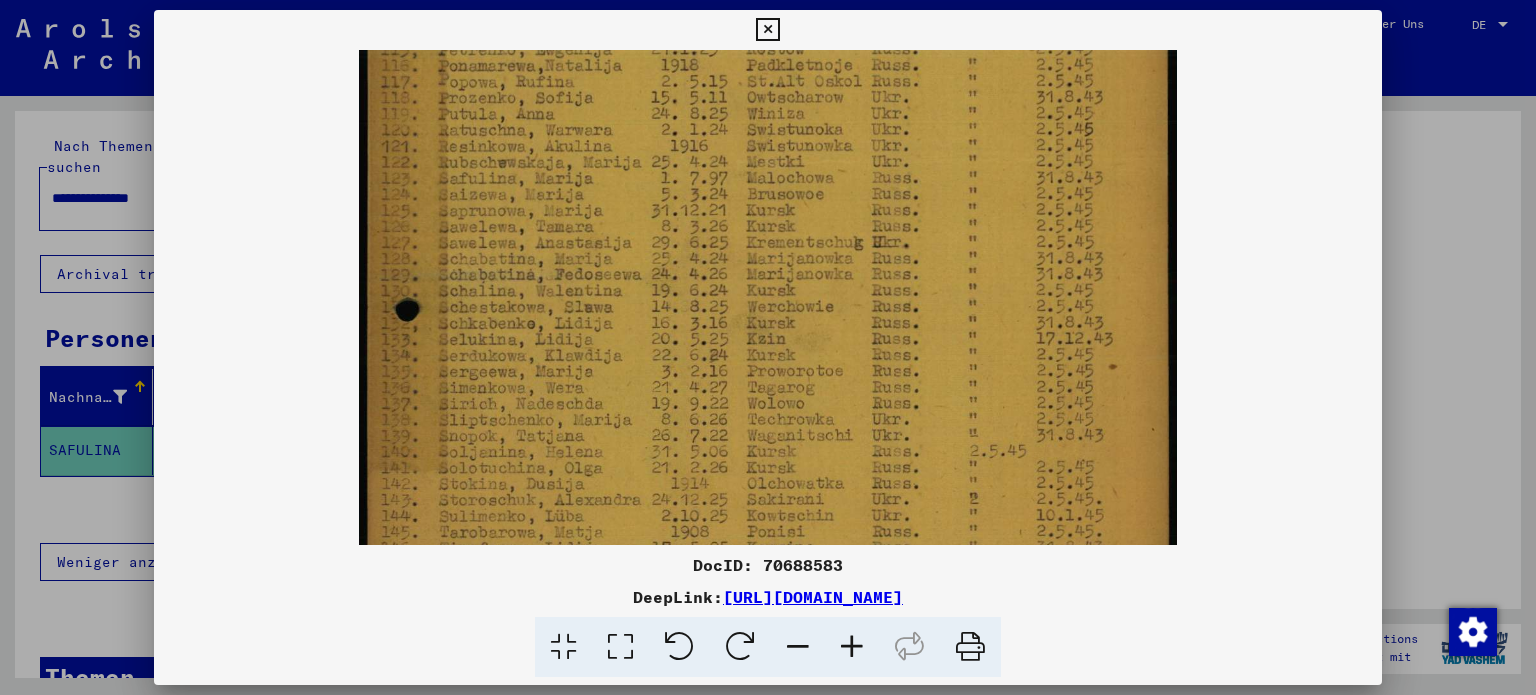 scroll, scrollTop: 649, scrollLeft: 0, axis: vertical 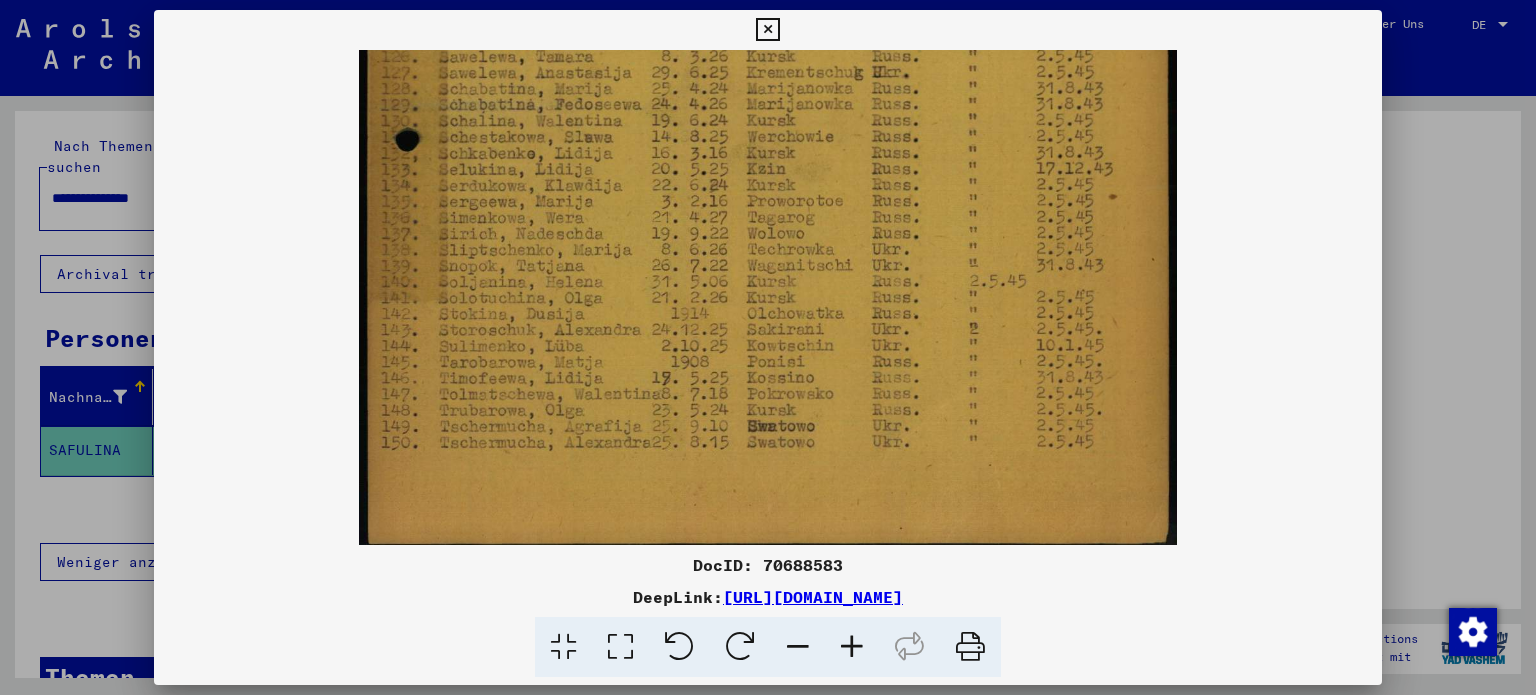 drag, startPoint x: 755, startPoint y: 338, endPoint x: 779, endPoint y: 127, distance: 212.36055 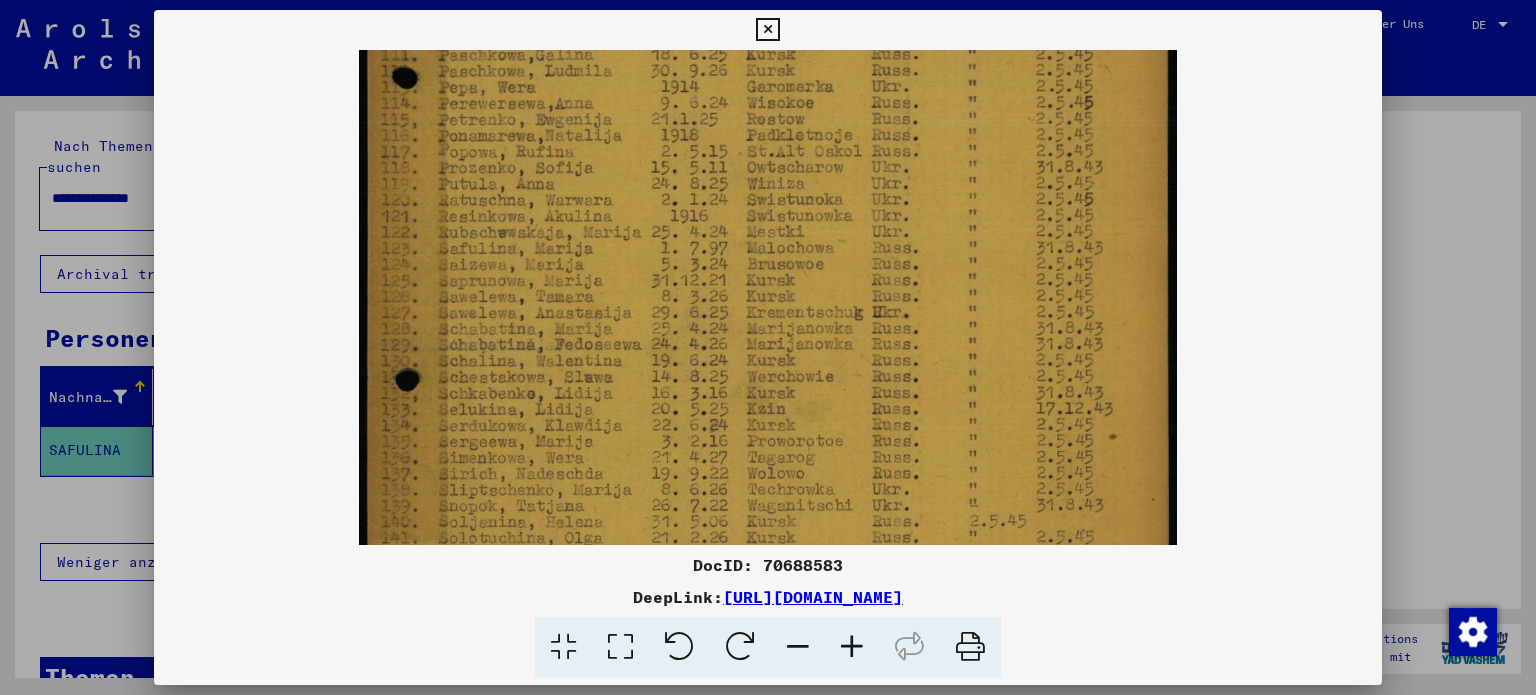 scroll, scrollTop: 396, scrollLeft: 0, axis: vertical 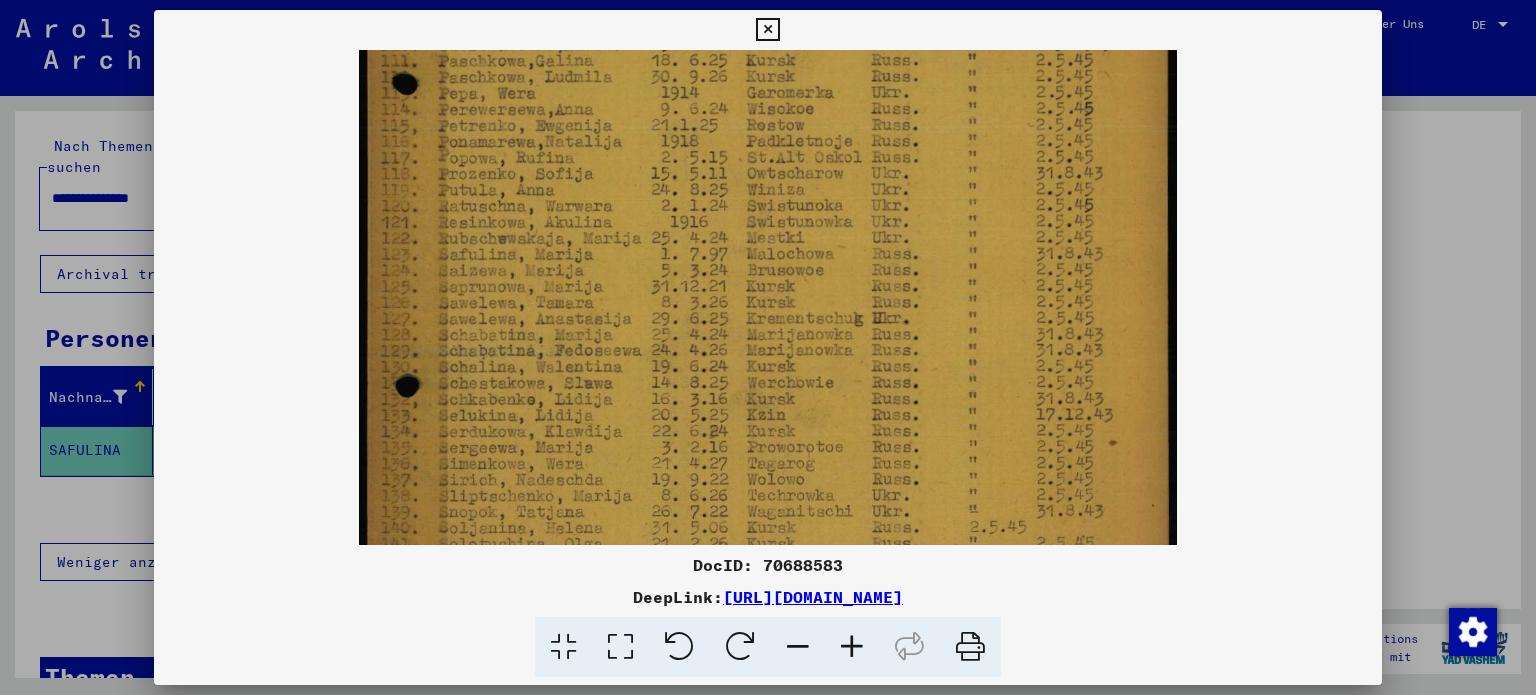drag, startPoint x: 778, startPoint y: 157, endPoint x: 810, endPoint y: 413, distance: 257.99225 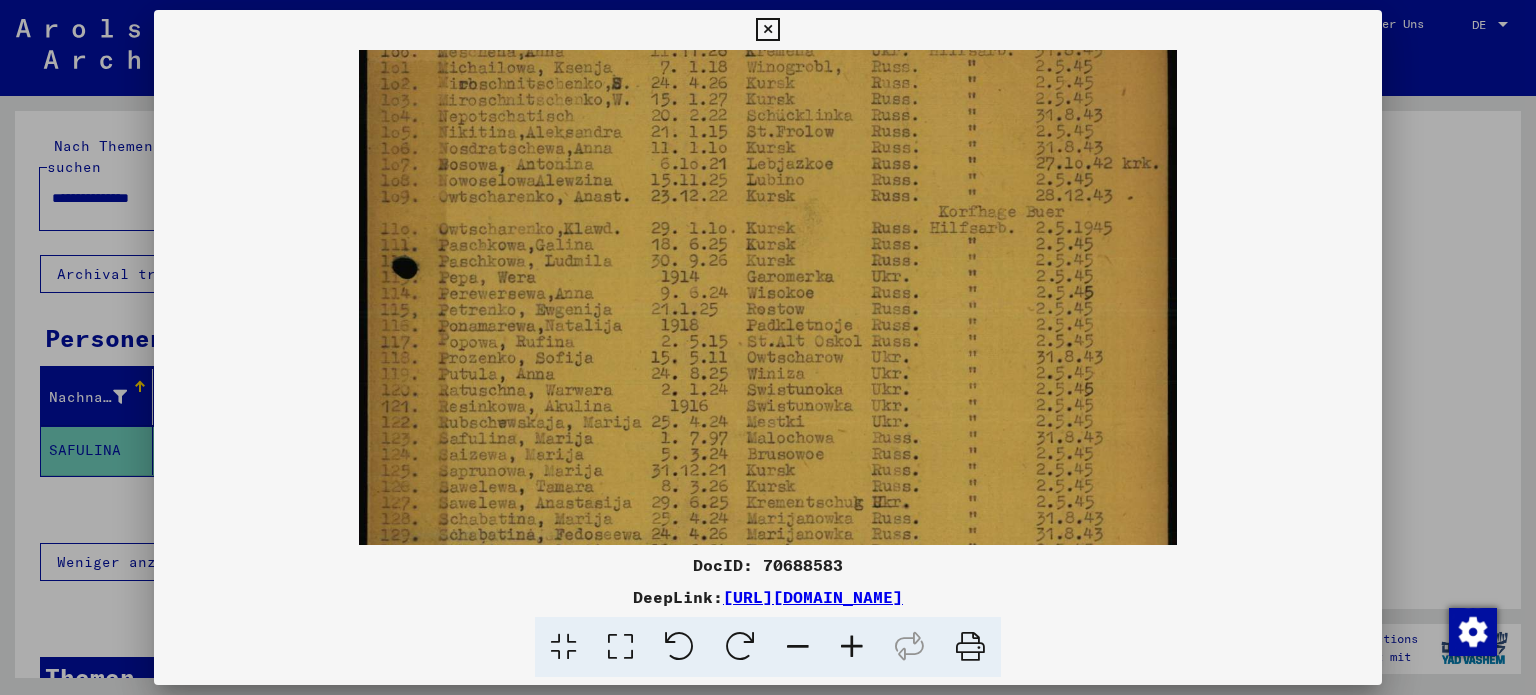 drag, startPoint x: 740, startPoint y: 150, endPoint x: 759, endPoint y: 338, distance: 188.95767 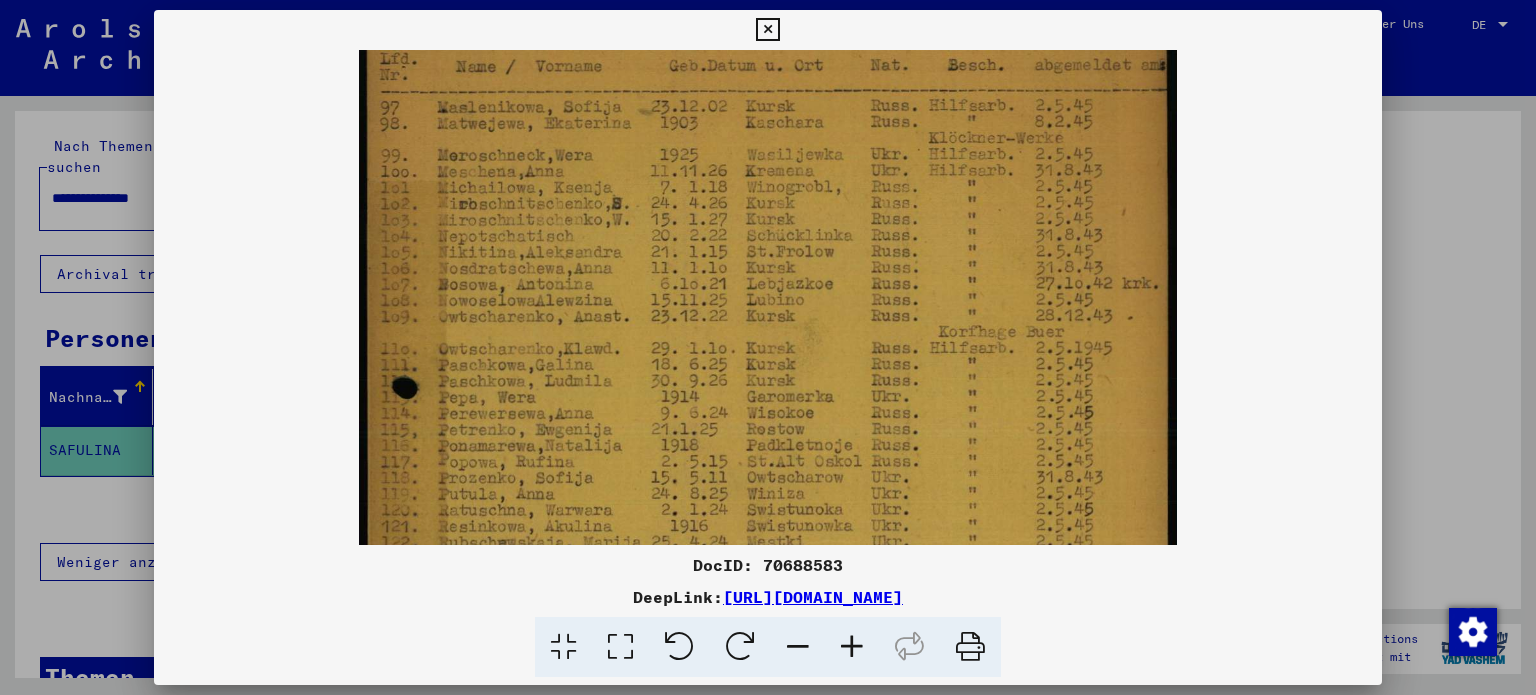 scroll, scrollTop: 82, scrollLeft: 0, axis: vertical 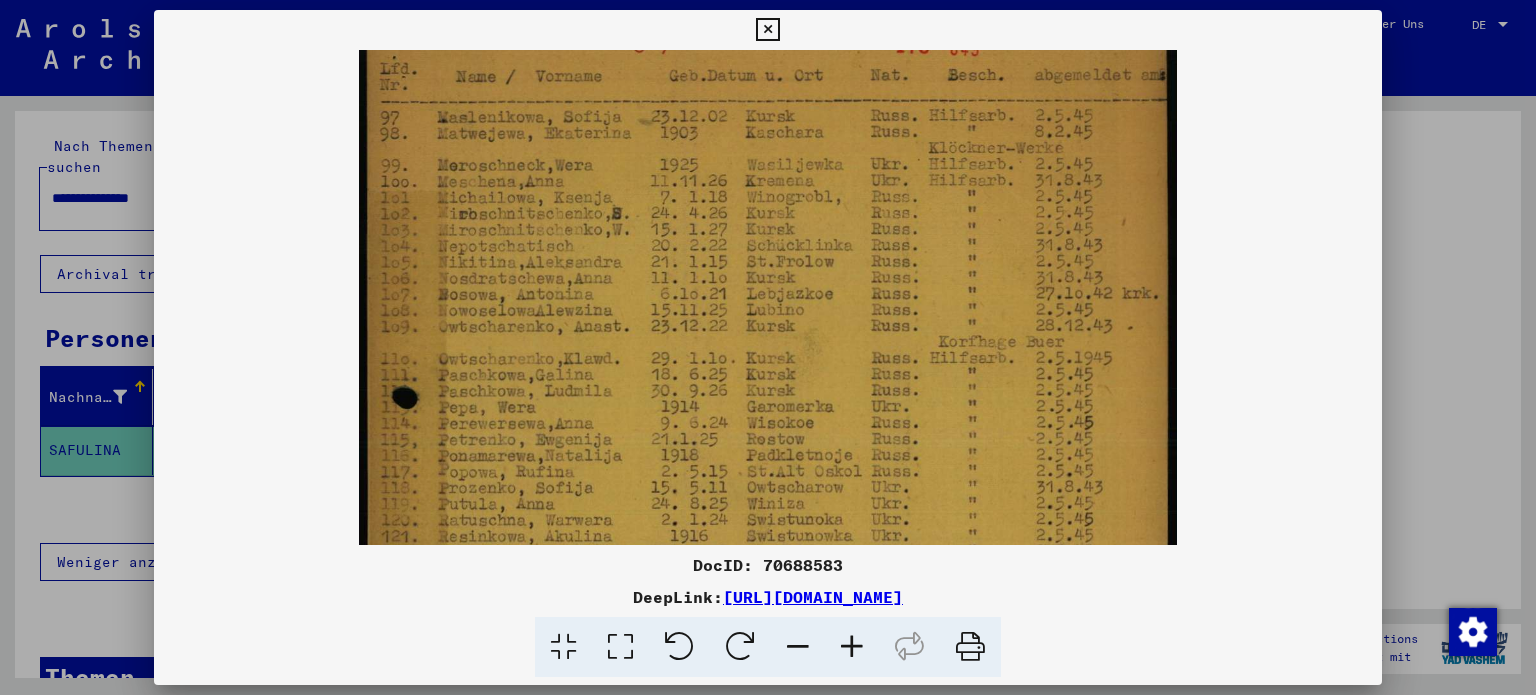 drag, startPoint x: 768, startPoint y: 213, endPoint x: 779, endPoint y: 335, distance: 122.494896 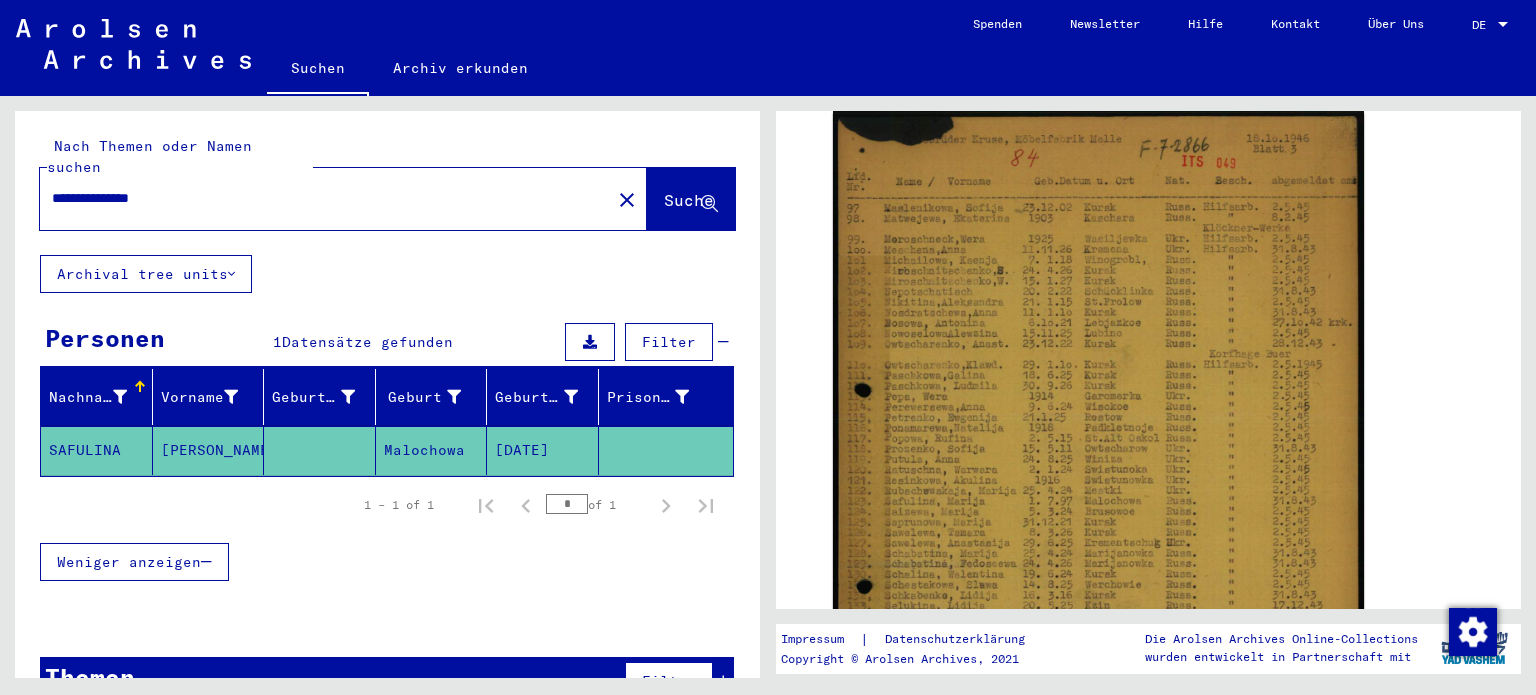 click on "**********" at bounding box center [325, 198] 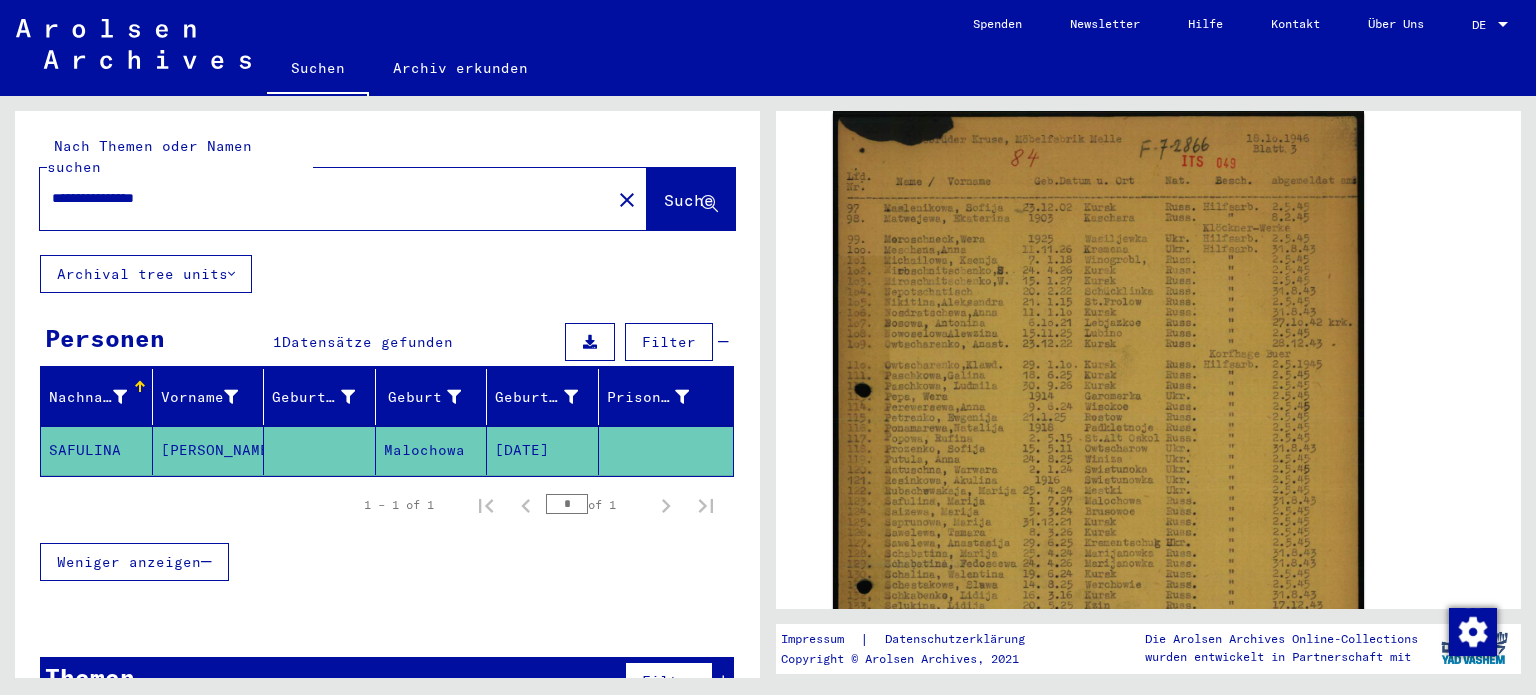 scroll, scrollTop: 0, scrollLeft: 0, axis: both 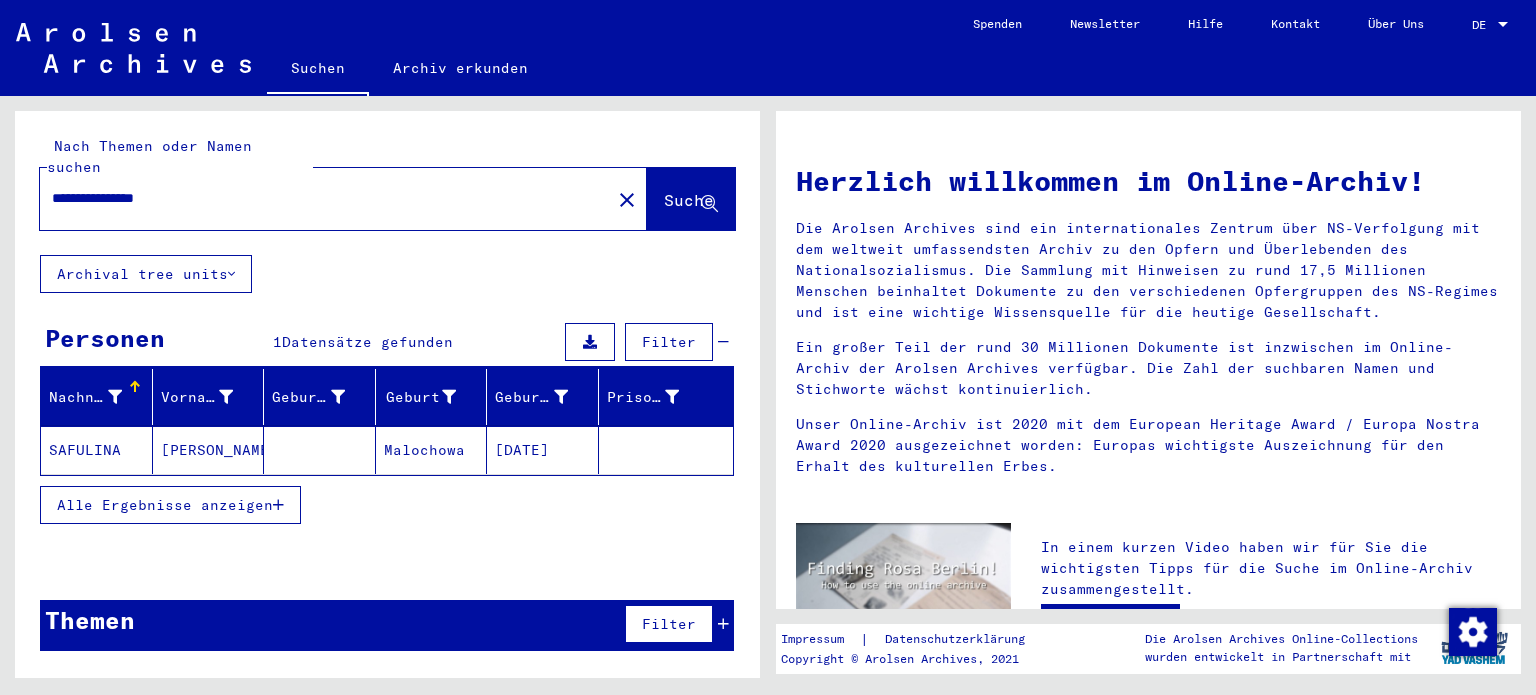 click on "**********" at bounding box center [319, 198] 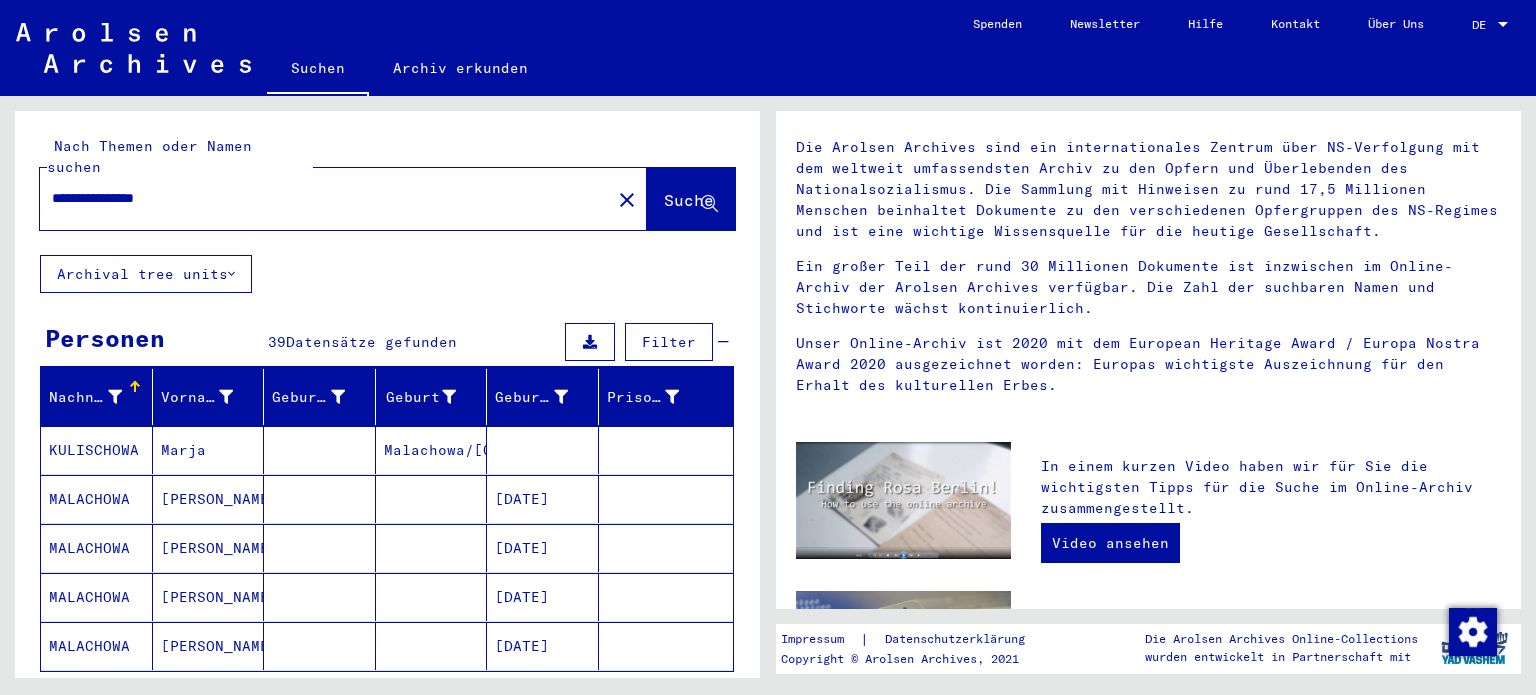 scroll, scrollTop: 84, scrollLeft: 0, axis: vertical 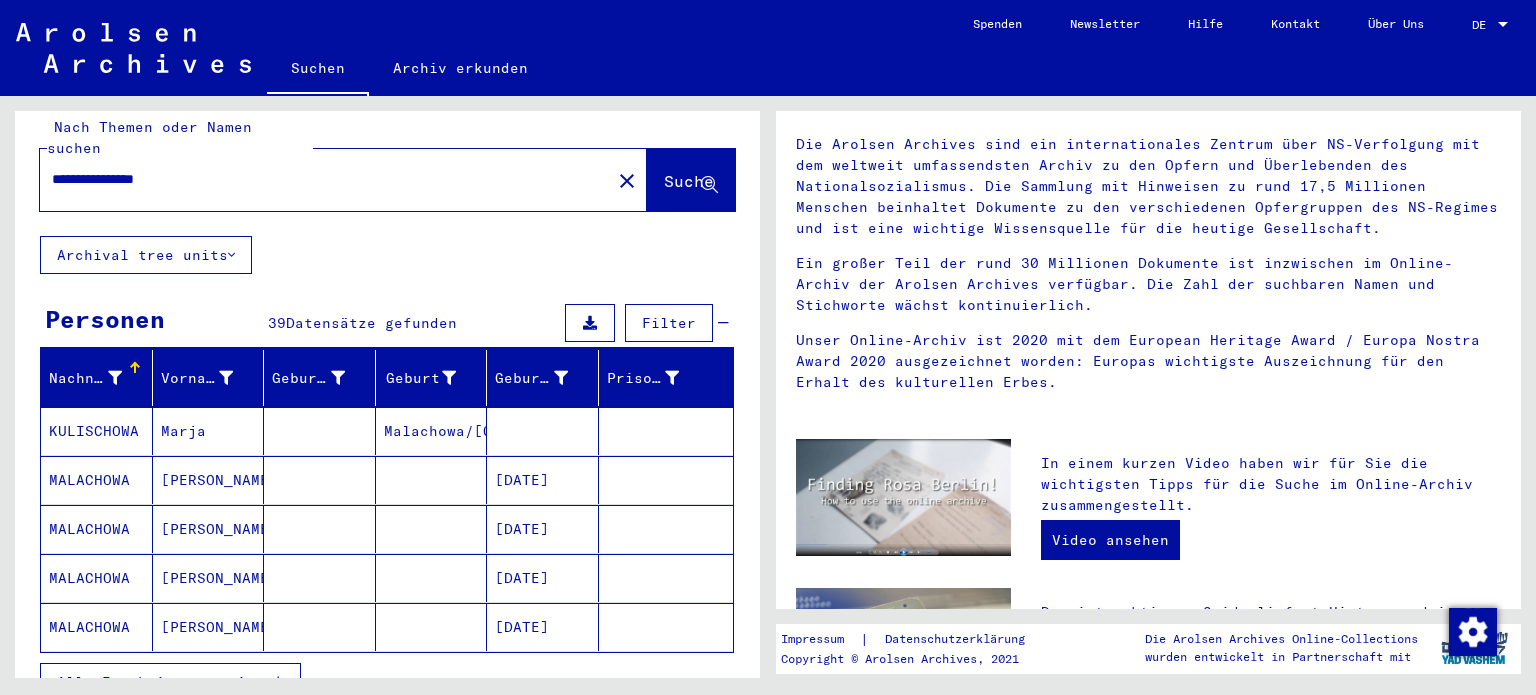 click on "MALACHOWA" 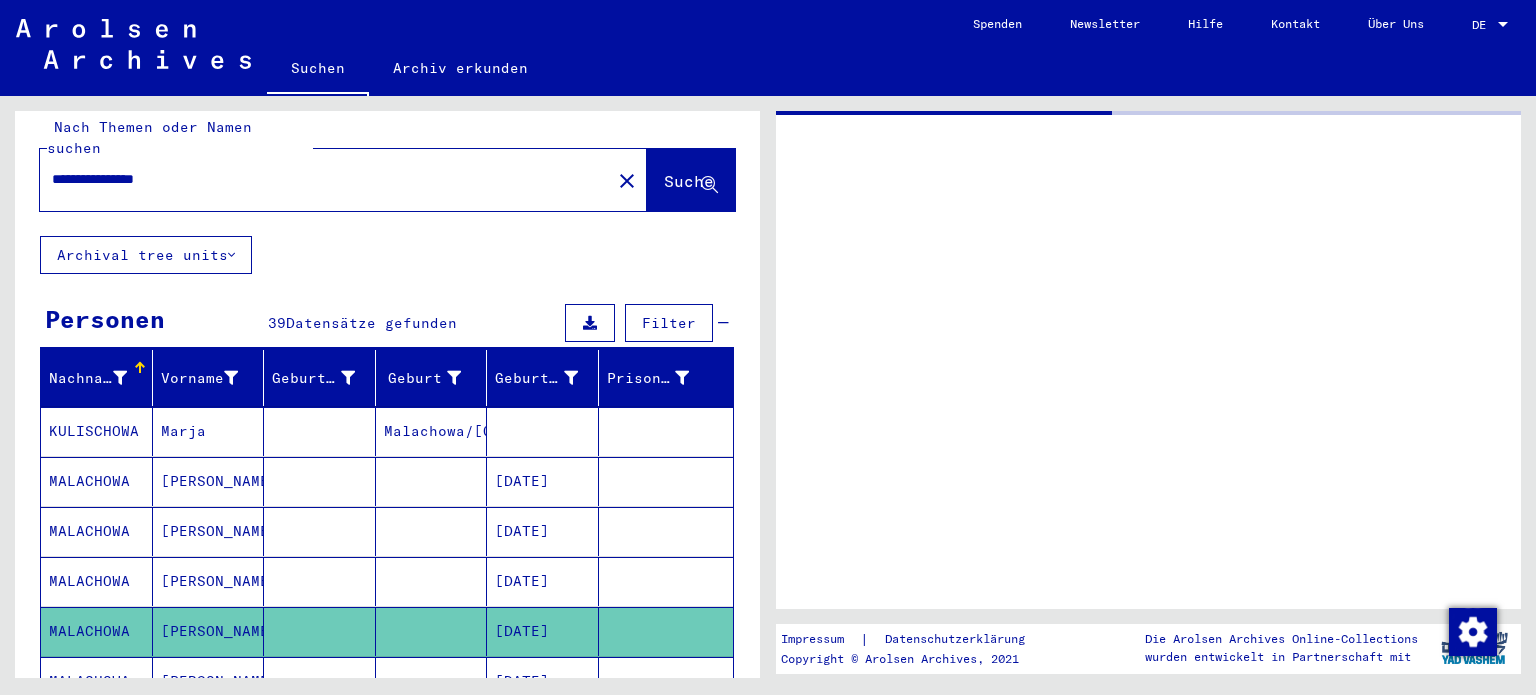 scroll, scrollTop: 0, scrollLeft: 0, axis: both 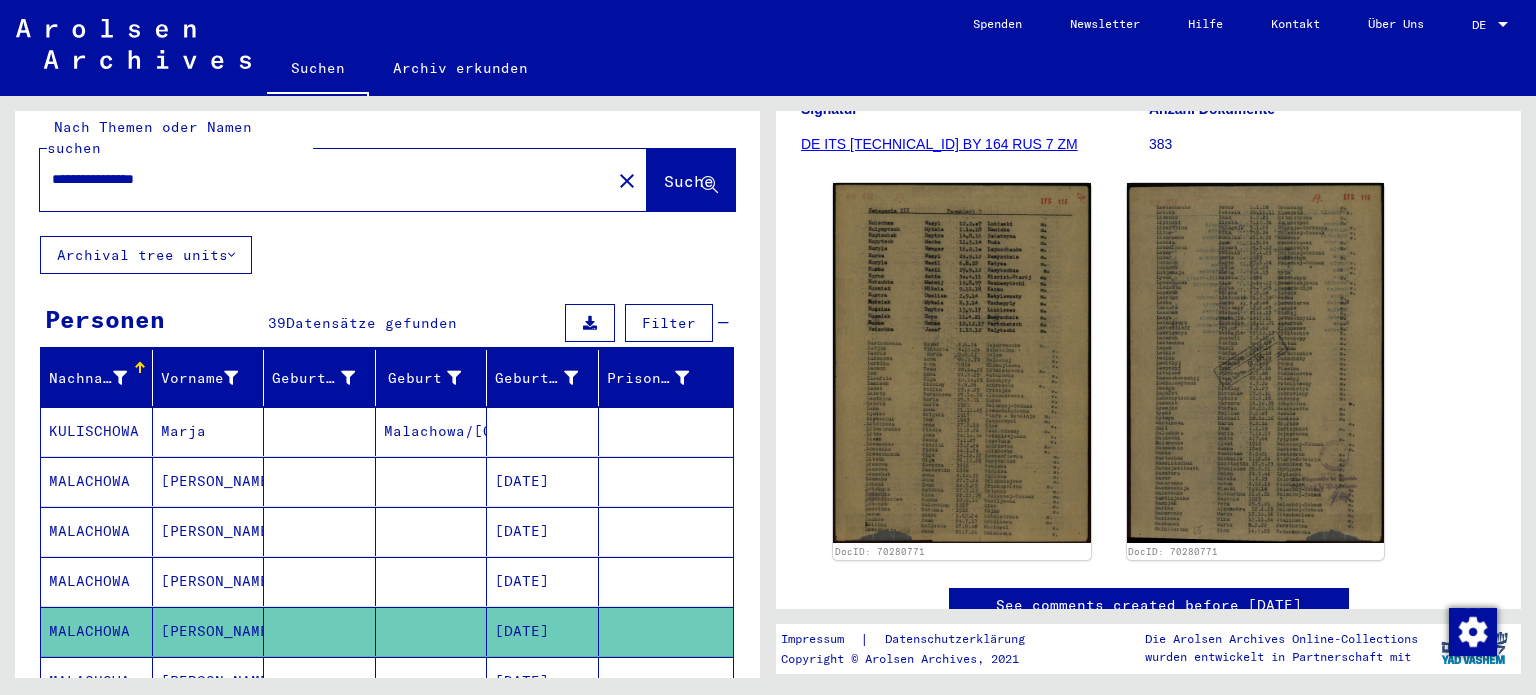 click on "KULISCHOWA" at bounding box center (97, 481) 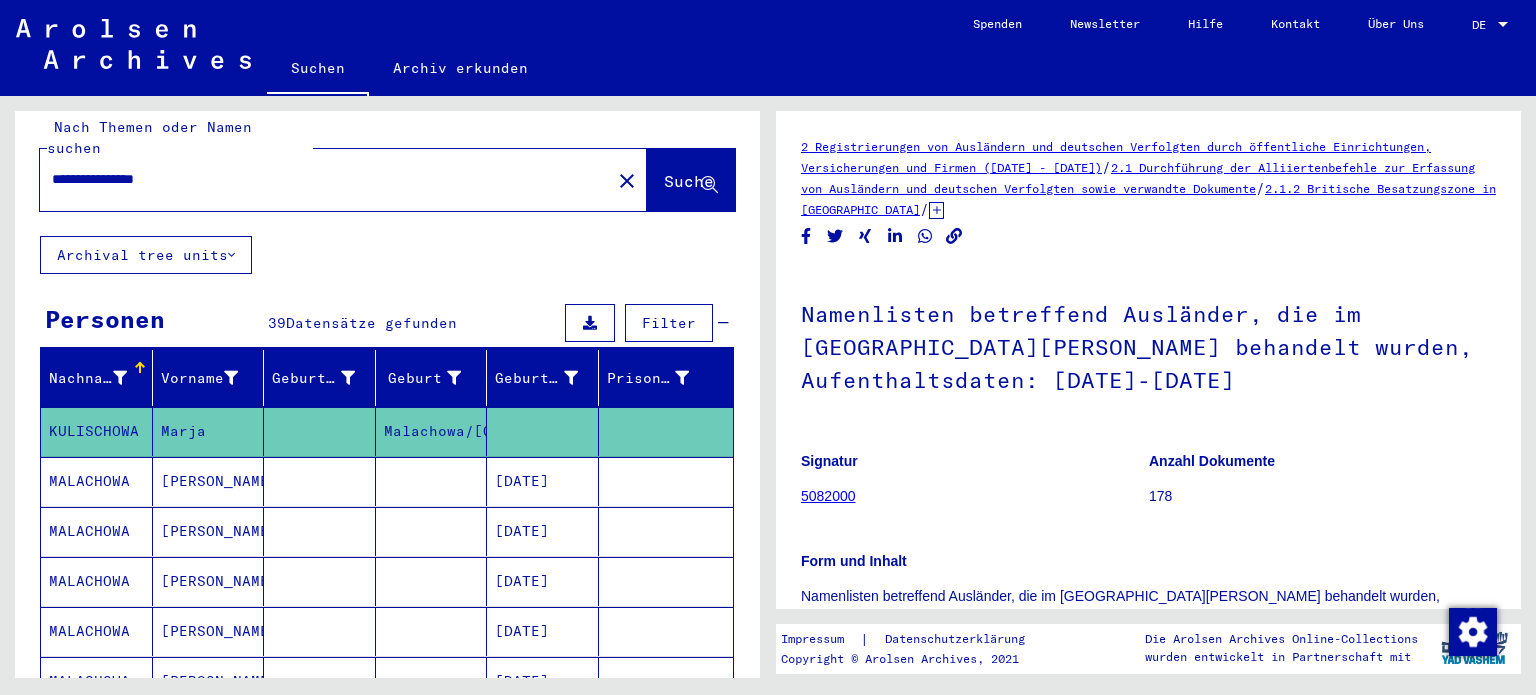 scroll, scrollTop: 0, scrollLeft: 0, axis: both 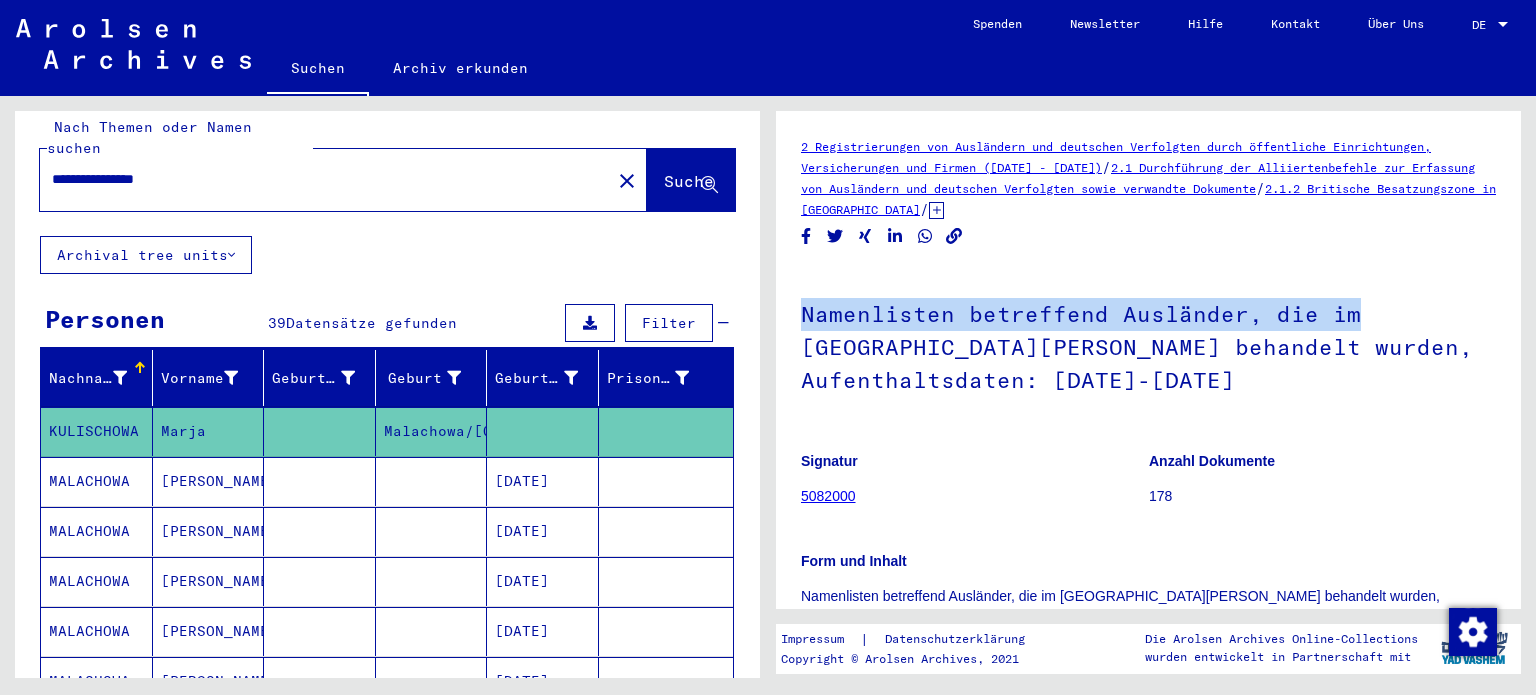 drag, startPoint x: 1521, startPoint y: 216, endPoint x: 1504, endPoint y: 302, distance: 87.66413 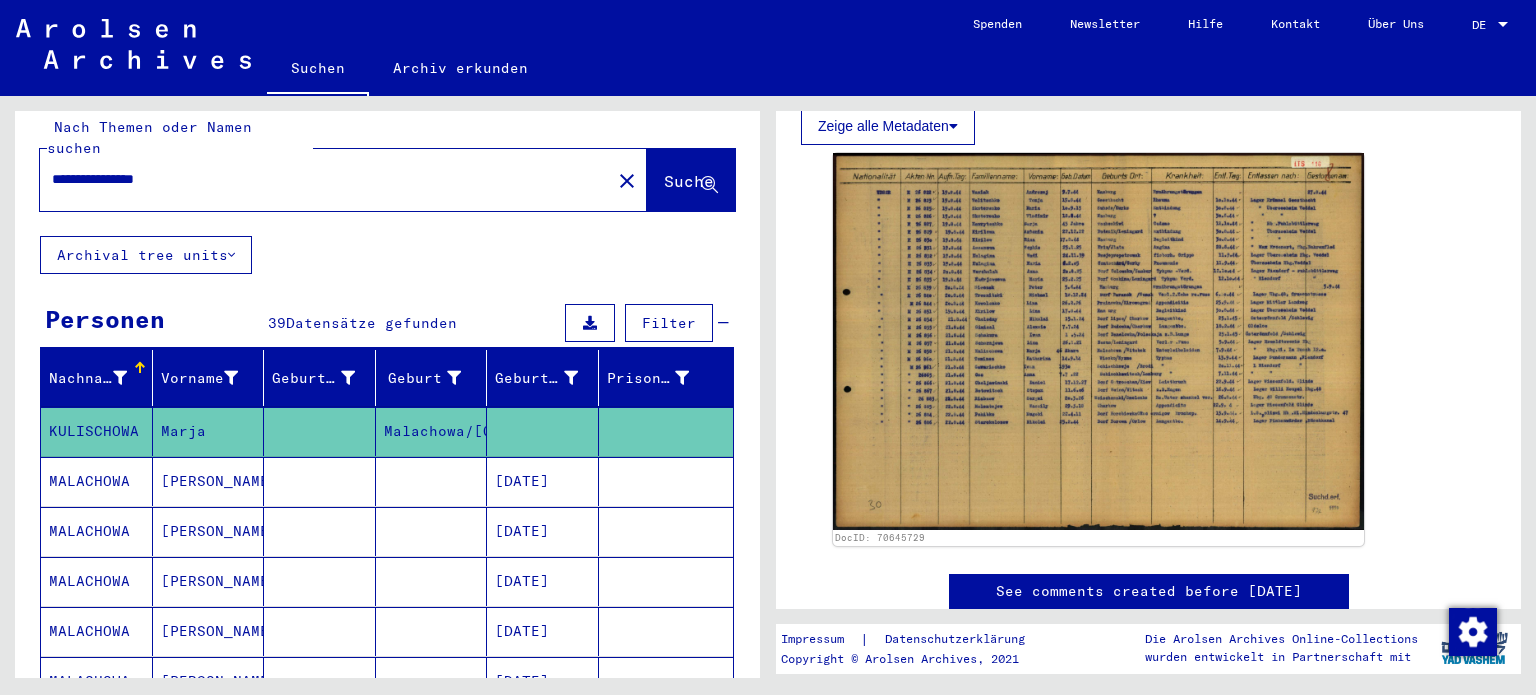 scroll, scrollTop: 653, scrollLeft: 0, axis: vertical 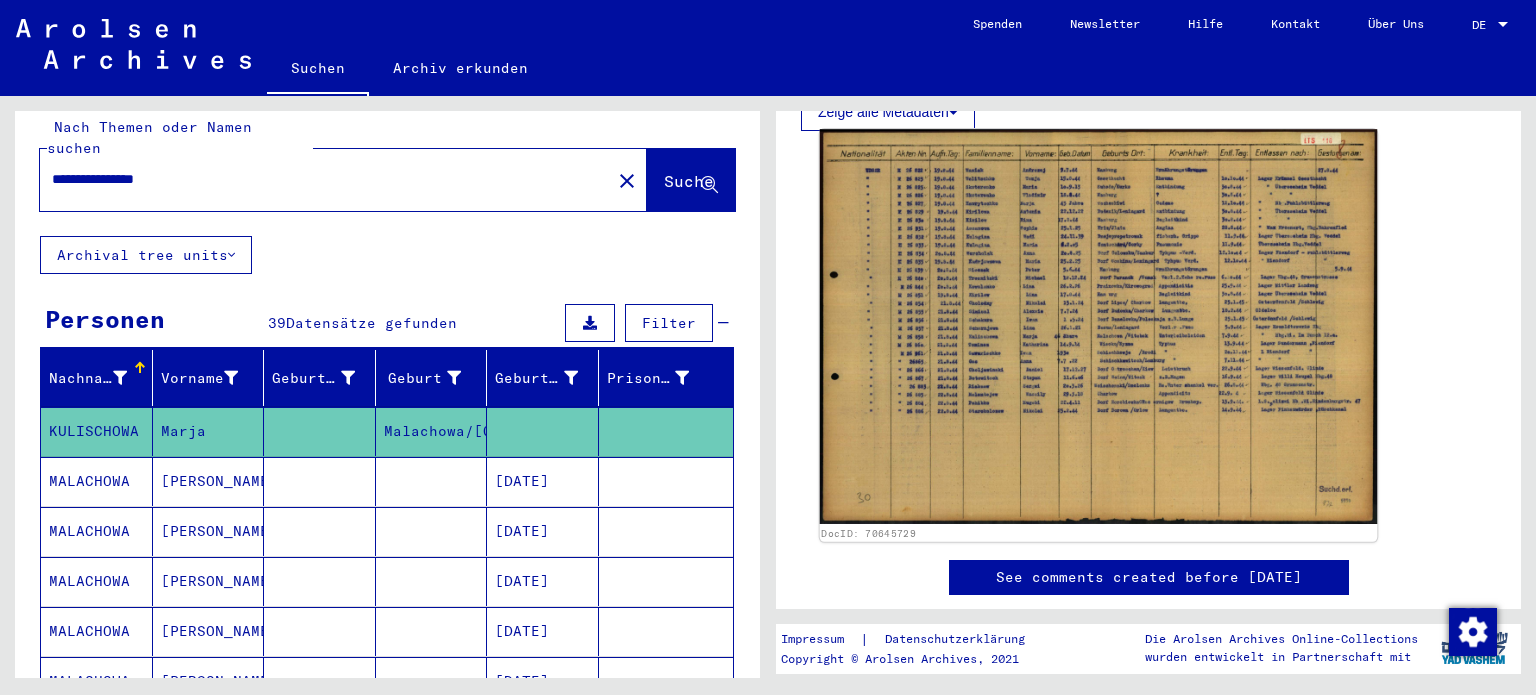 click 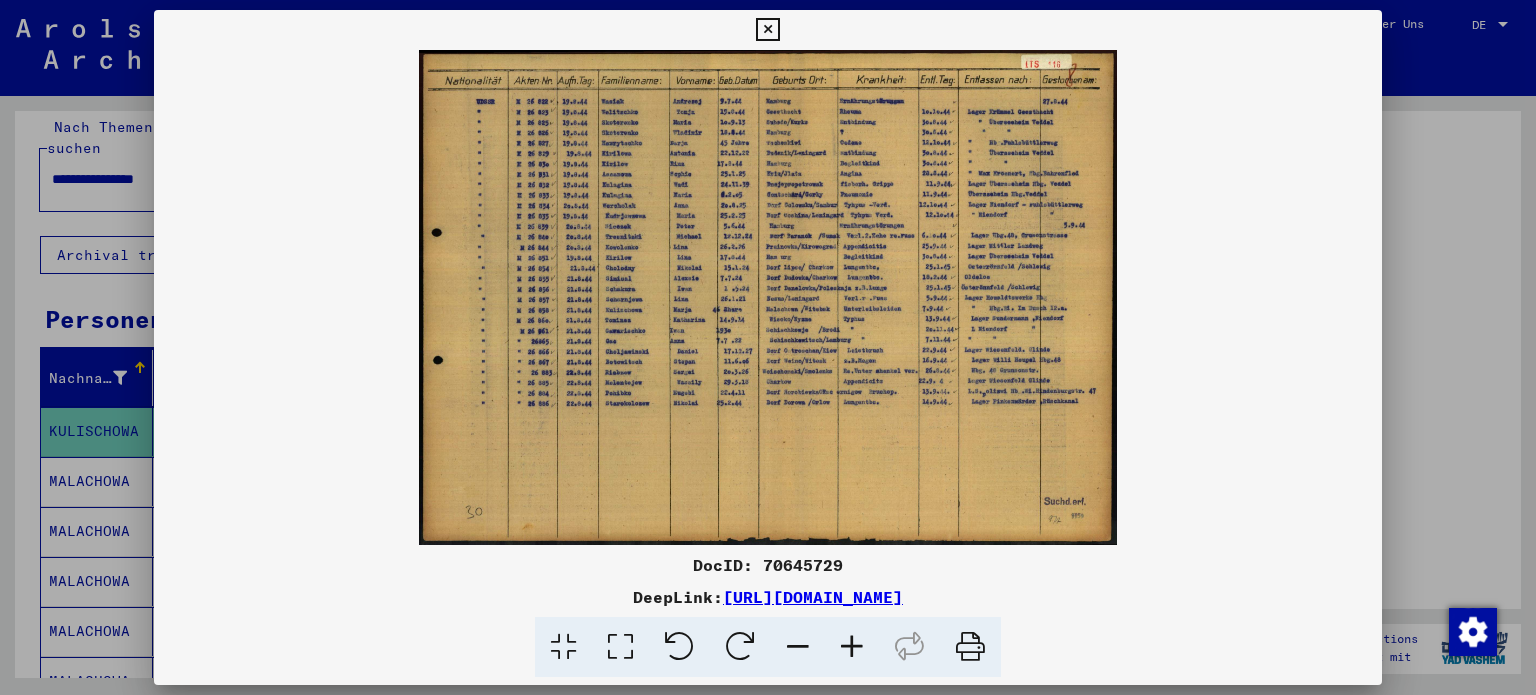 click at bounding box center [852, 647] 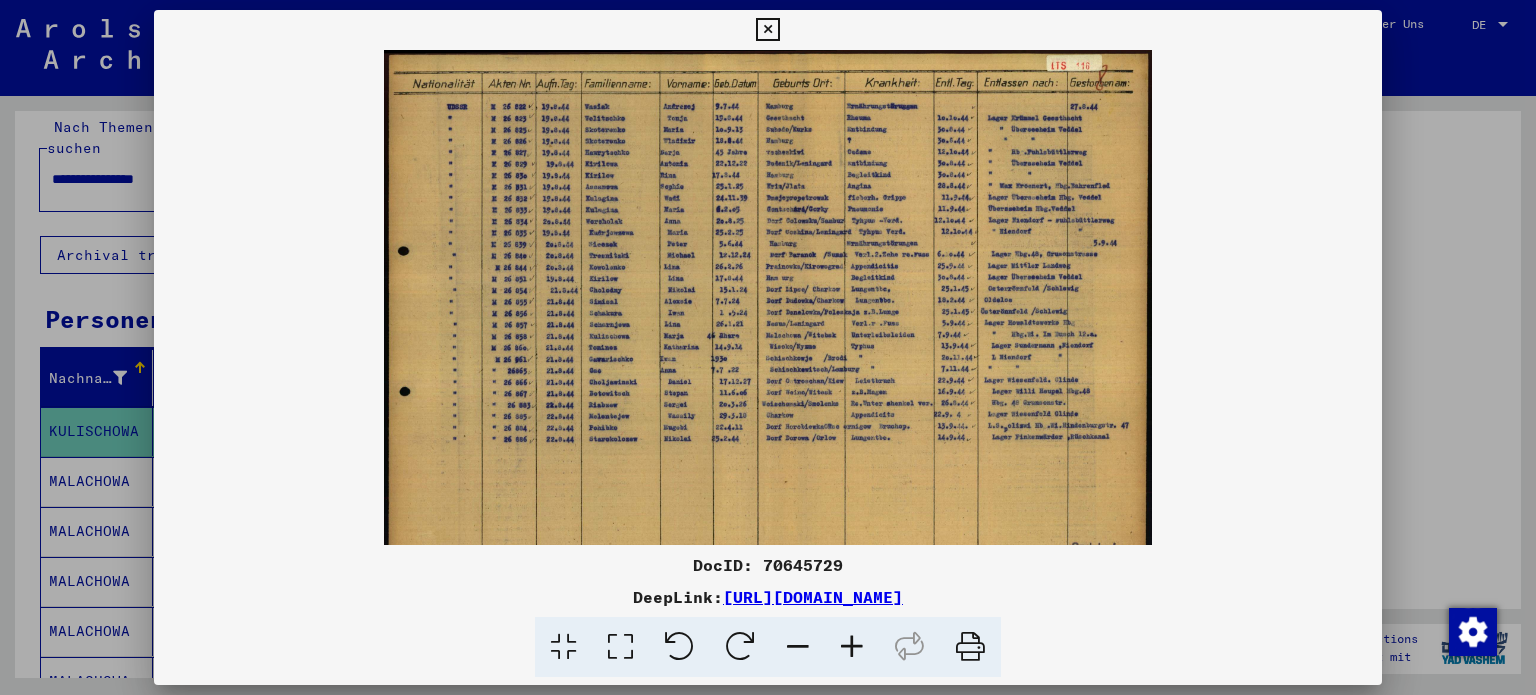 click at bounding box center [852, 647] 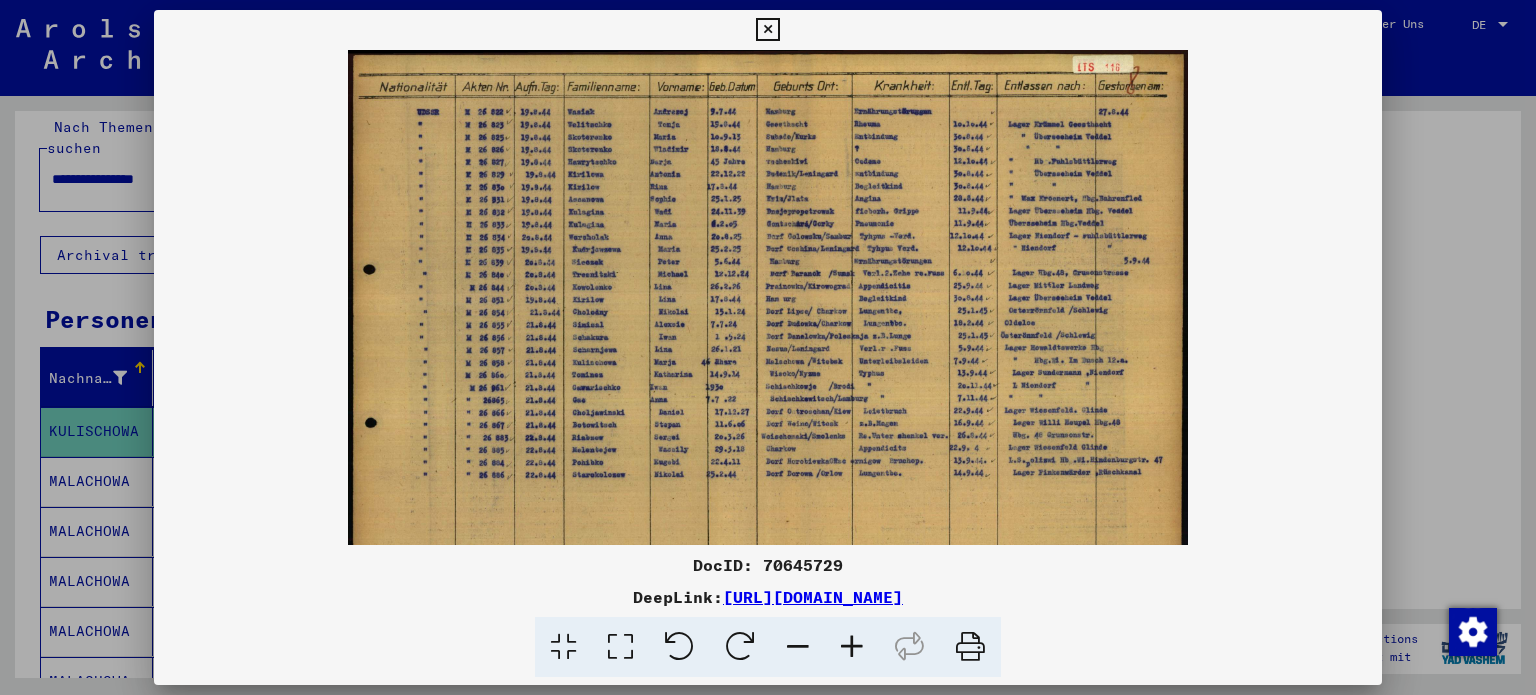 click at bounding box center [852, 647] 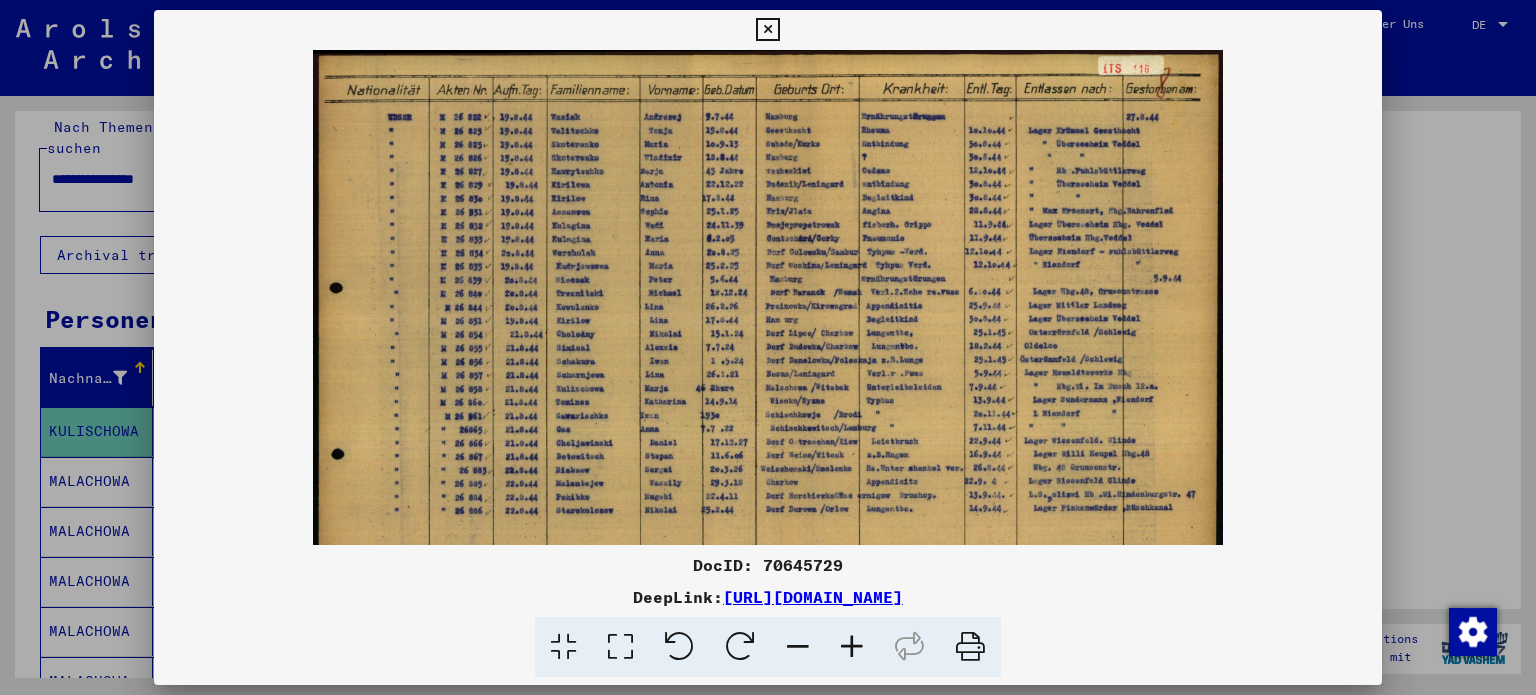 click at bounding box center (852, 647) 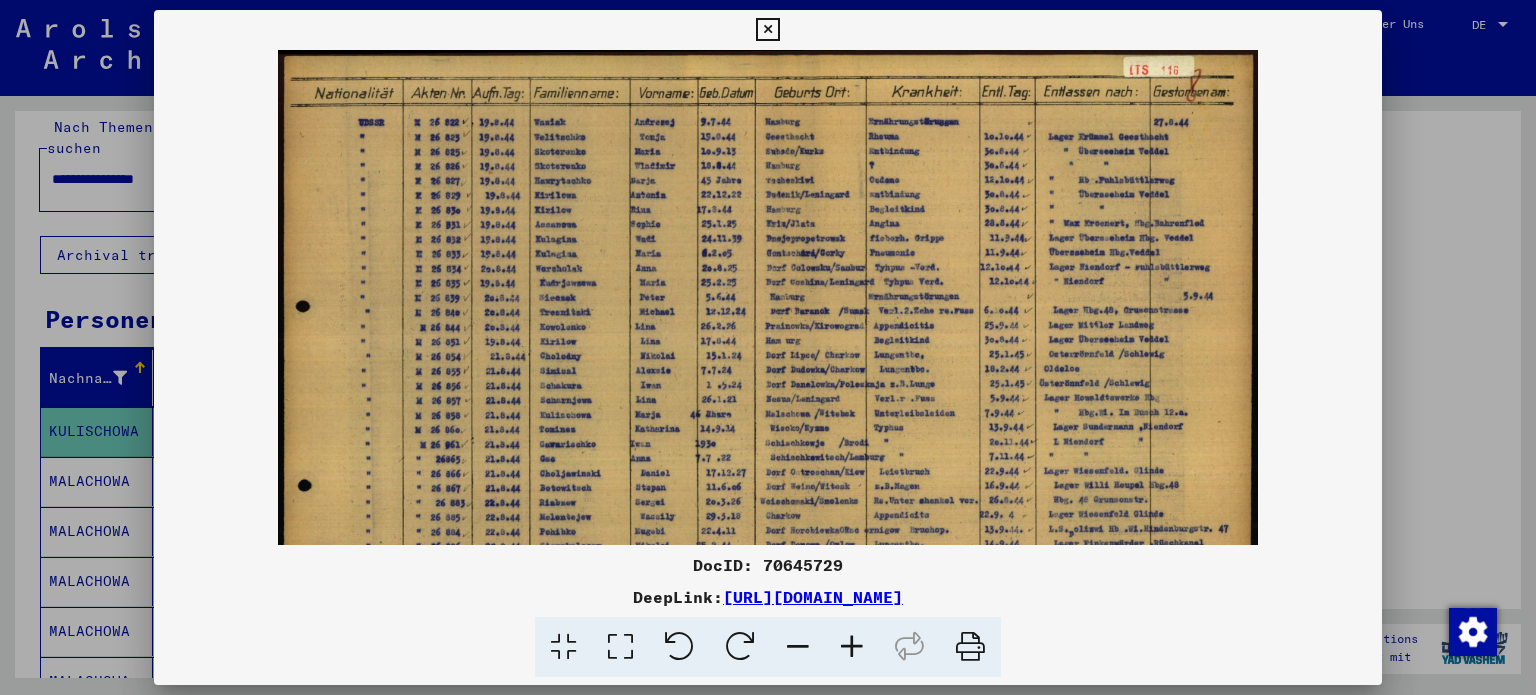 click at bounding box center (852, 647) 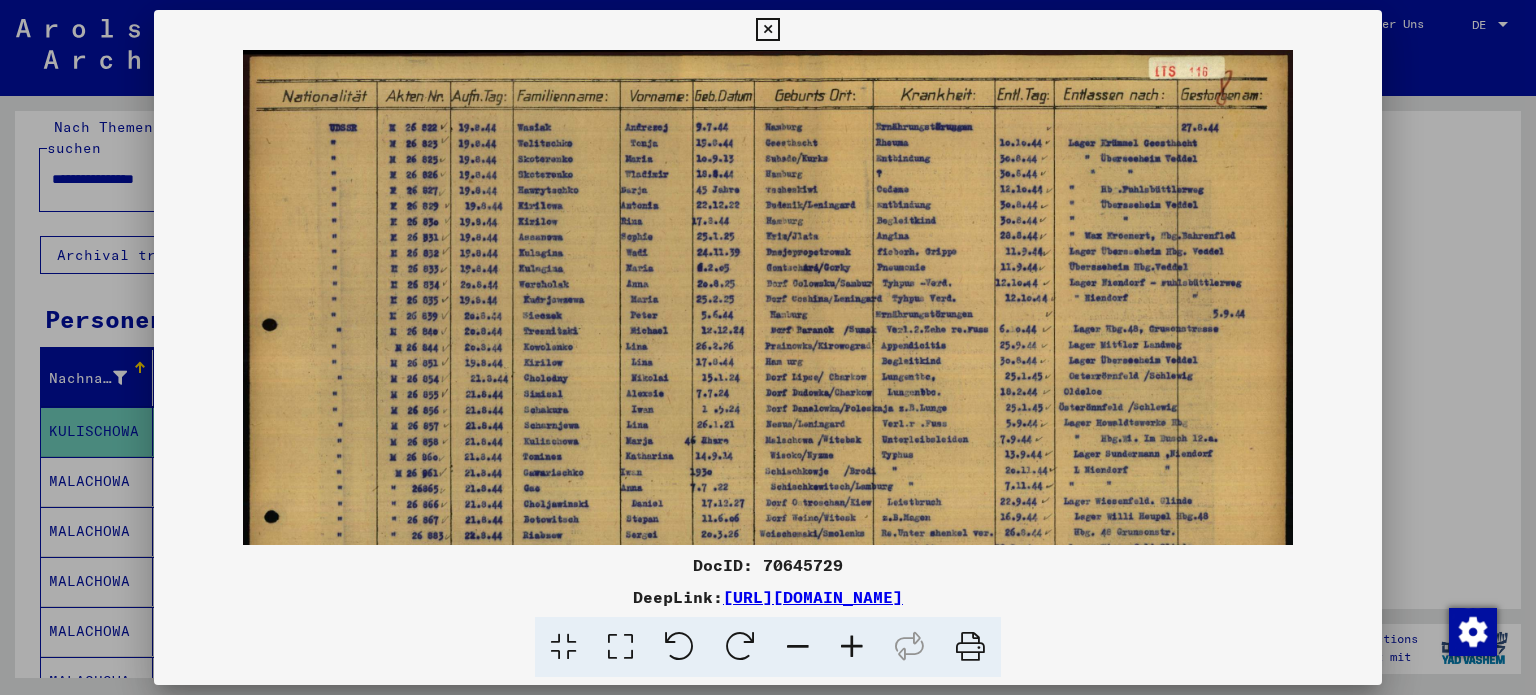 click at bounding box center (852, 647) 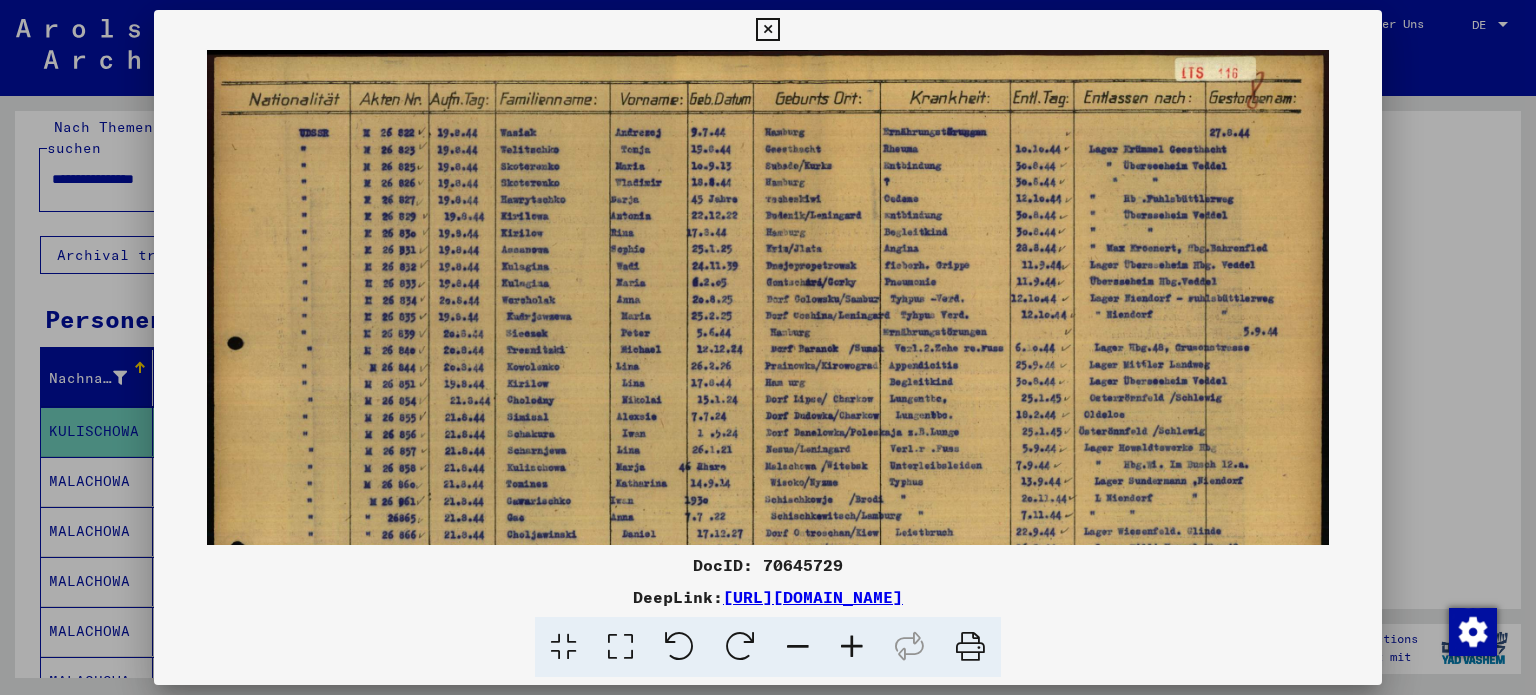 click at bounding box center (852, 647) 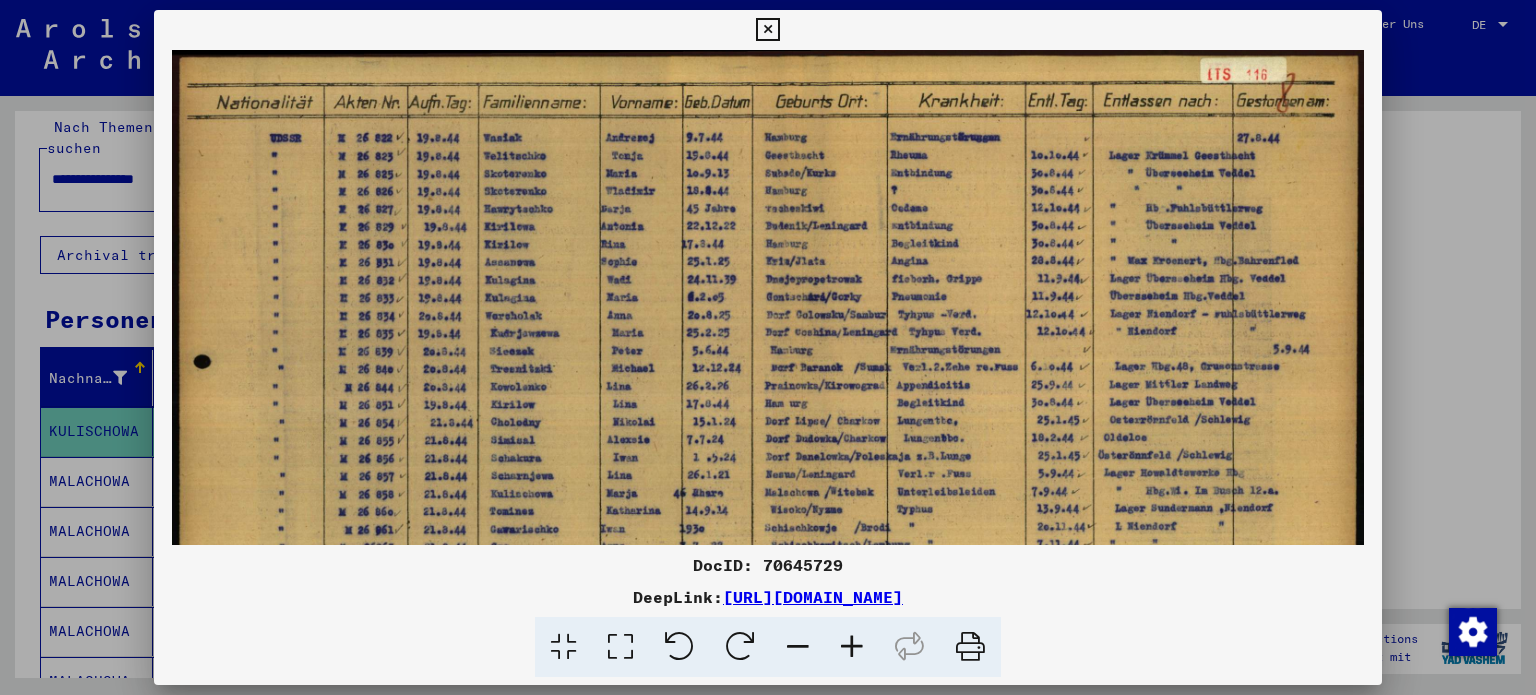 click at bounding box center (852, 647) 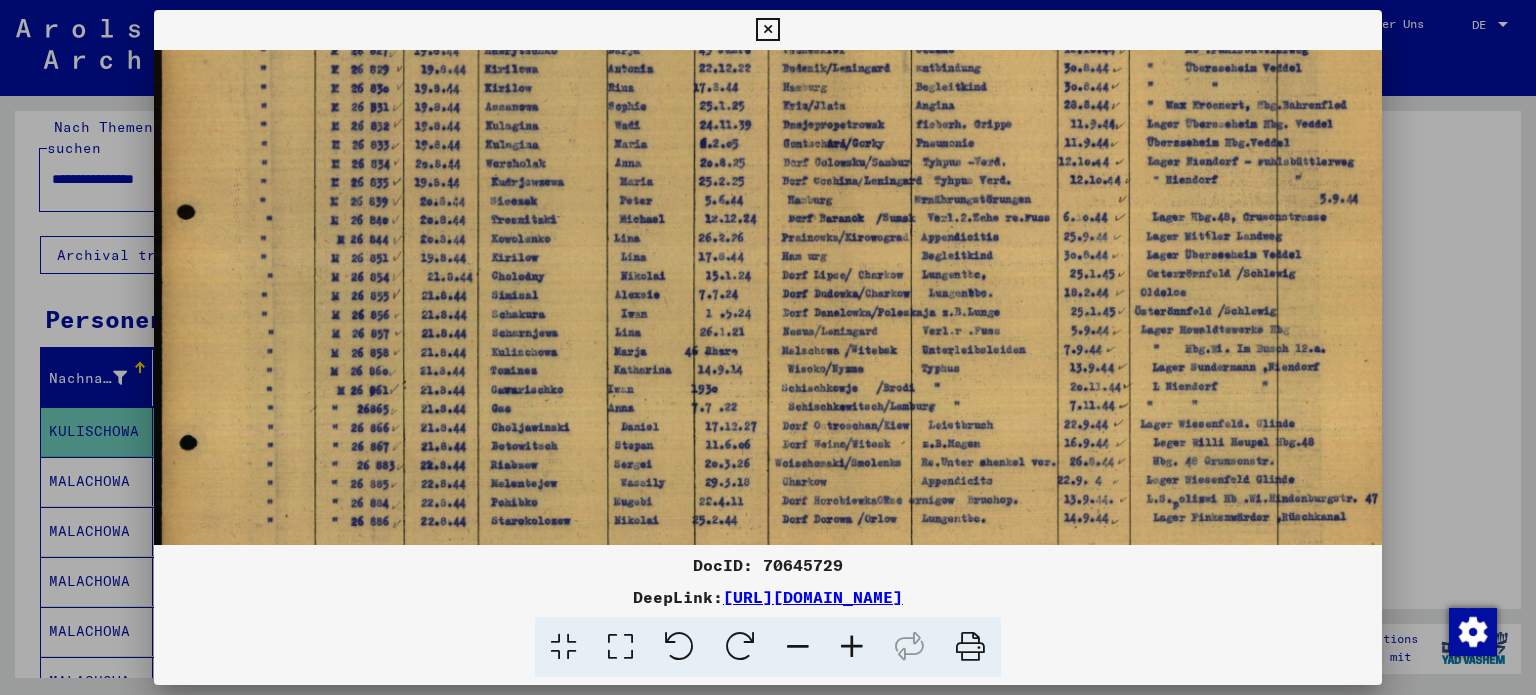 scroll, scrollTop: 172, scrollLeft: 0, axis: vertical 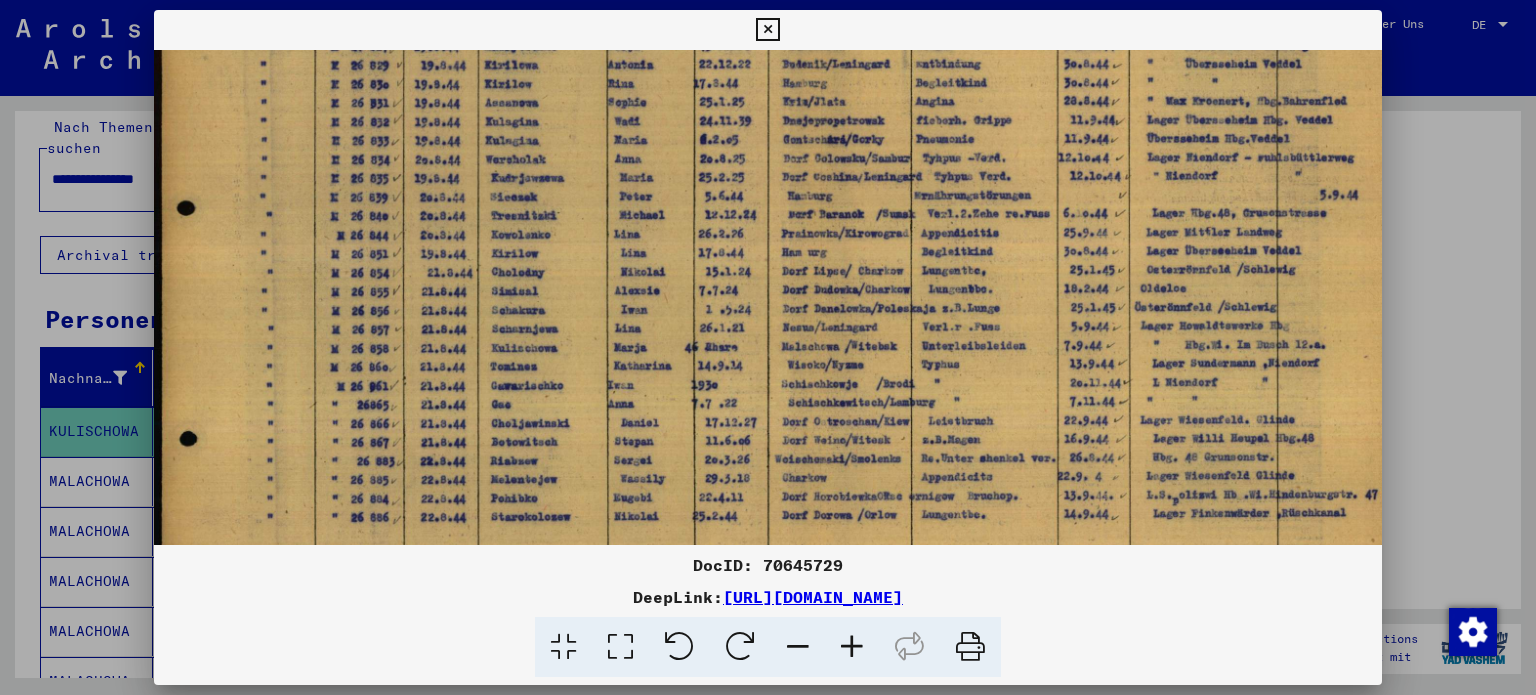 drag, startPoint x: 744, startPoint y: 443, endPoint x: 767, endPoint y: 312, distance: 133.00375 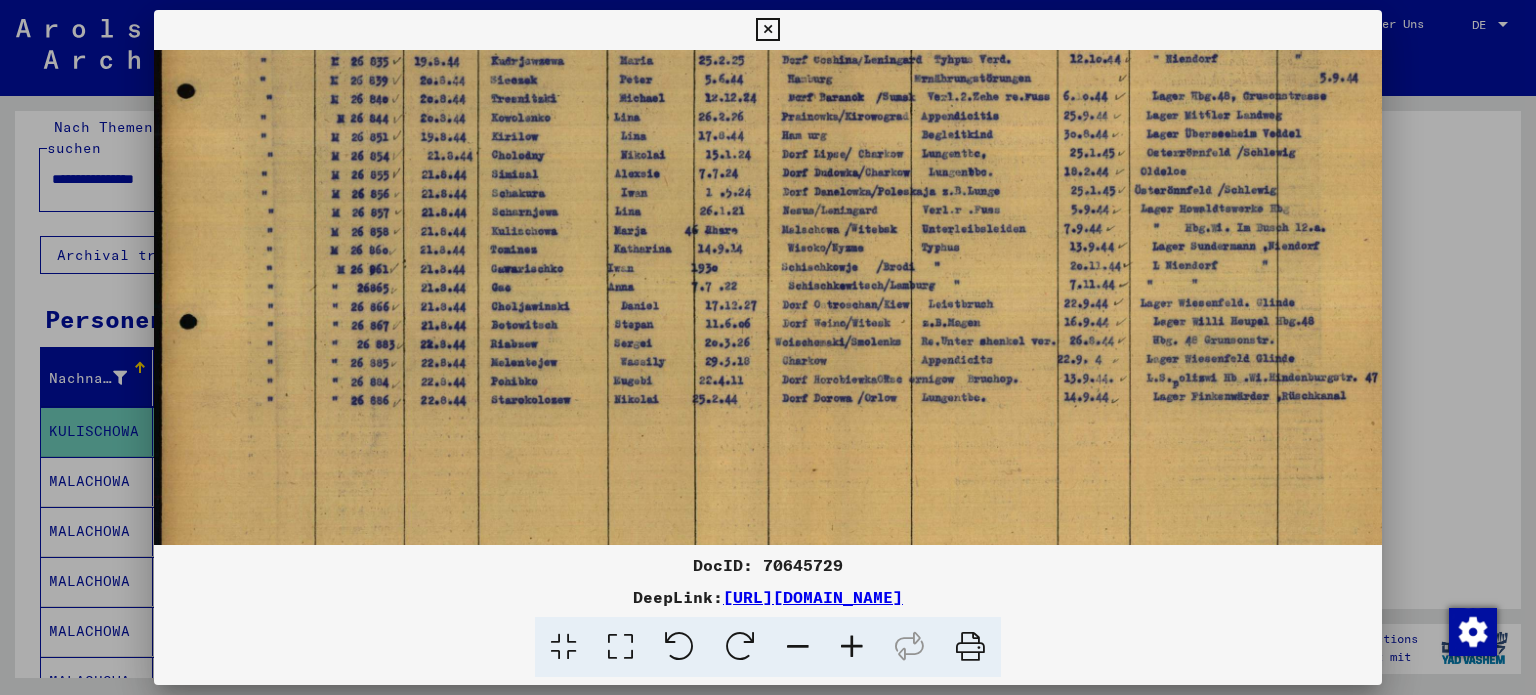 drag, startPoint x: 782, startPoint y: 361, endPoint x: 823, endPoint y: 243, distance: 124.919975 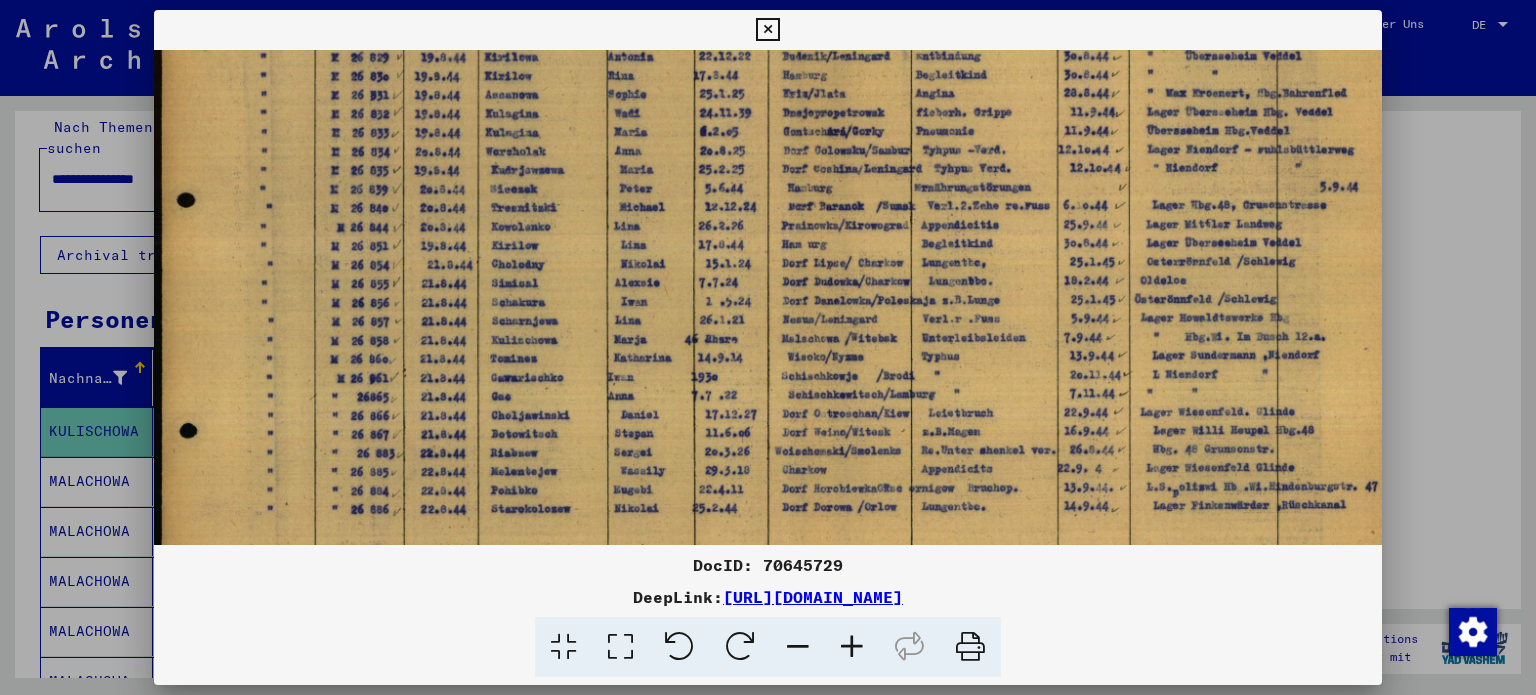 scroll, scrollTop: 188, scrollLeft: 0, axis: vertical 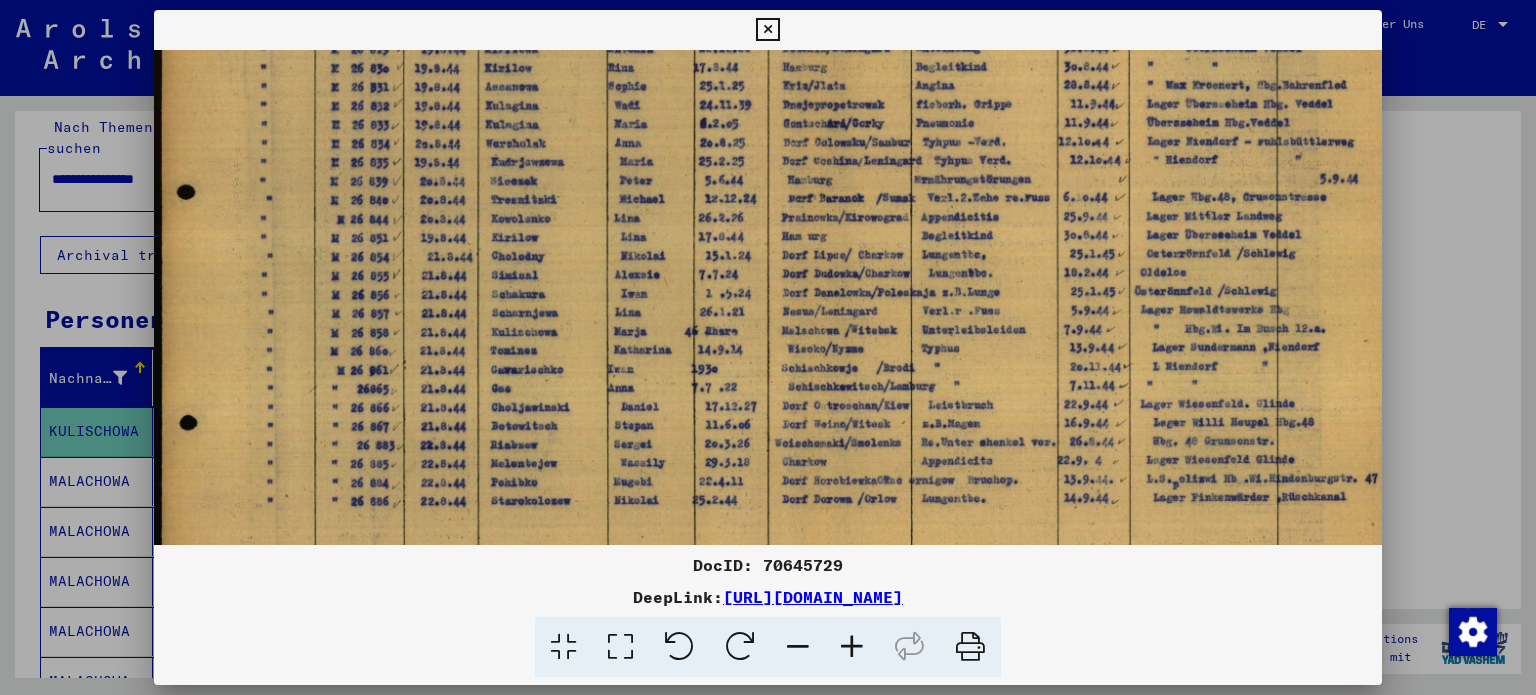 drag, startPoint x: 820, startPoint y: 206, endPoint x: 968, endPoint y: 320, distance: 186.81541 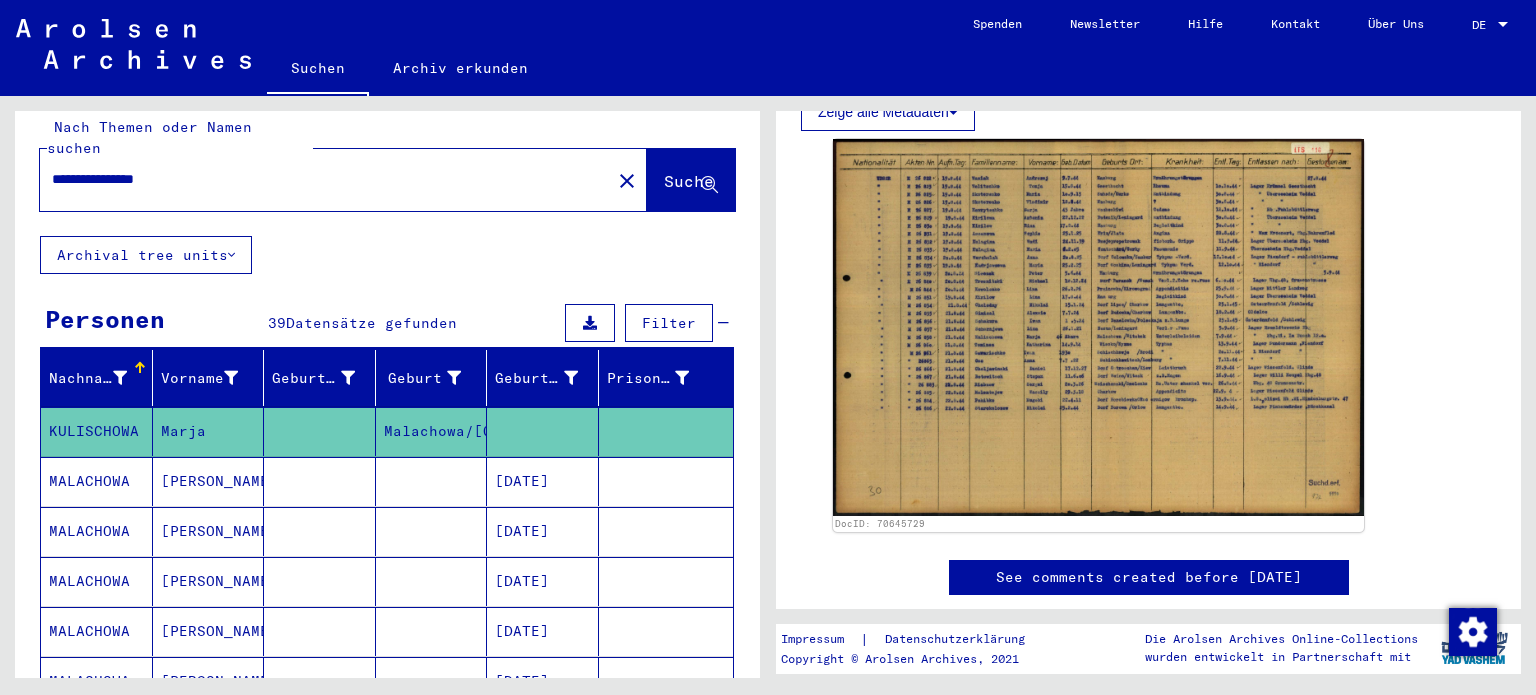 click on "MALACHOWA" at bounding box center (97, 531) 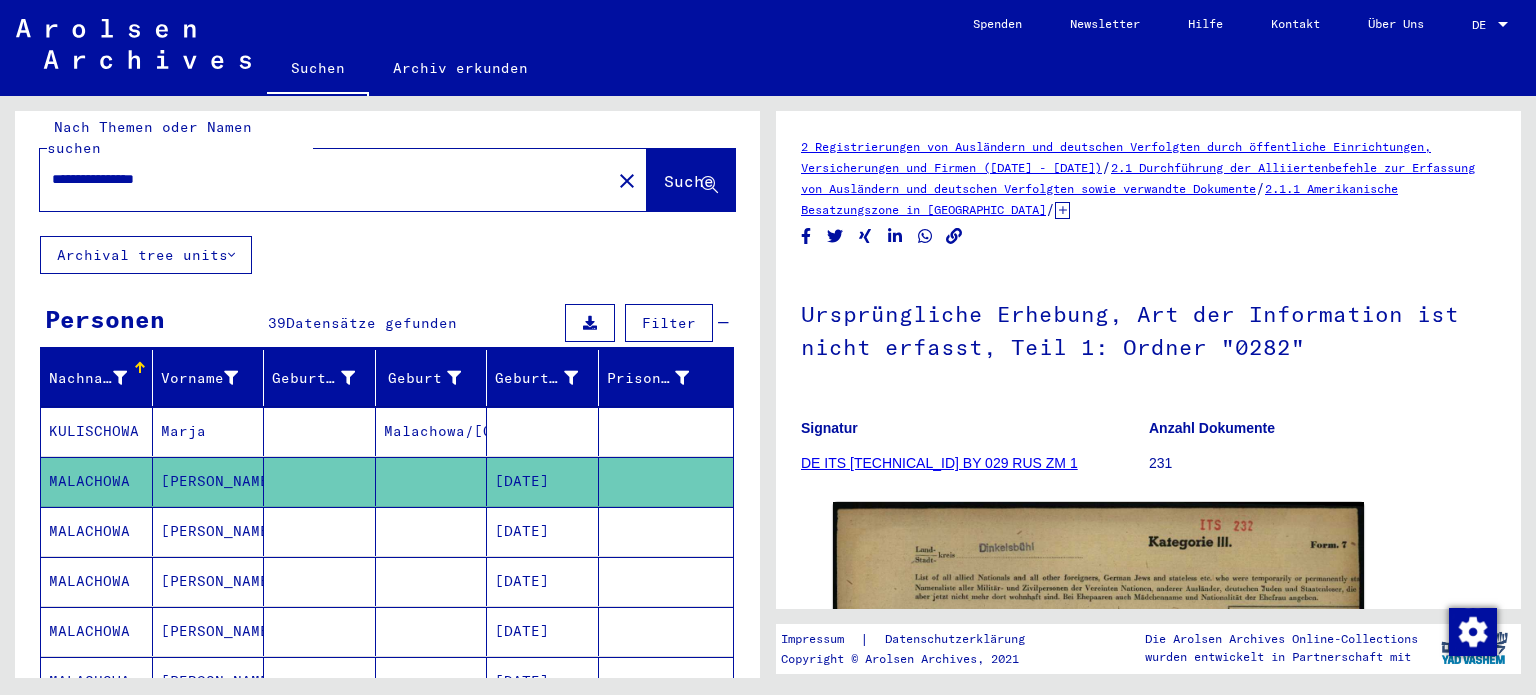 scroll, scrollTop: 0, scrollLeft: 0, axis: both 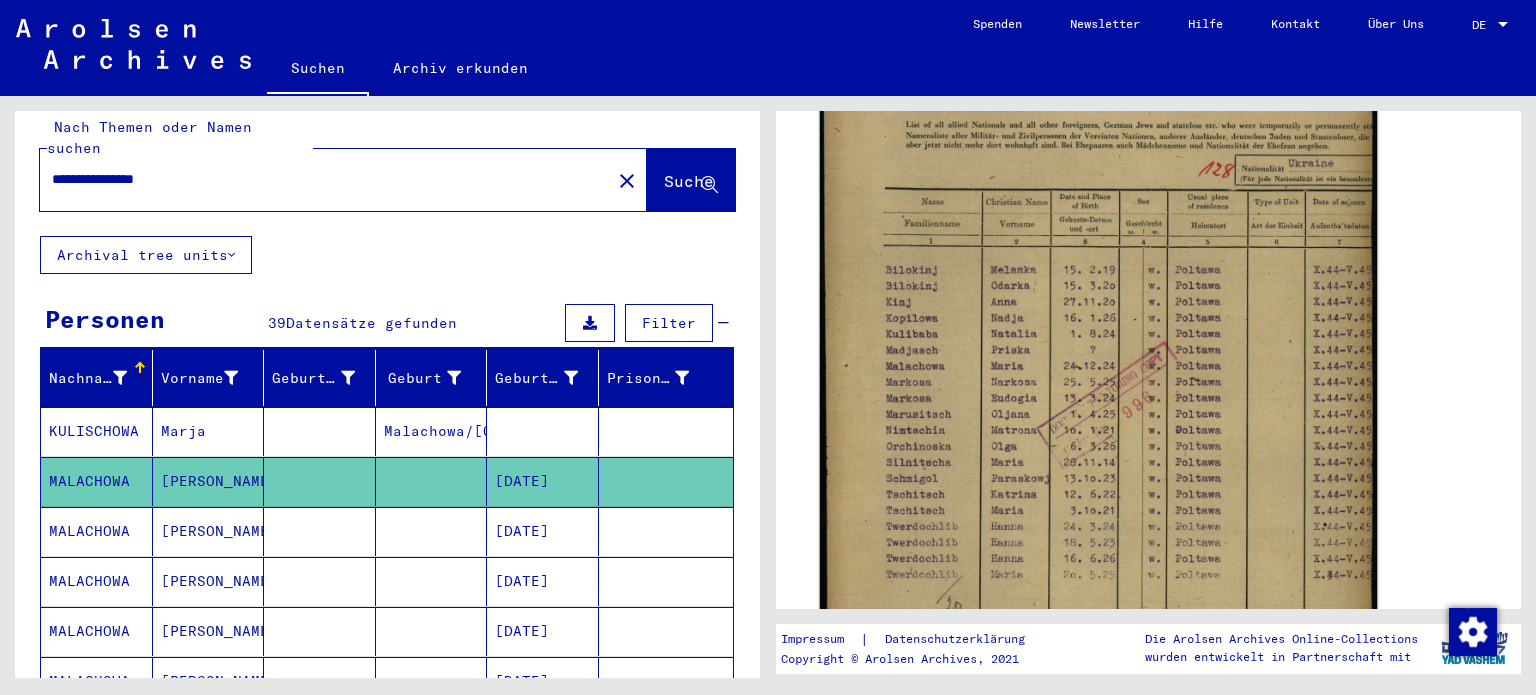 click 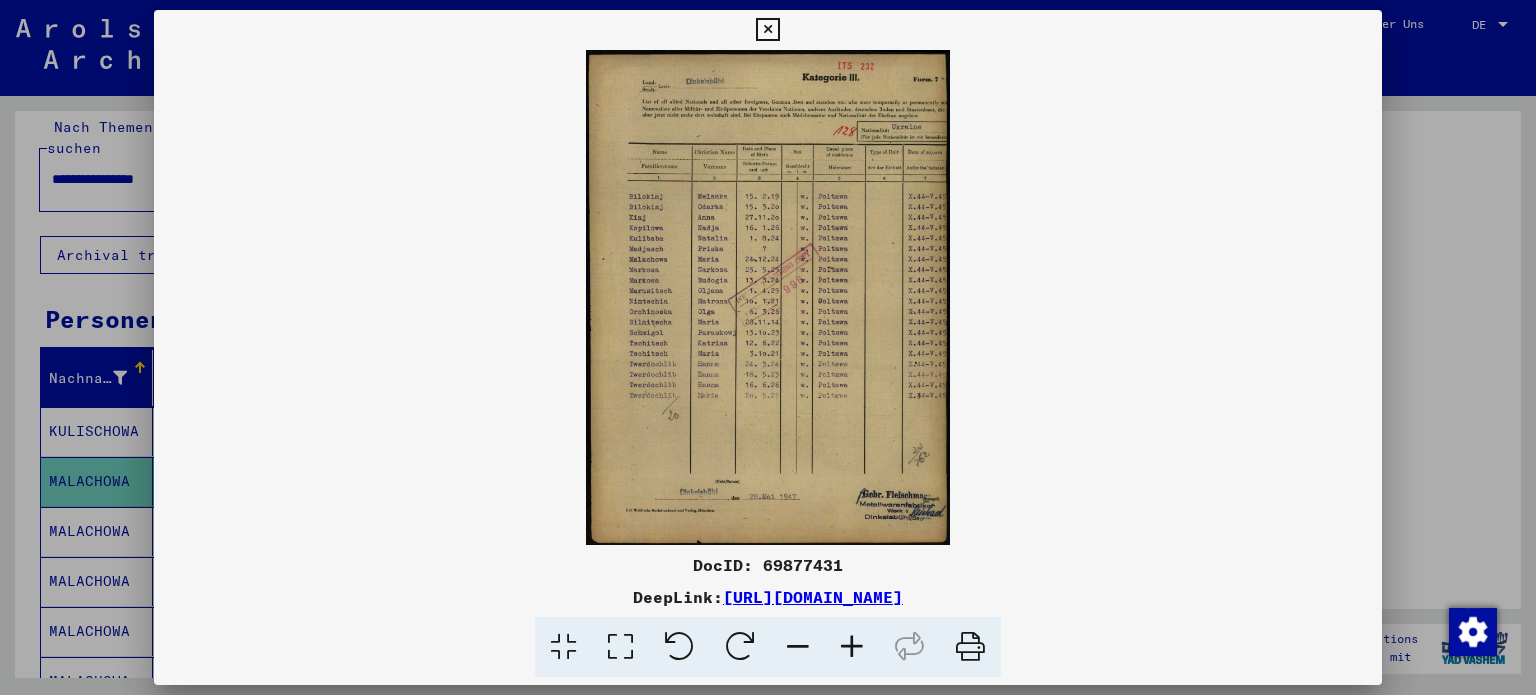 click at bounding box center [768, 297] 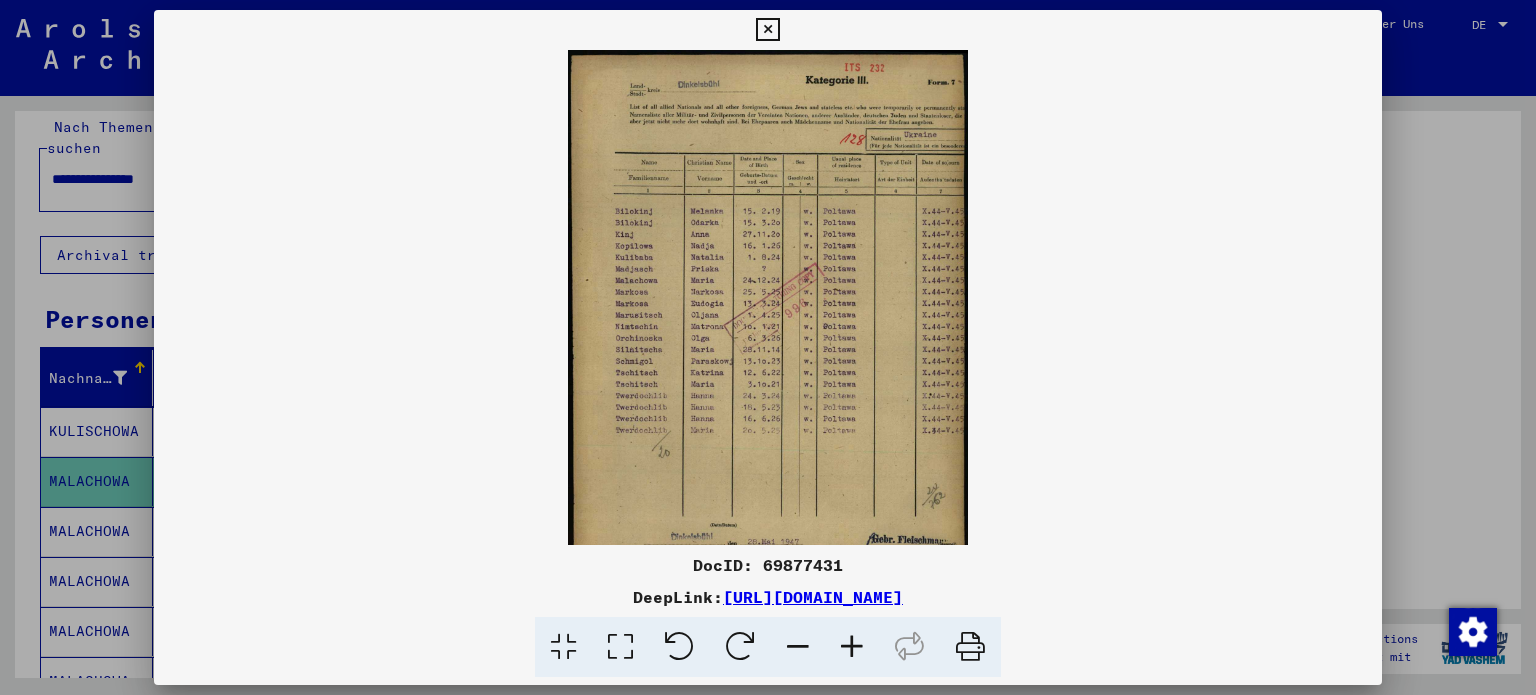 click at bounding box center [852, 647] 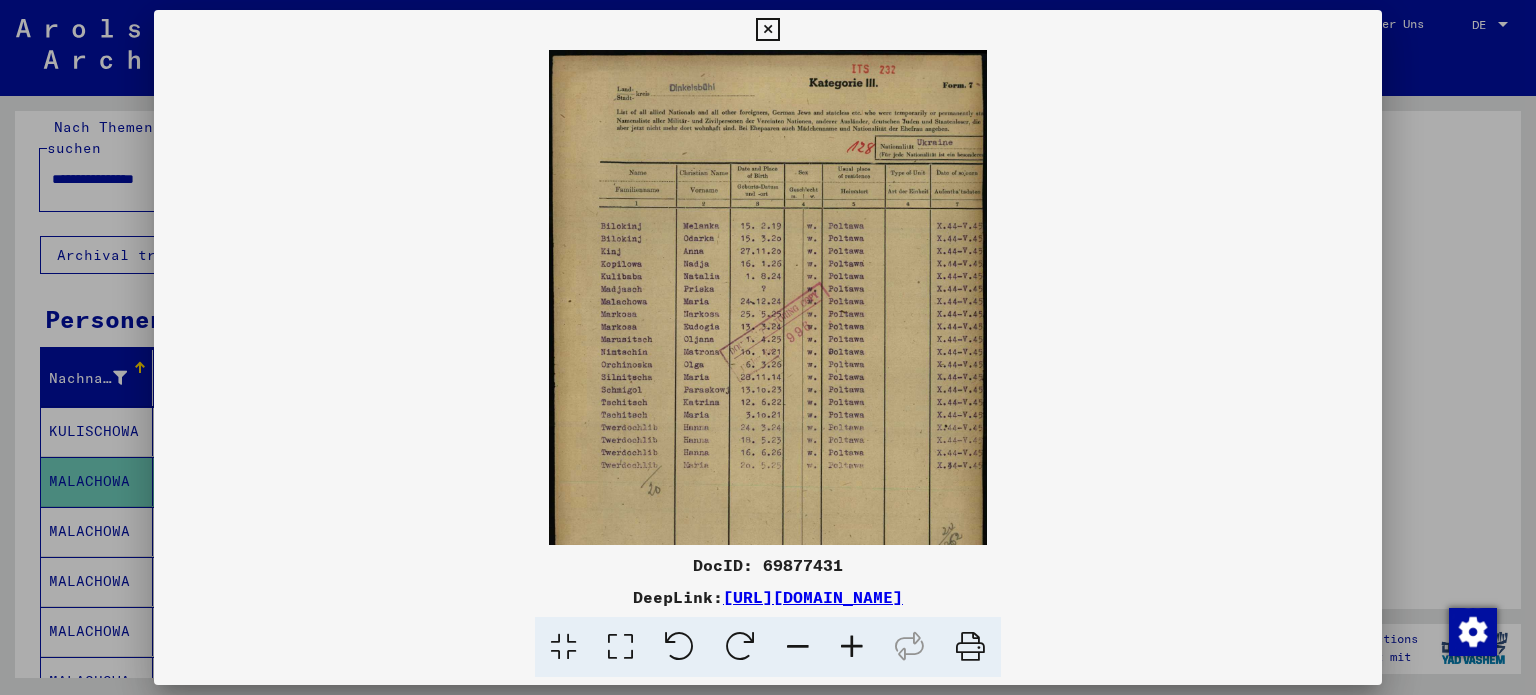 click at bounding box center (852, 647) 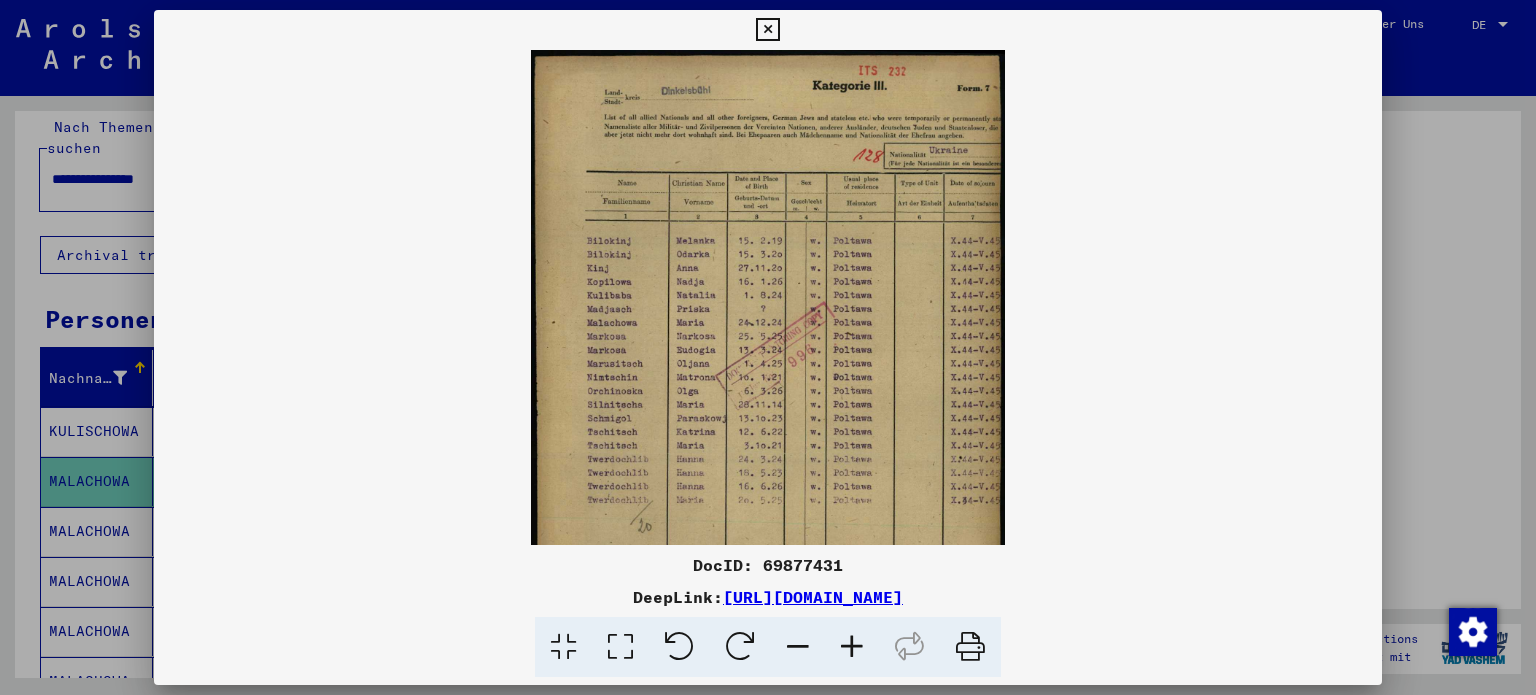 click at bounding box center (852, 647) 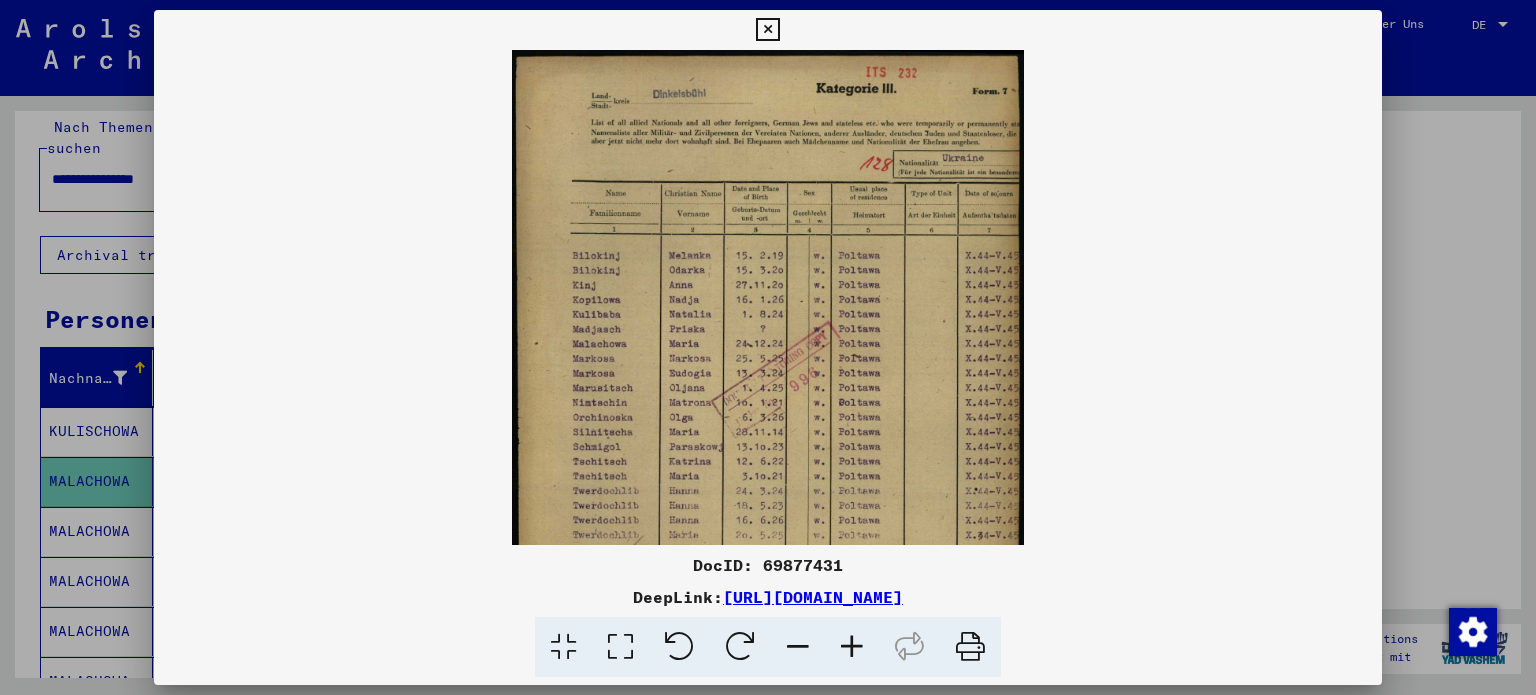 click at bounding box center [852, 647] 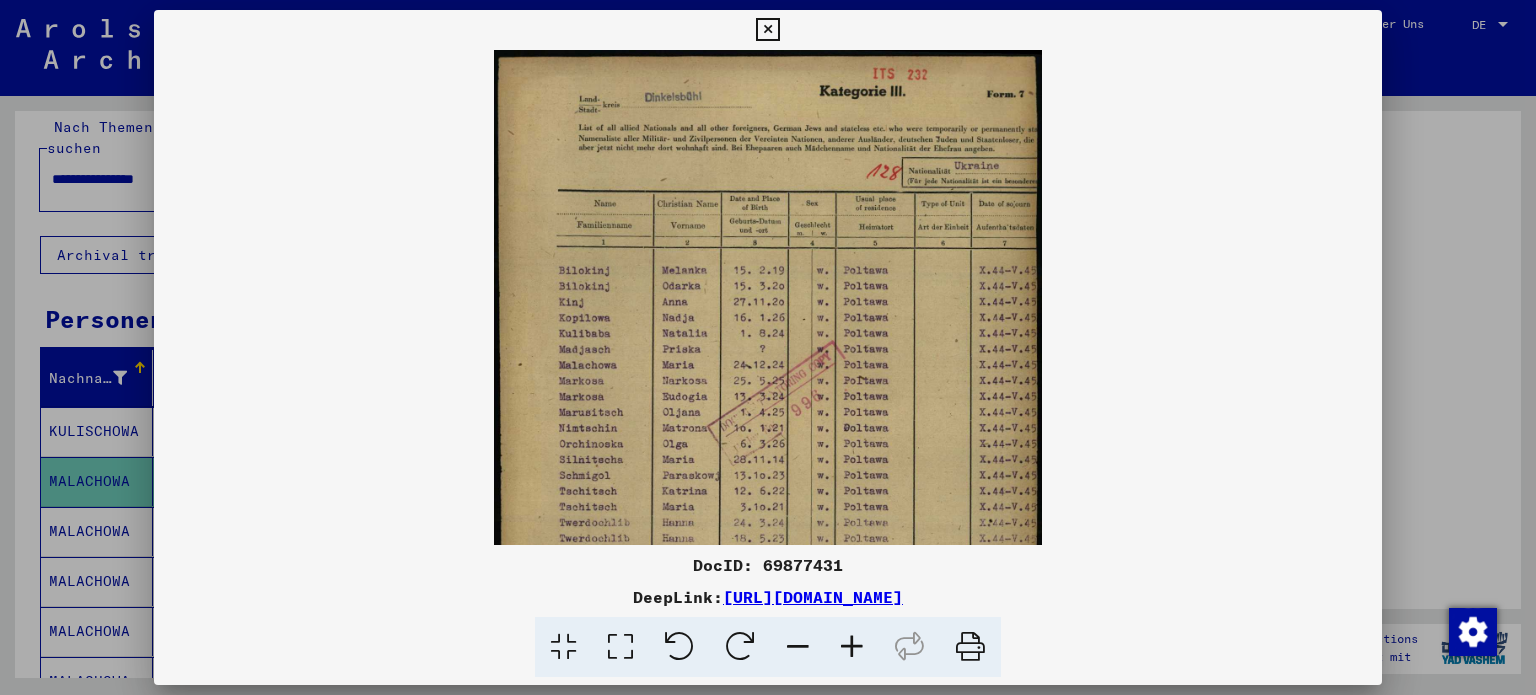 click at bounding box center (852, 647) 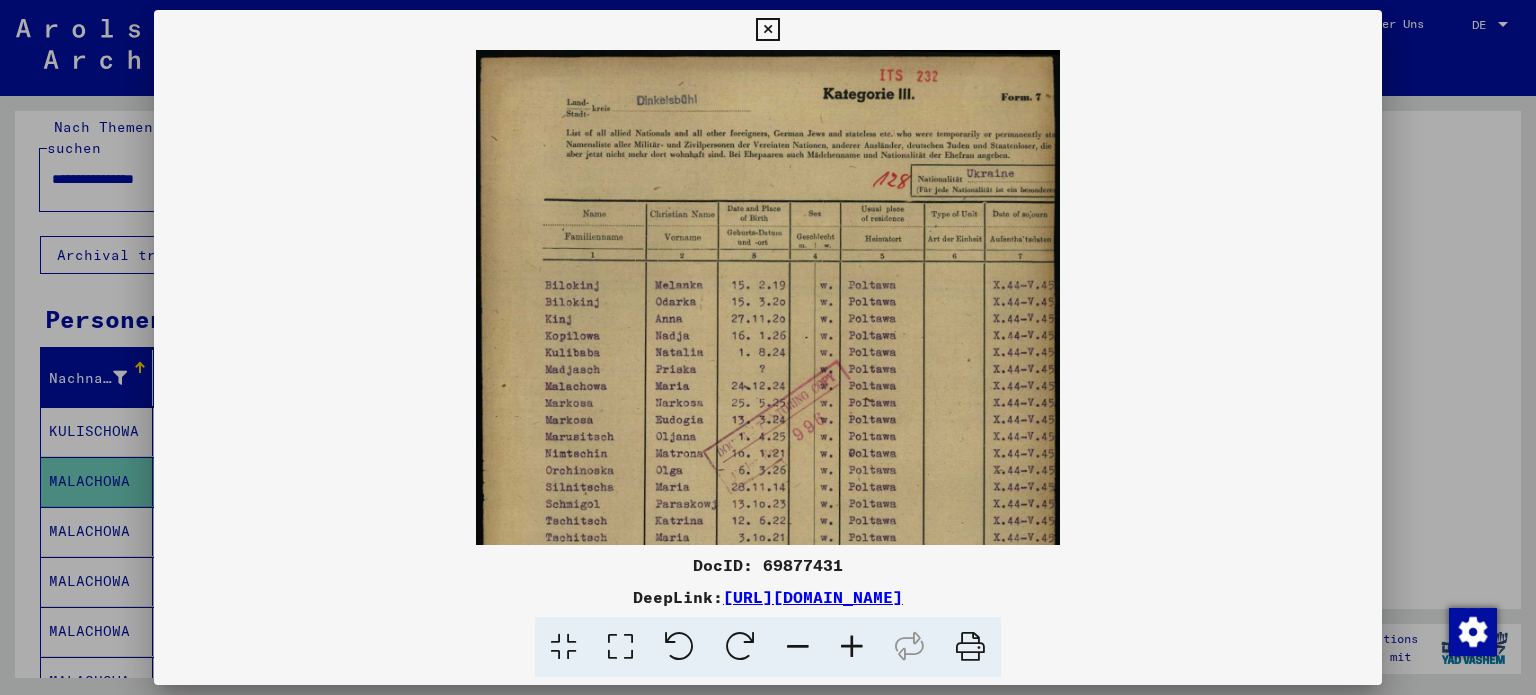 click at bounding box center [852, 647] 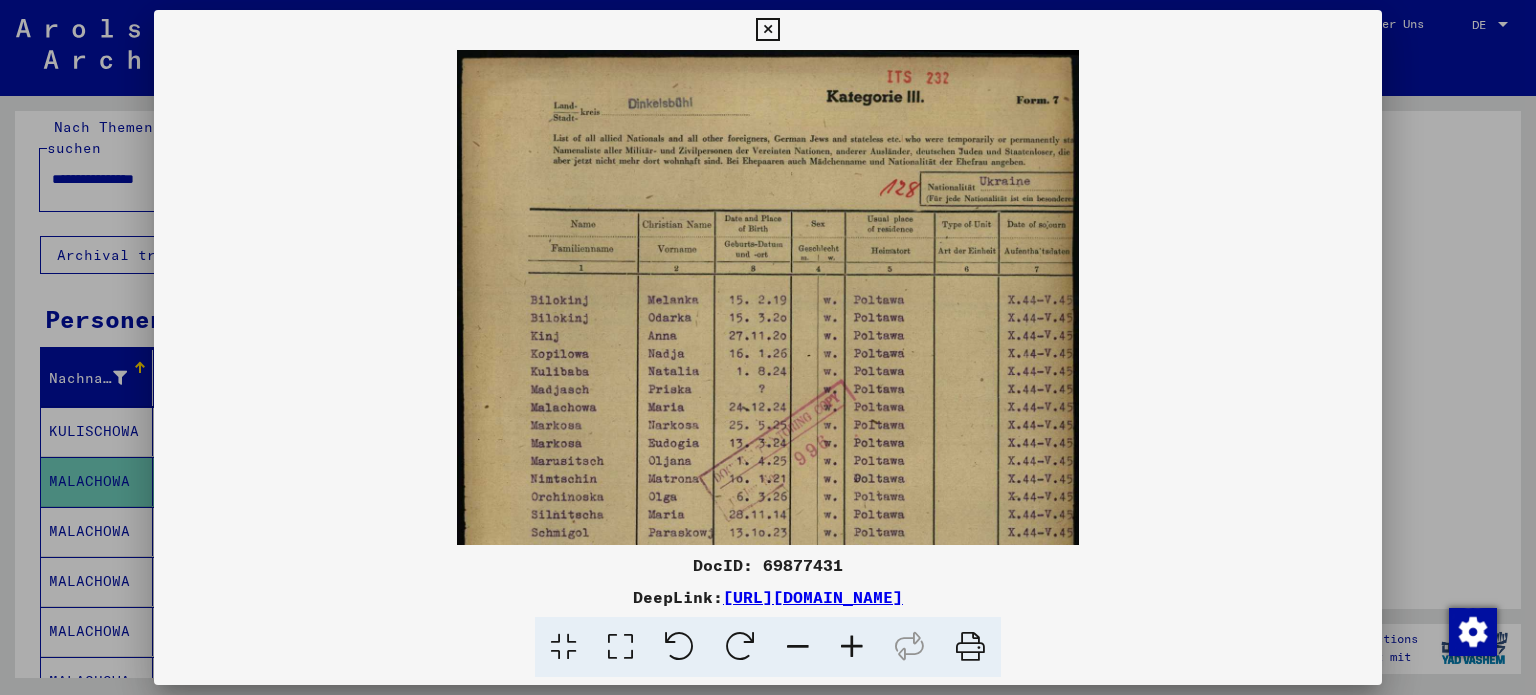 click at bounding box center [852, 647] 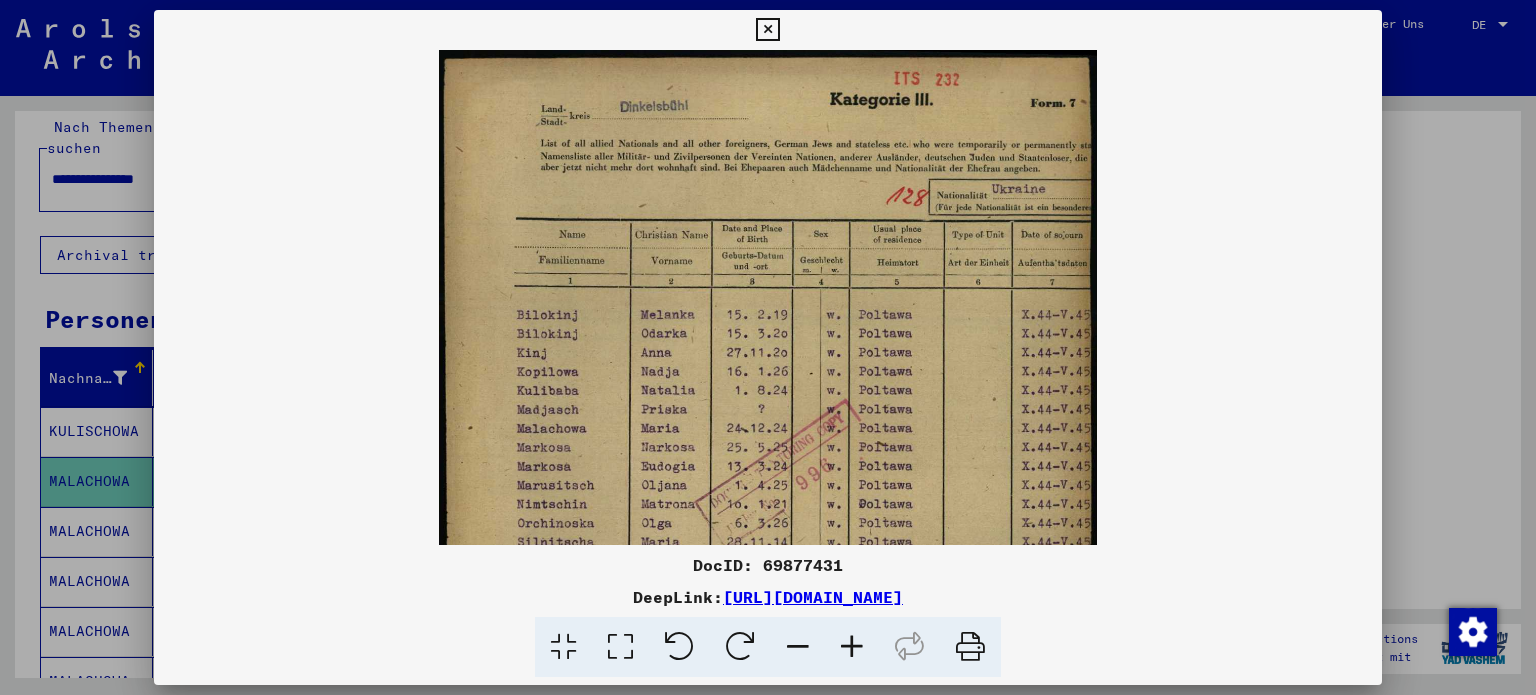 click at bounding box center (768, 347) 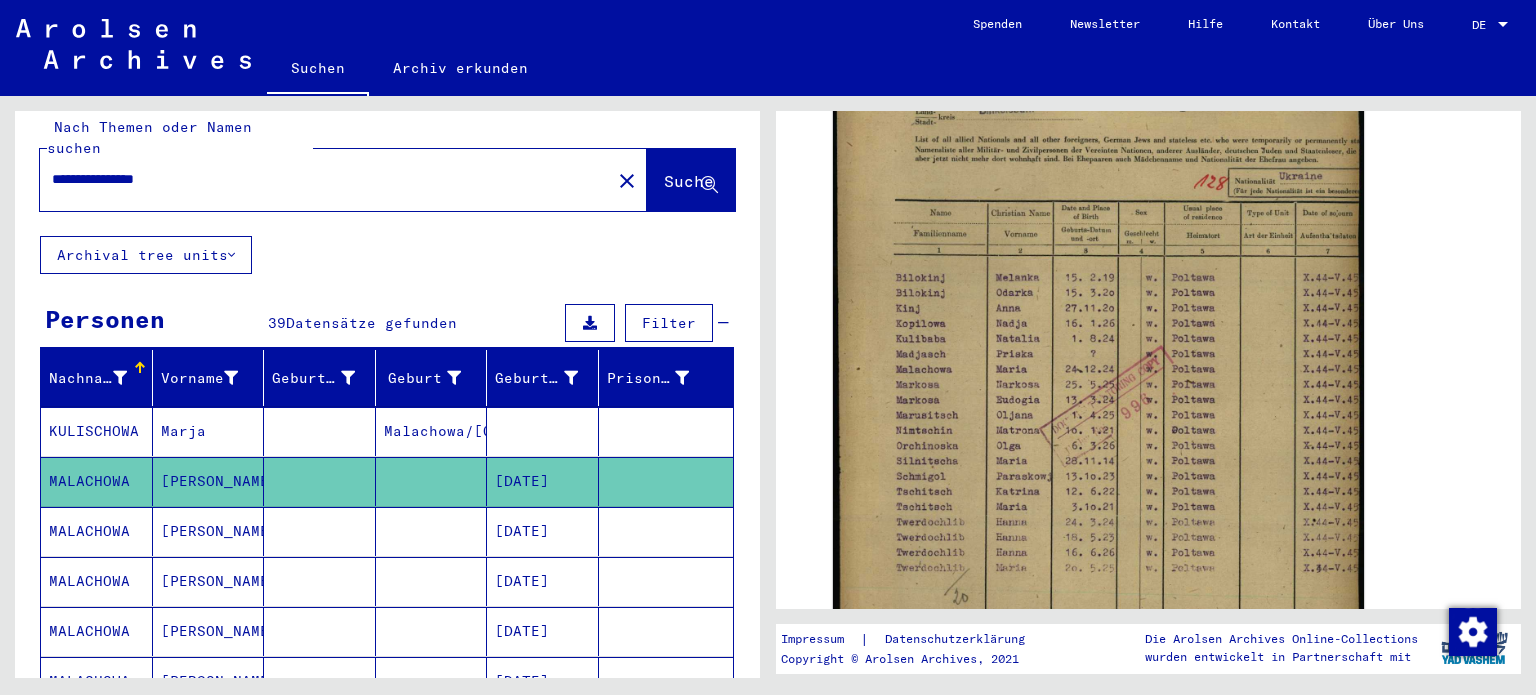 click on "MALACHOWA" at bounding box center (97, 681) 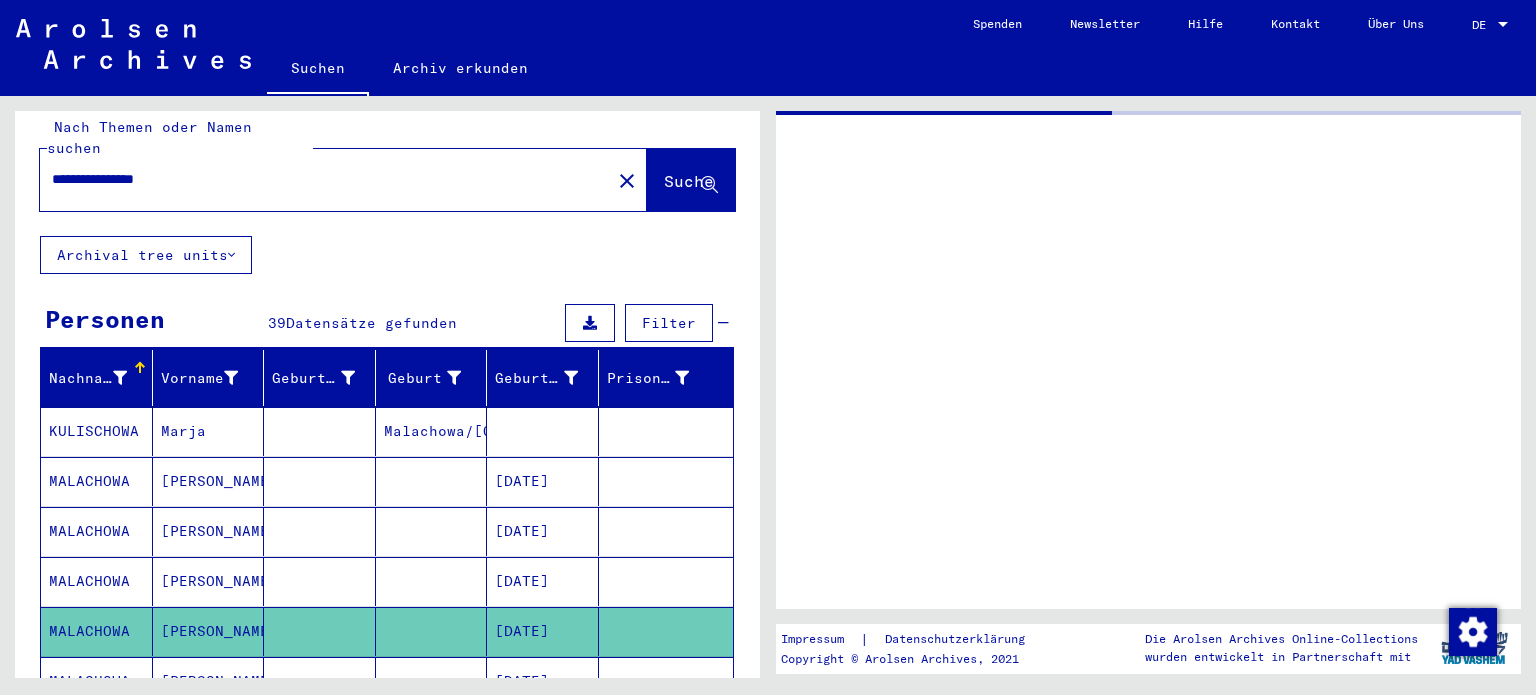 scroll, scrollTop: 0, scrollLeft: 0, axis: both 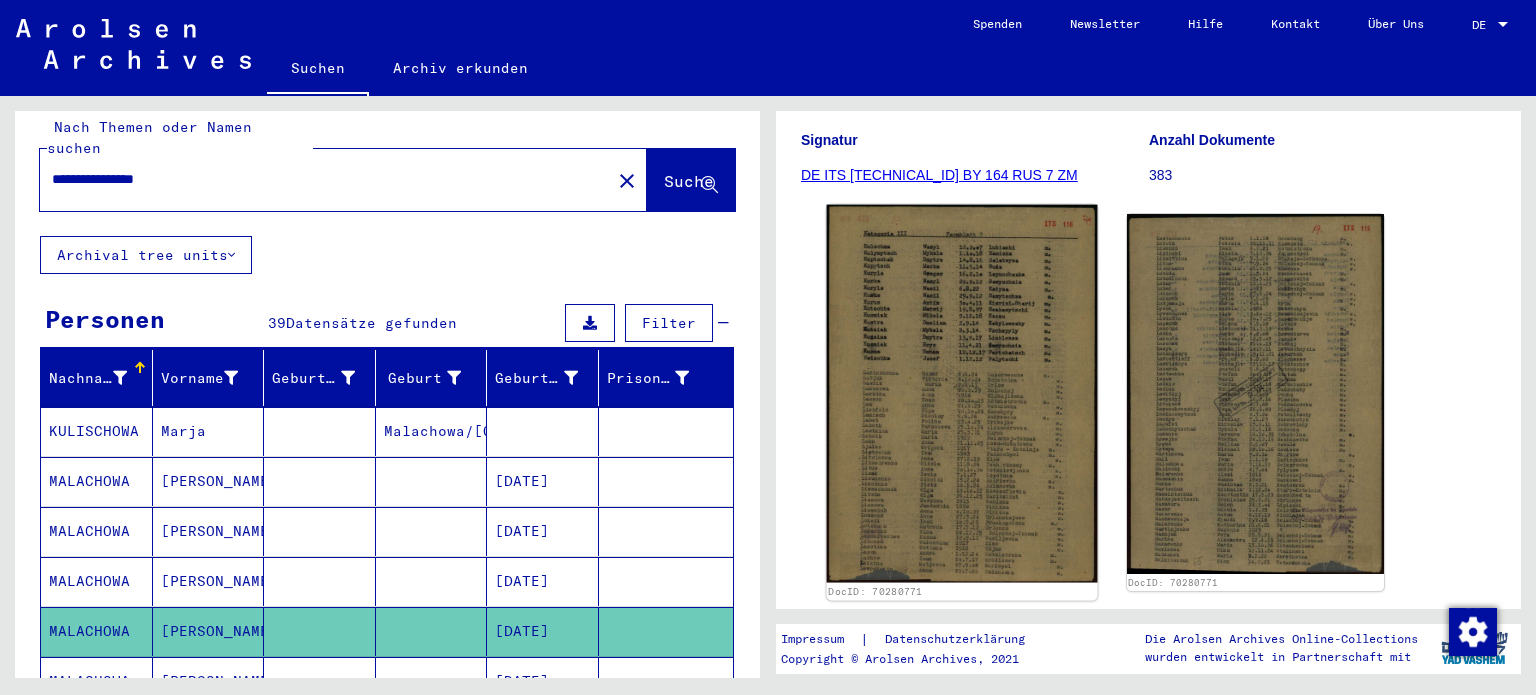 click 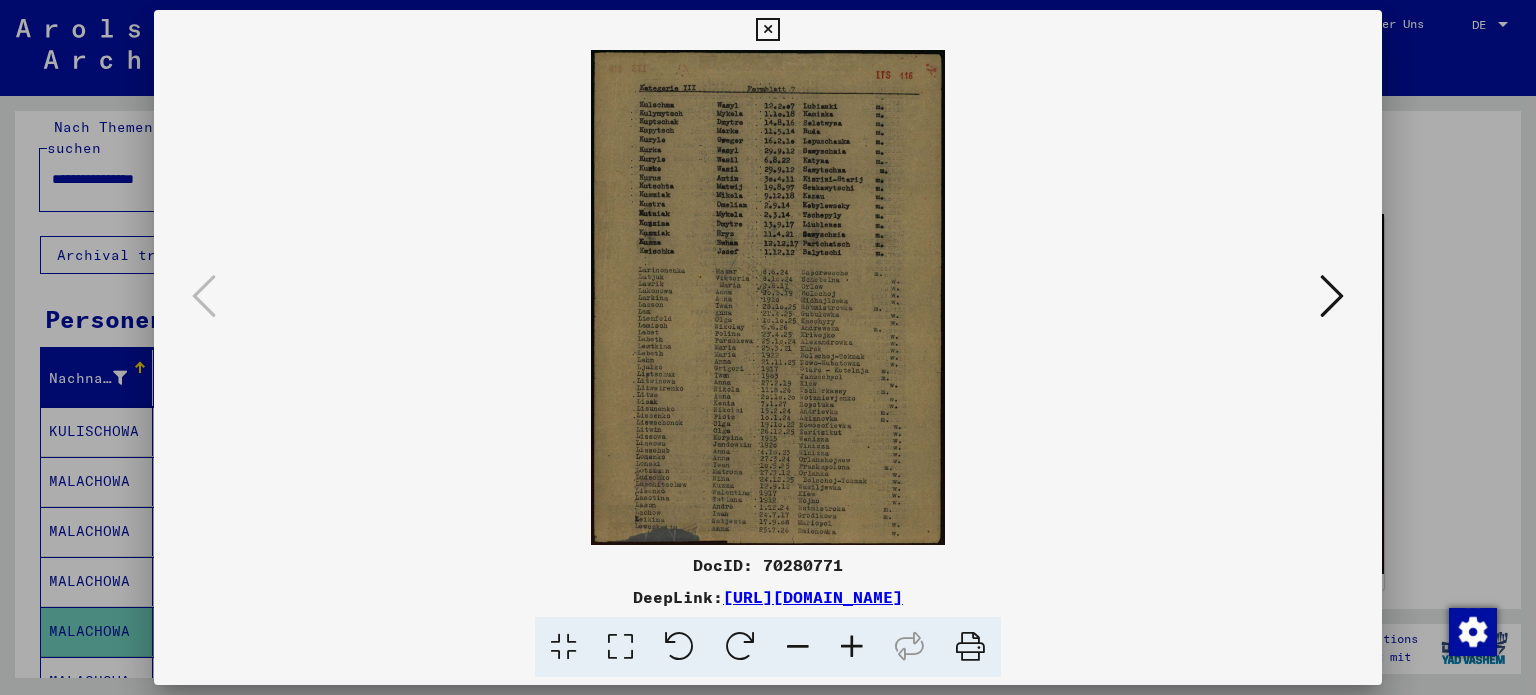 click at bounding box center [852, 647] 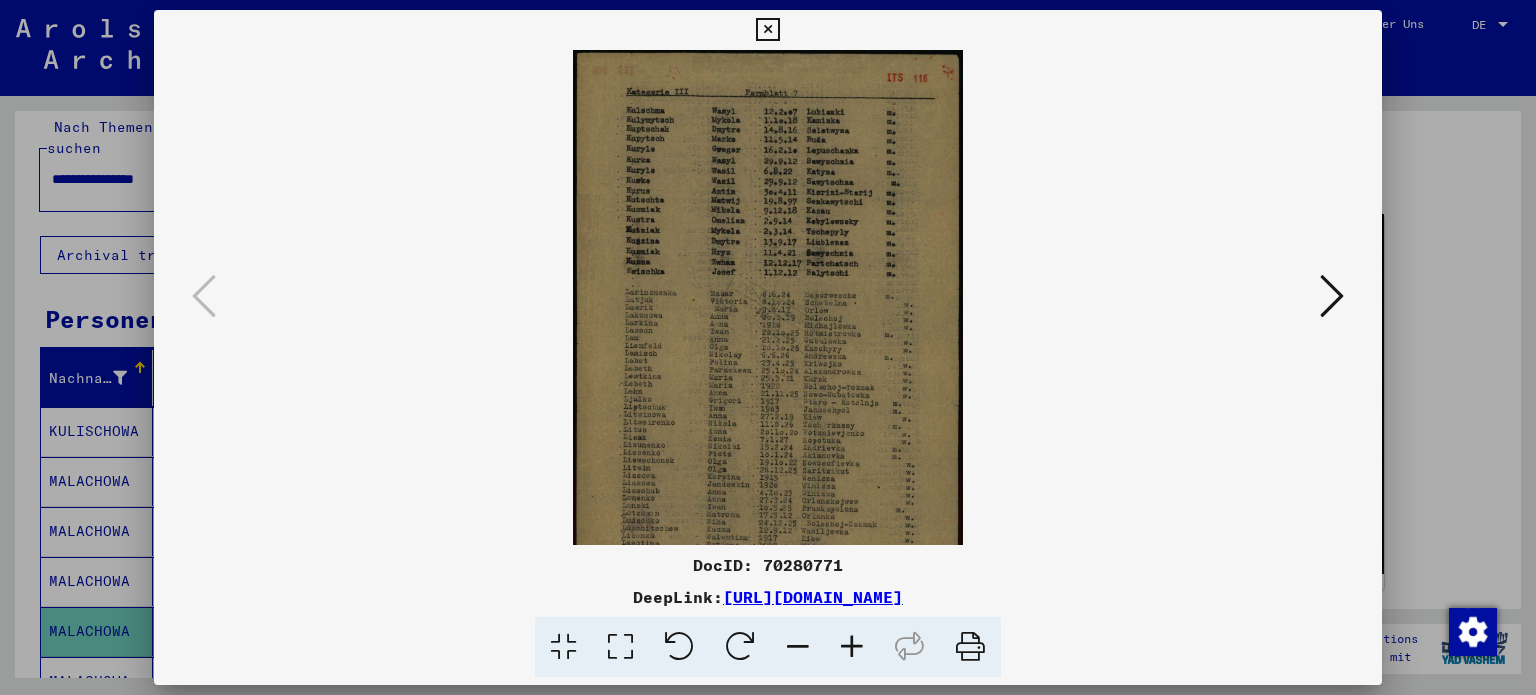 click at bounding box center (852, 647) 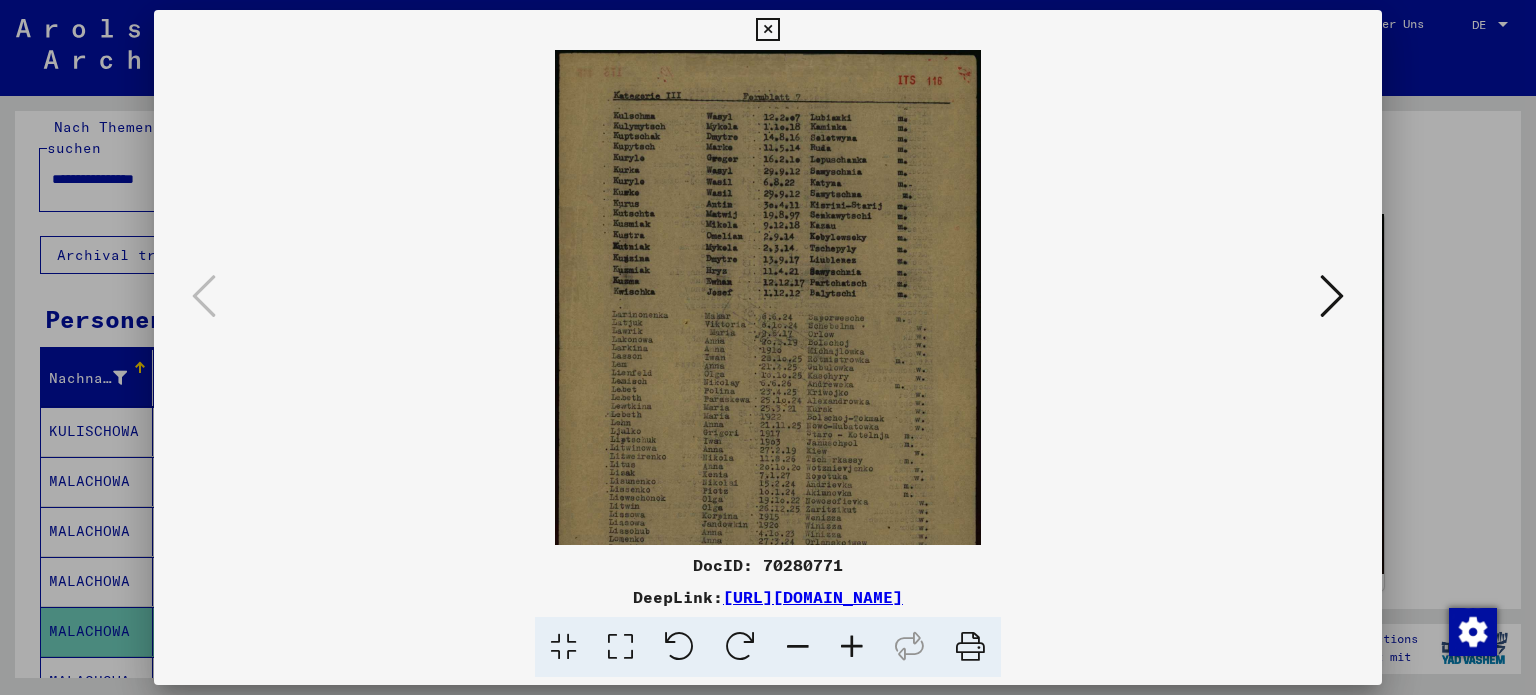 click at bounding box center (852, 647) 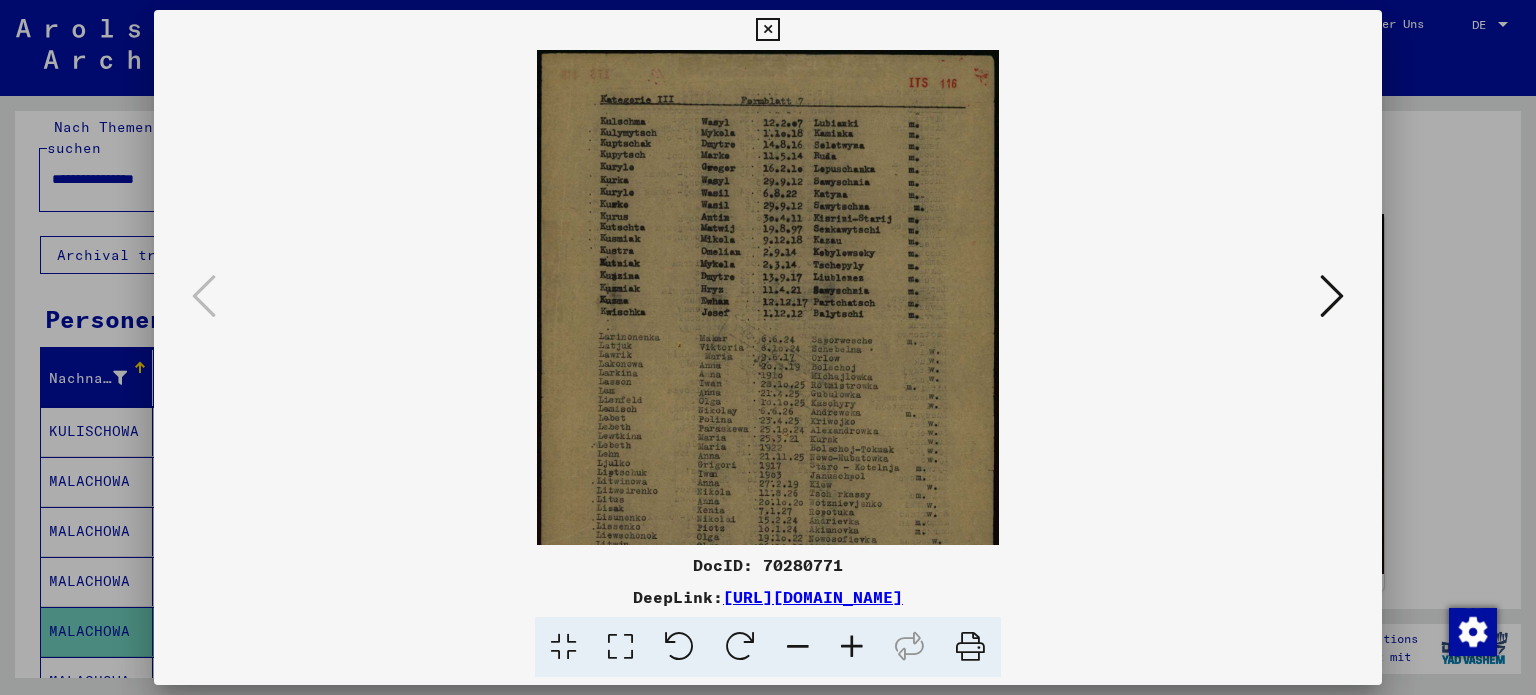 click at bounding box center (852, 647) 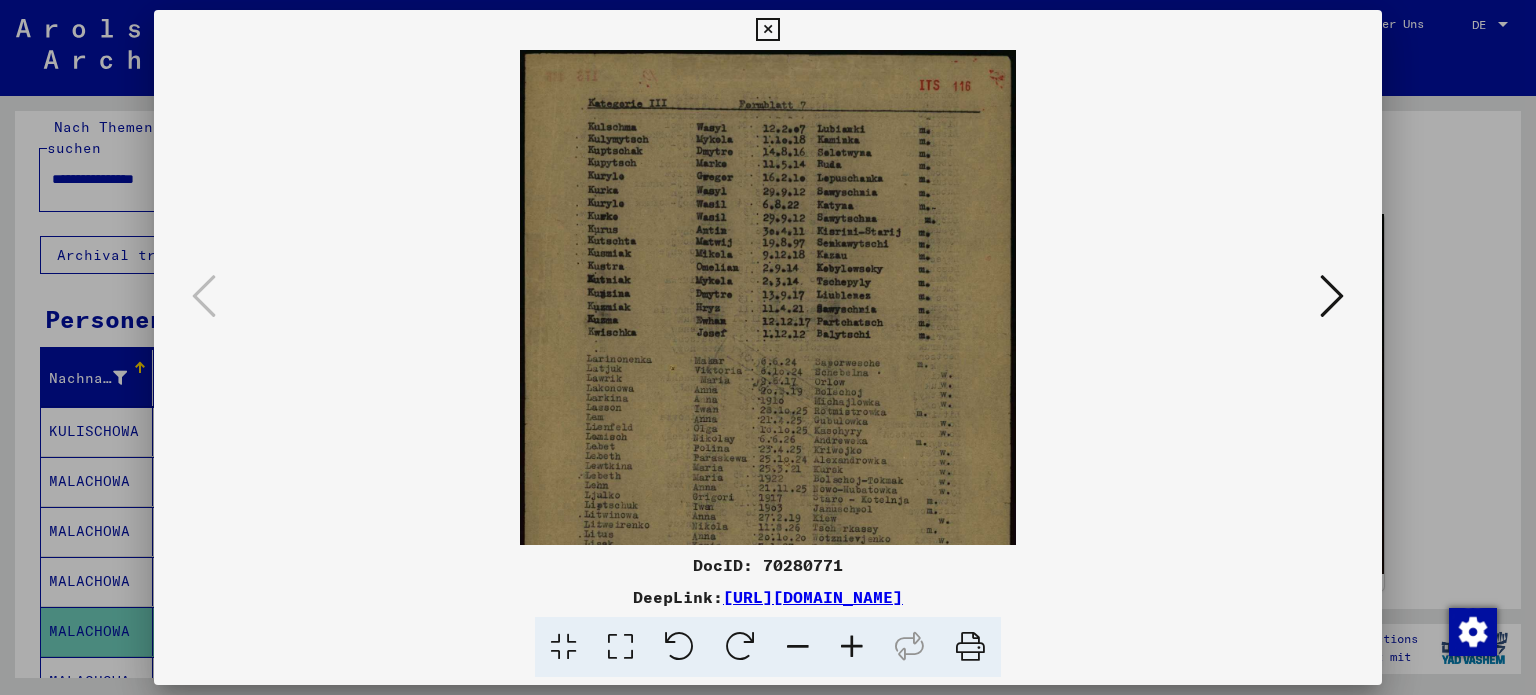 click at bounding box center [852, 647] 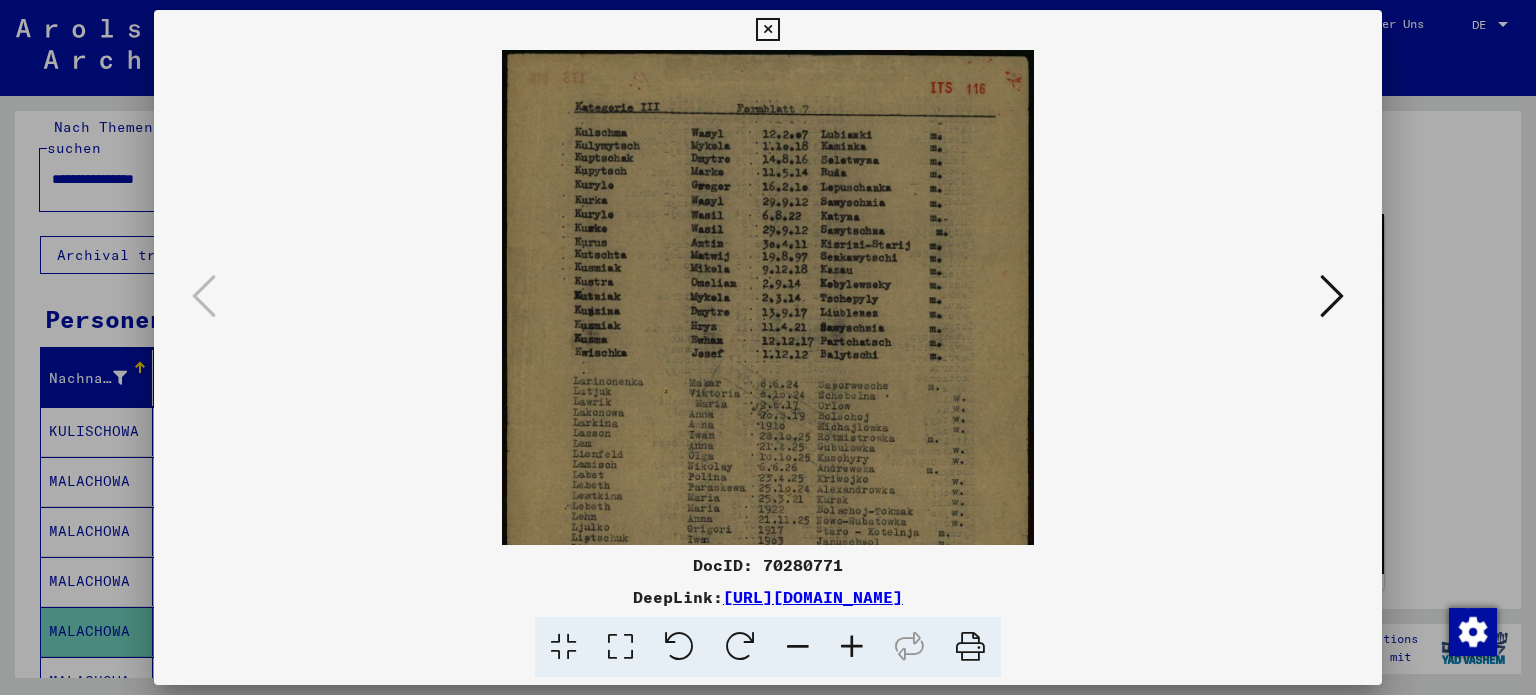 click at bounding box center [852, 647] 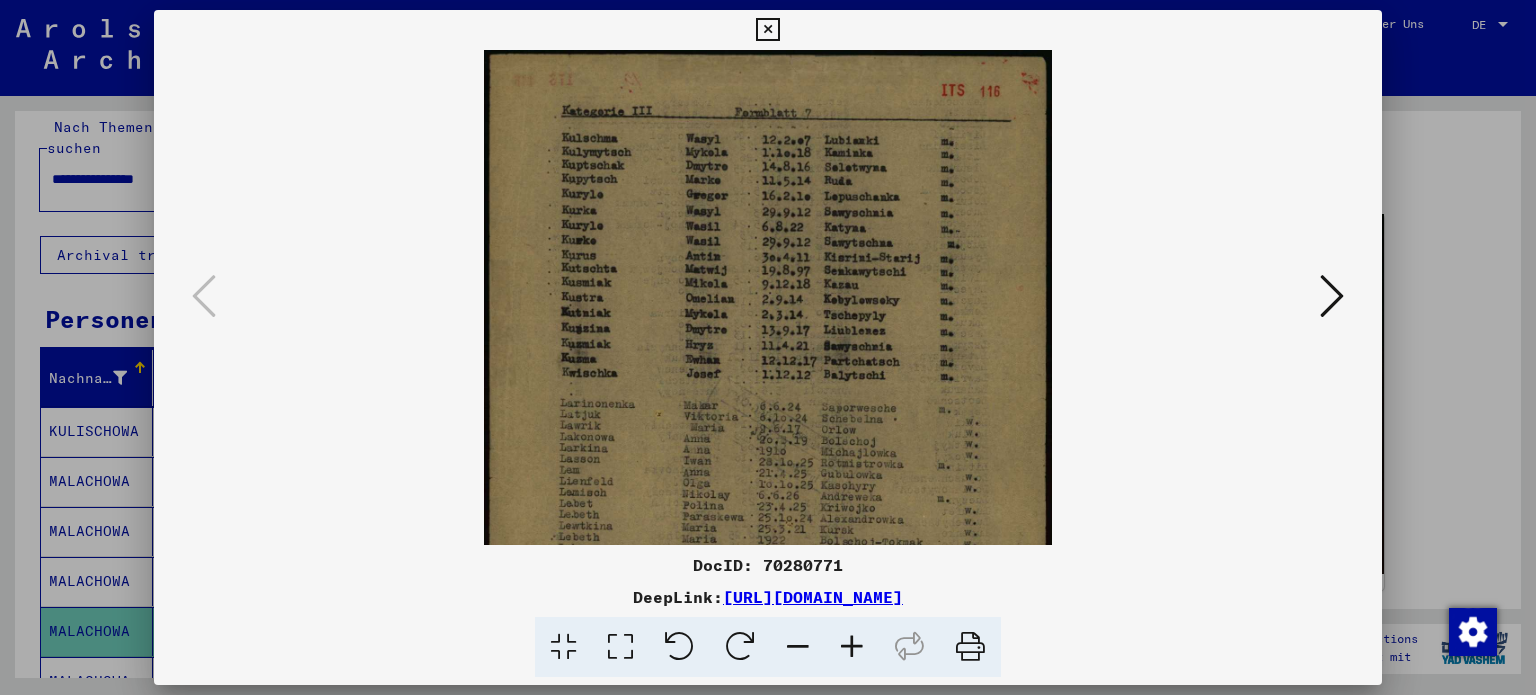 click at bounding box center (852, 647) 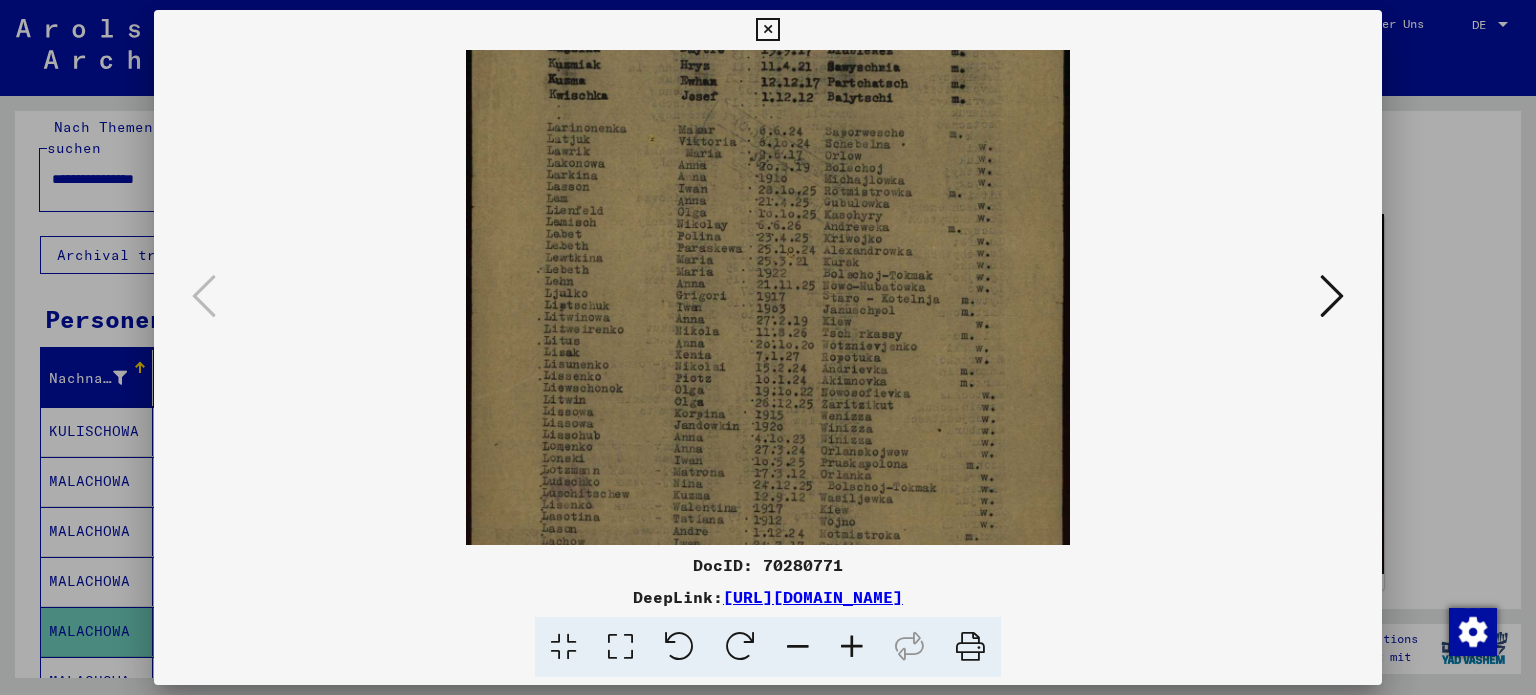 scroll, scrollTop: 349, scrollLeft: 0, axis: vertical 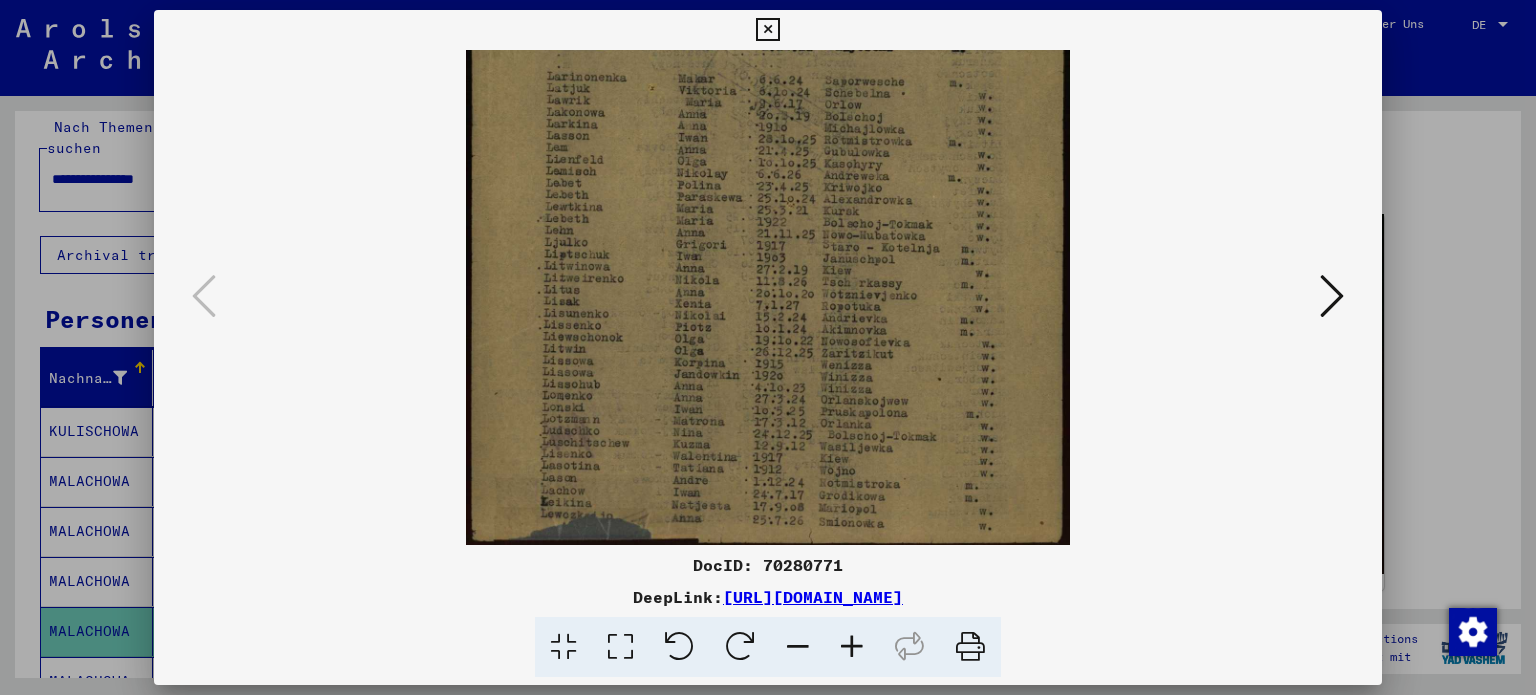 drag, startPoint x: 808, startPoint y: 446, endPoint x: 743, endPoint y: -72, distance: 522.06226 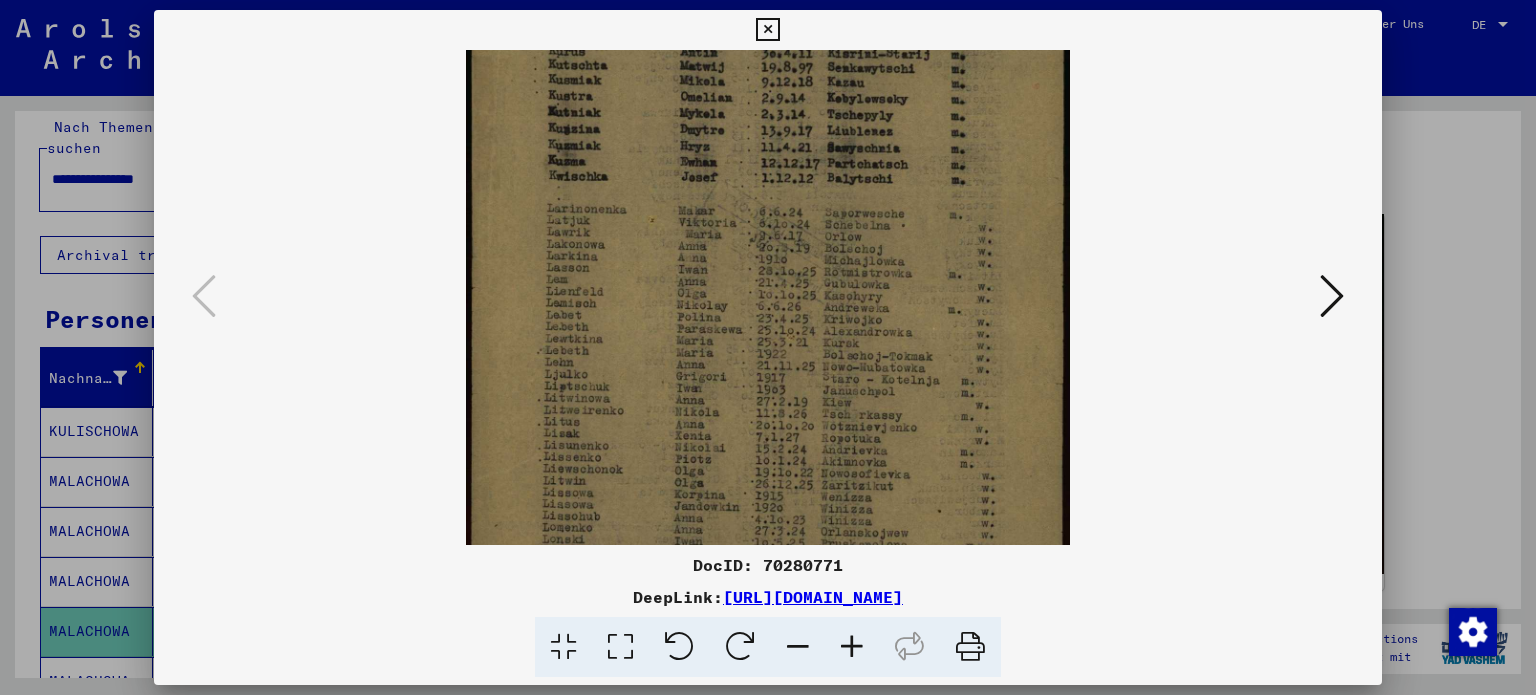 scroll, scrollTop: 0, scrollLeft: 0, axis: both 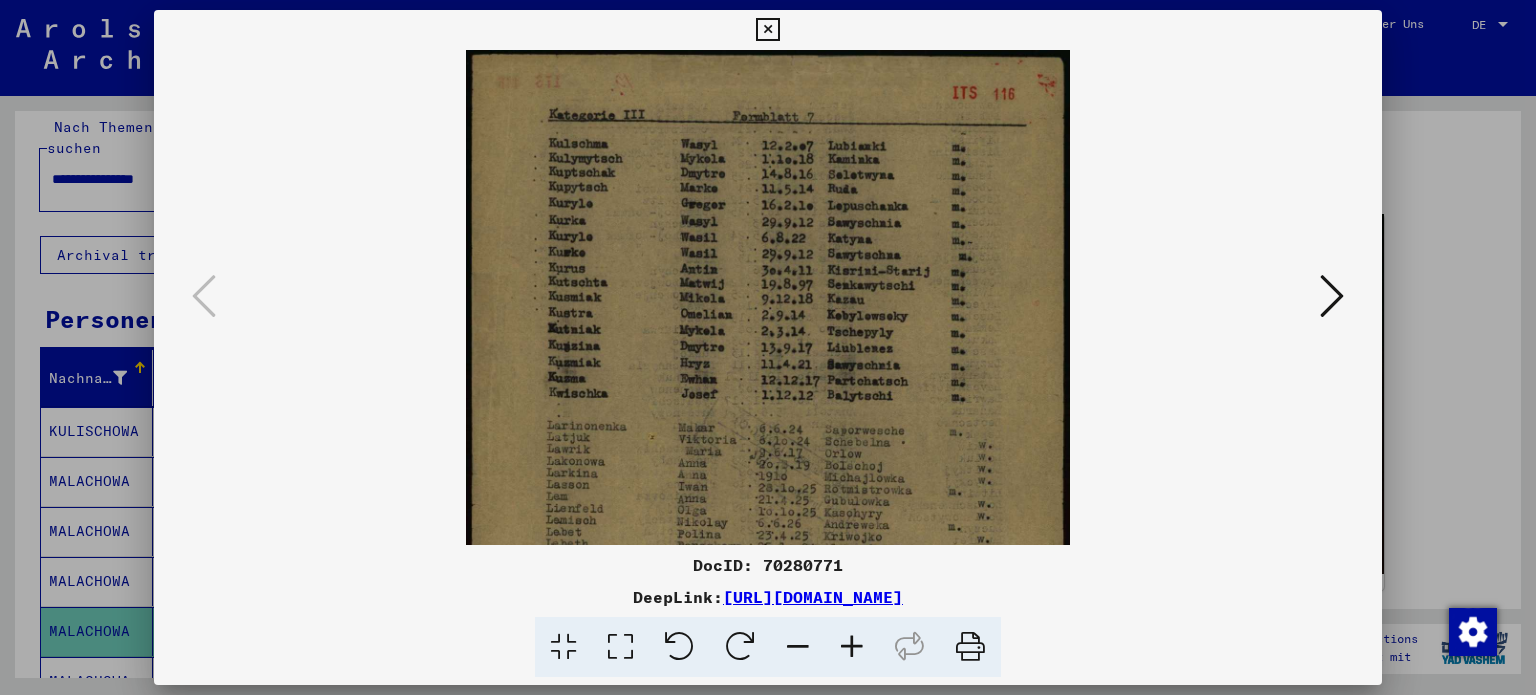 drag, startPoint x: 766, startPoint y: 179, endPoint x: 720, endPoint y: 569, distance: 392.70346 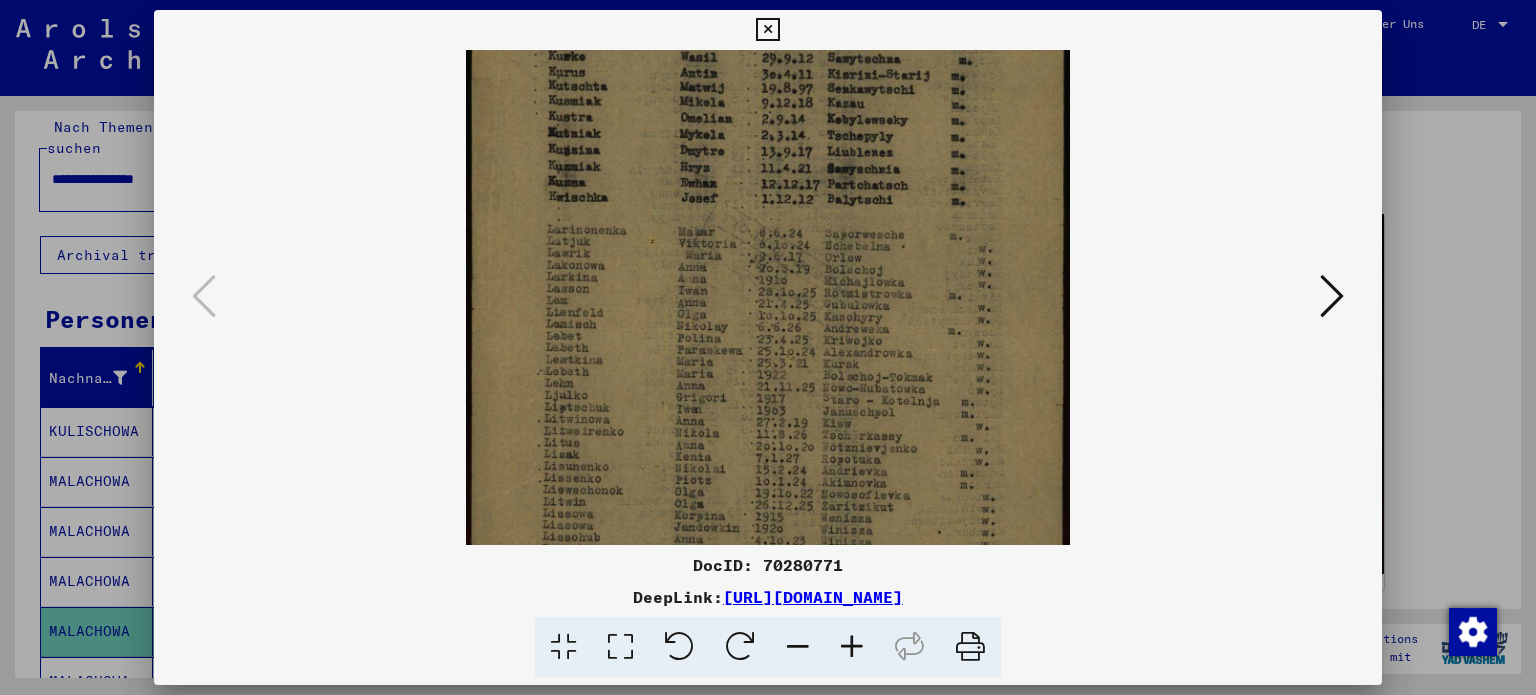 drag, startPoint x: 727, startPoint y: 478, endPoint x: 721, endPoint y: 330, distance: 148.12157 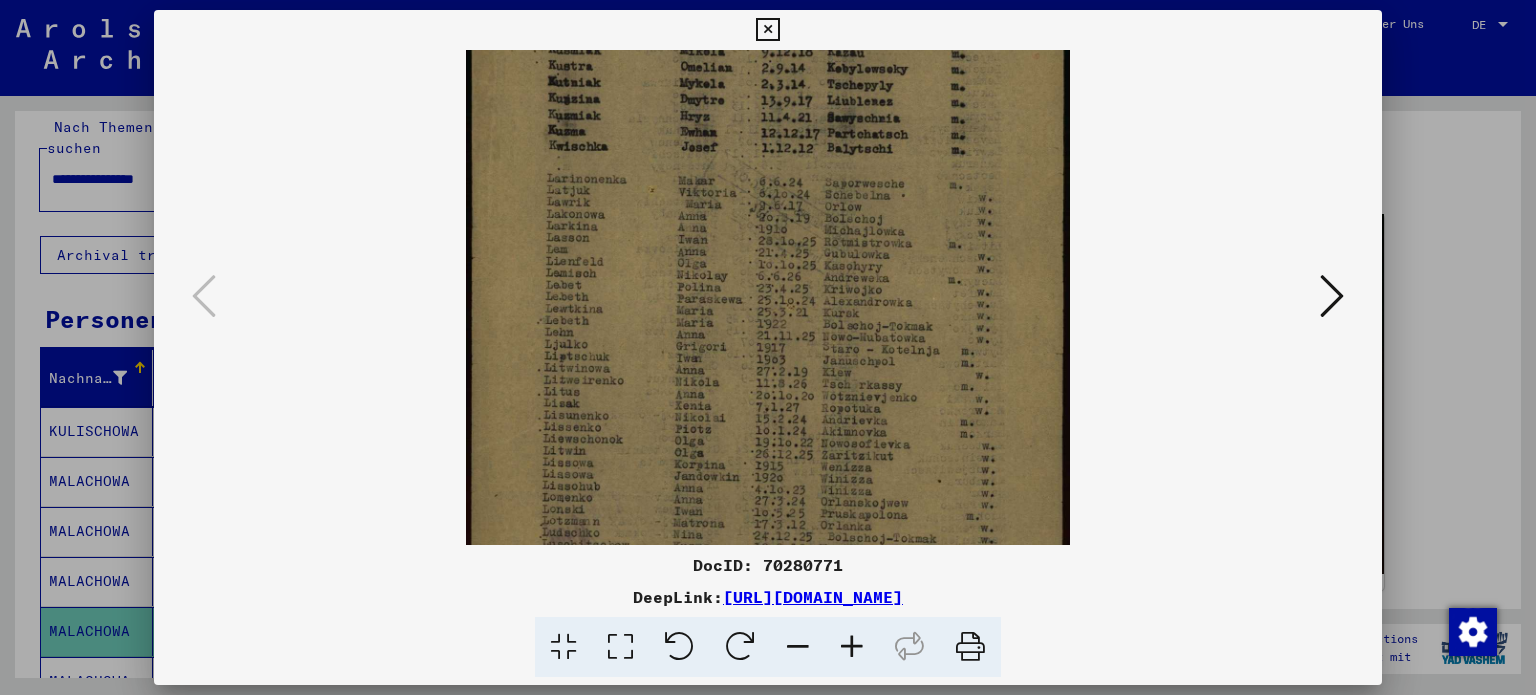 drag, startPoint x: 710, startPoint y: 369, endPoint x: 716, endPoint y: 285, distance: 84.21401 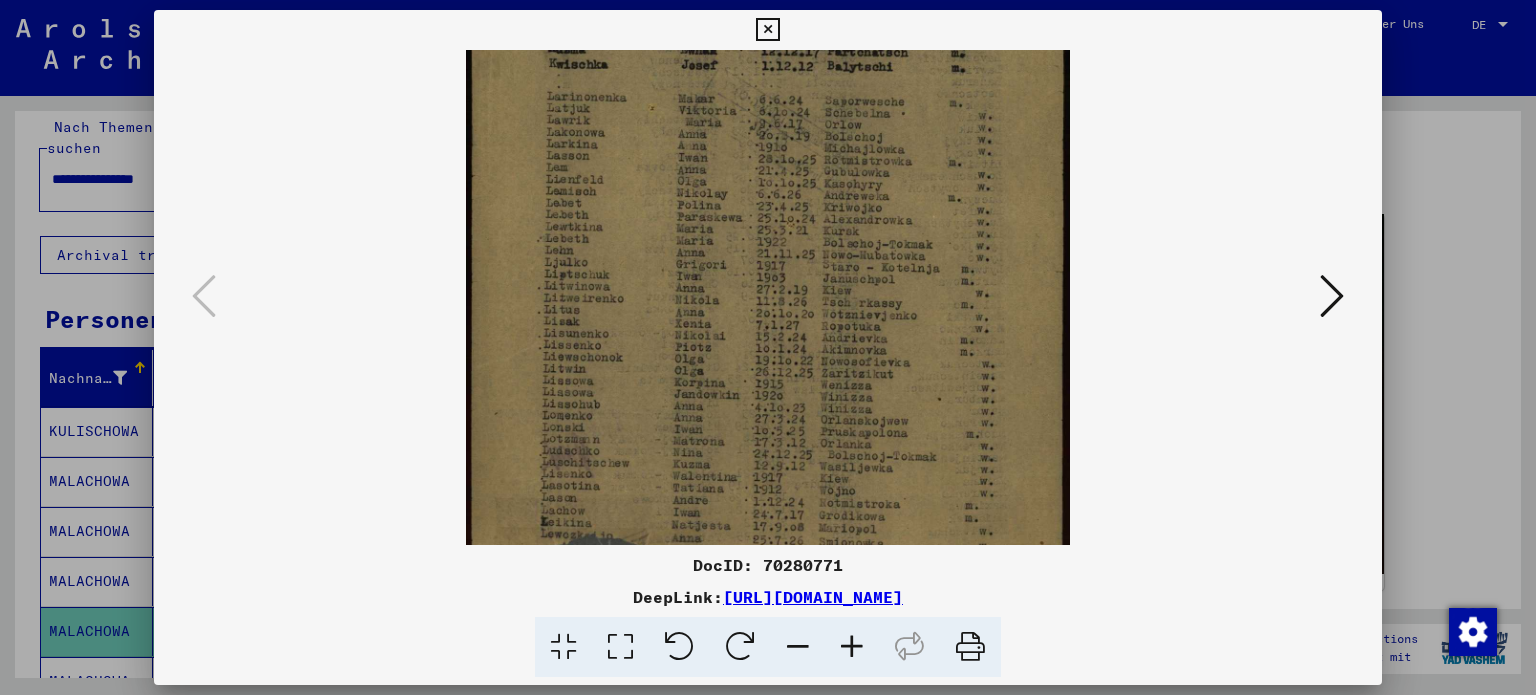 scroll, scrollTop: 349, scrollLeft: 0, axis: vertical 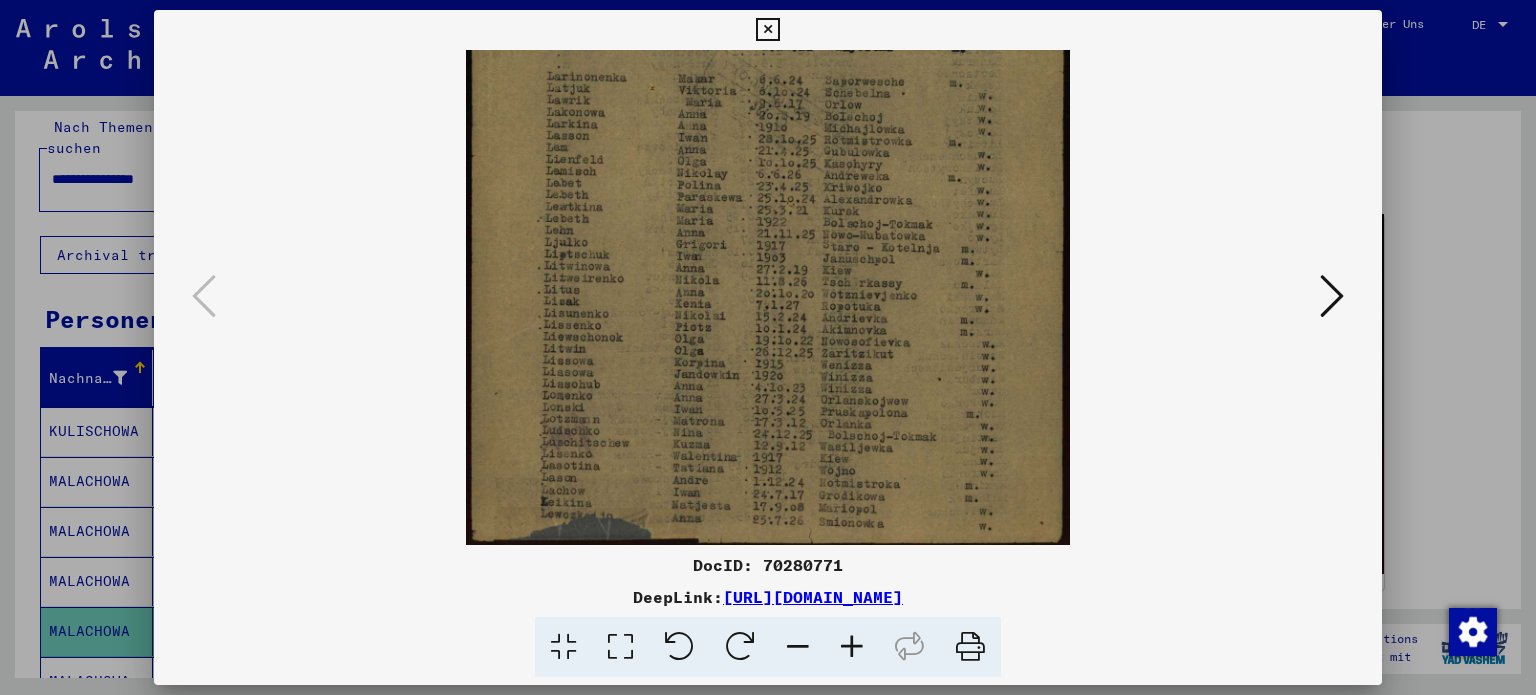 drag, startPoint x: 844, startPoint y: 436, endPoint x: 848, endPoint y: 299, distance: 137.05838 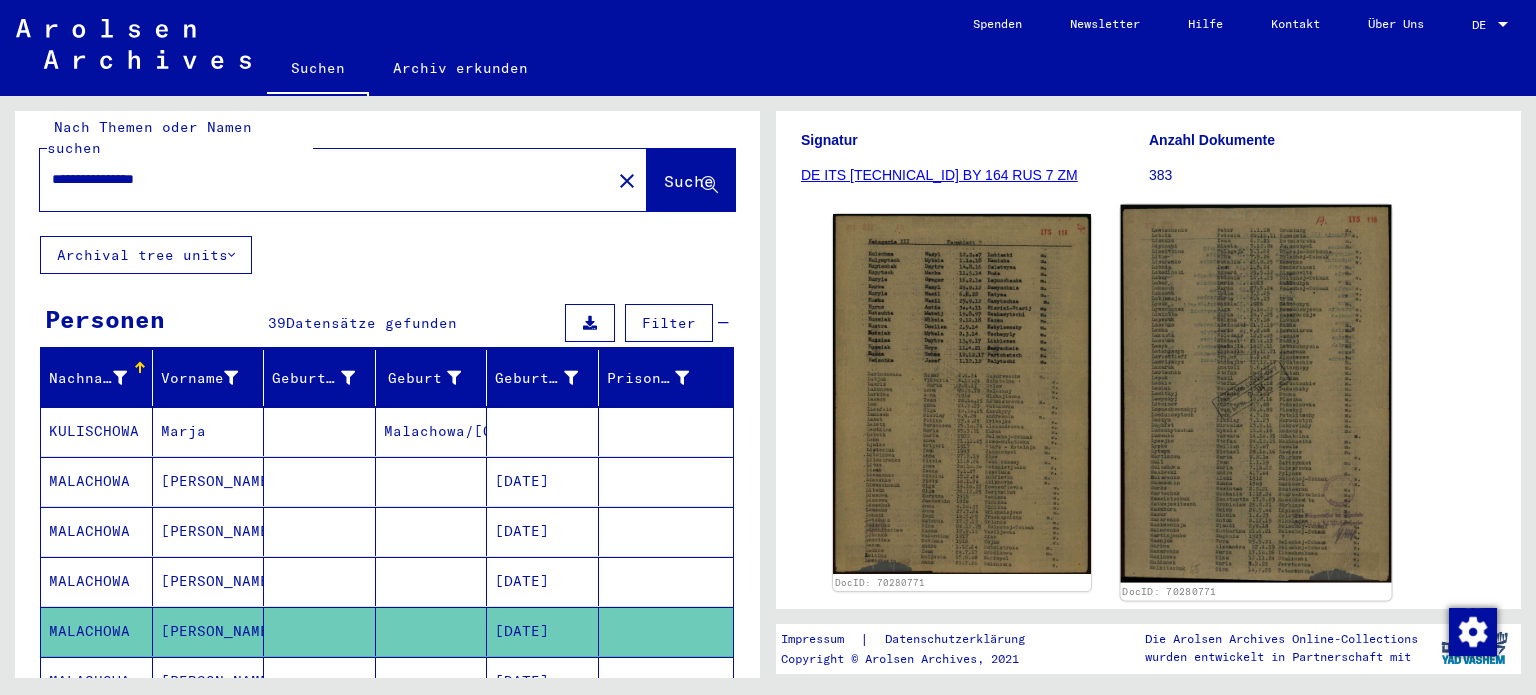click 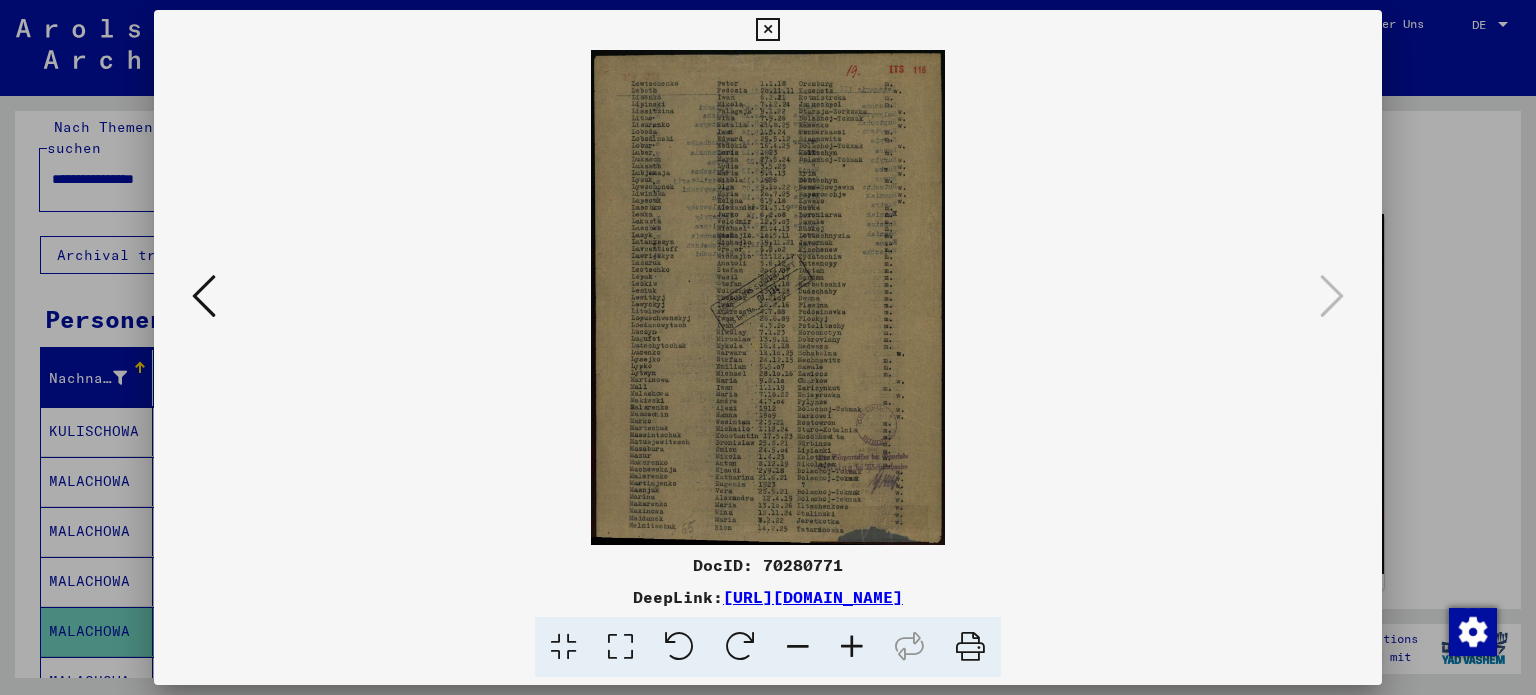 click at bounding box center (852, 647) 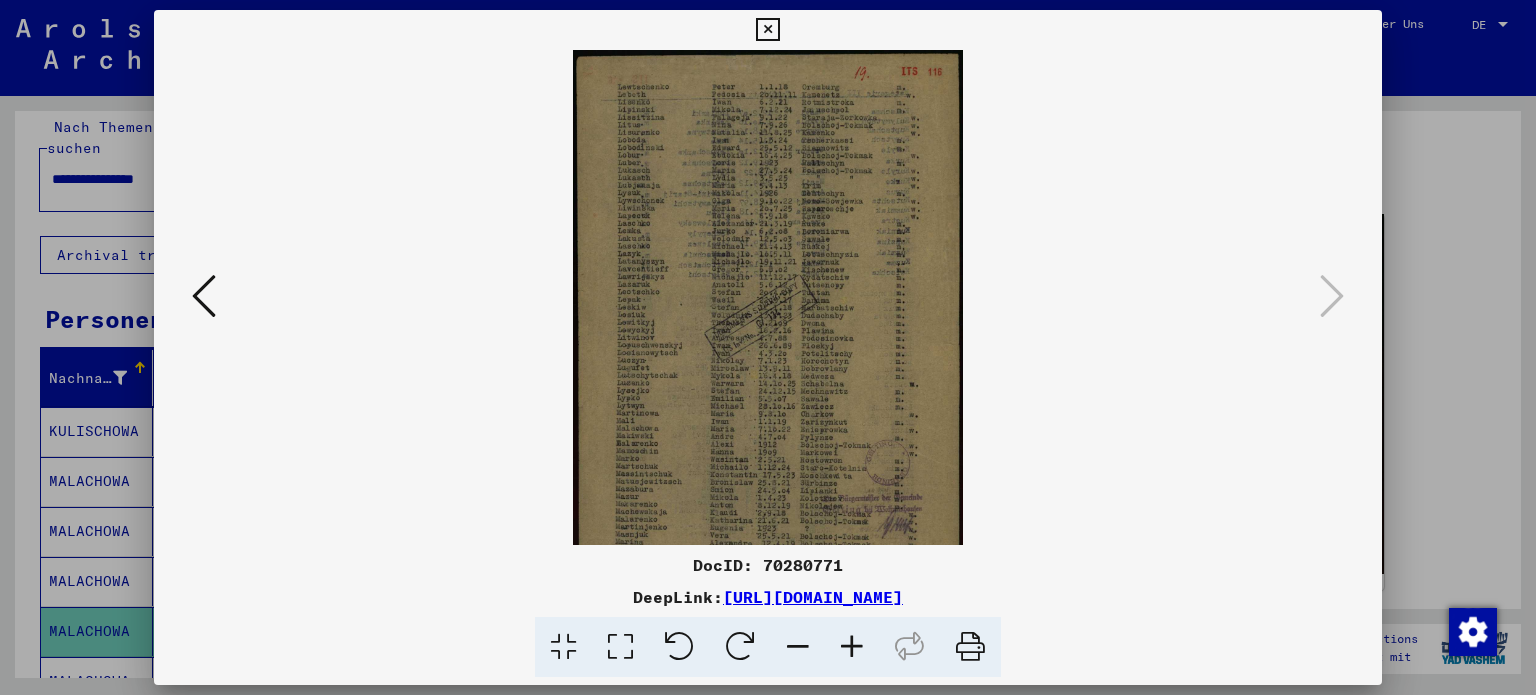 click at bounding box center (852, 647) 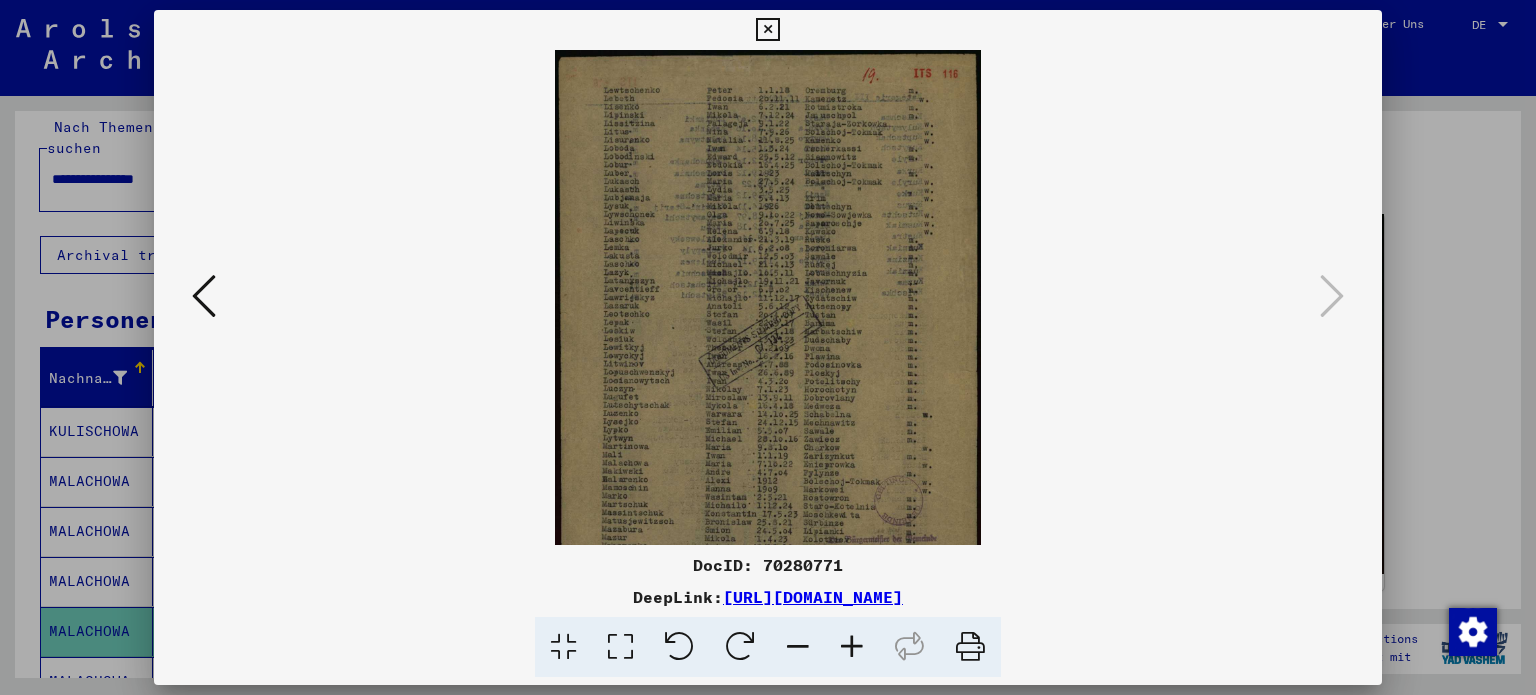 click at bounding box center (852, 647) 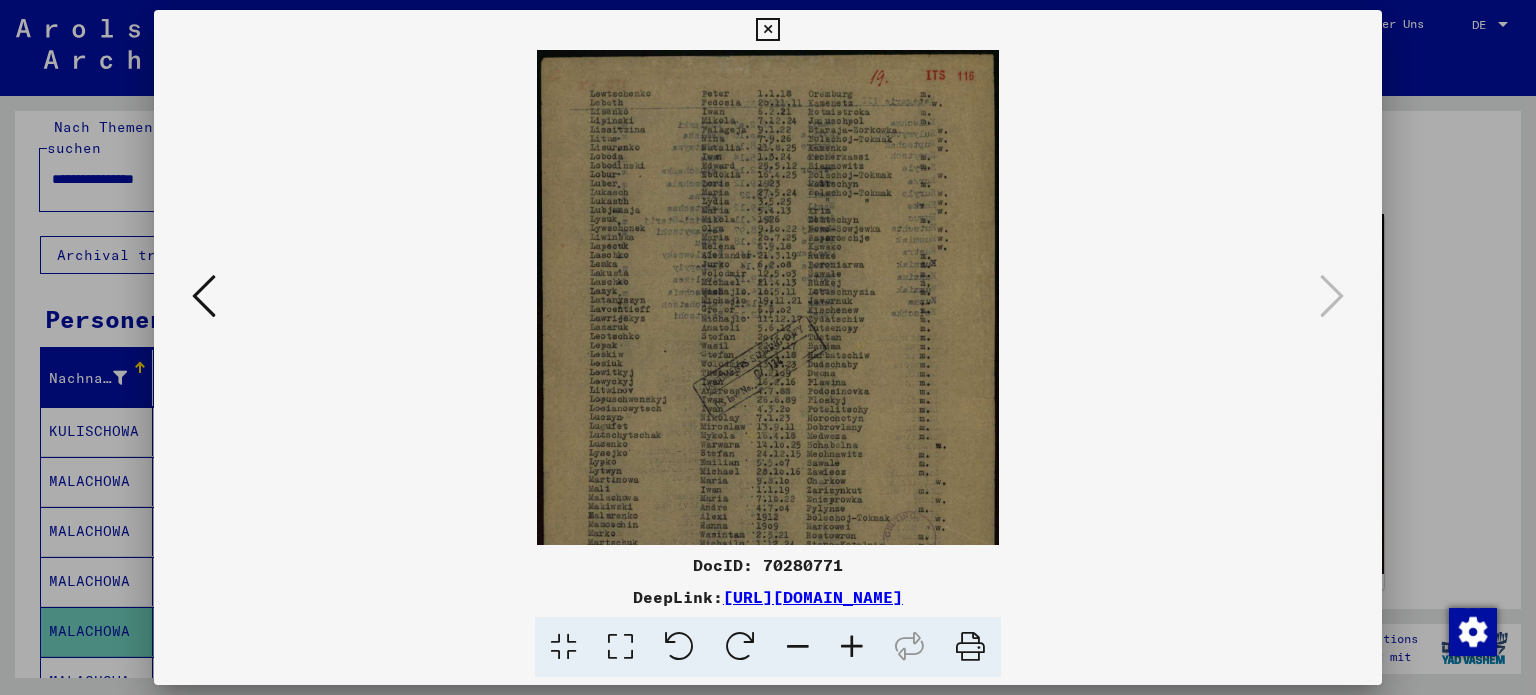 click at bounding box center [852, 647] 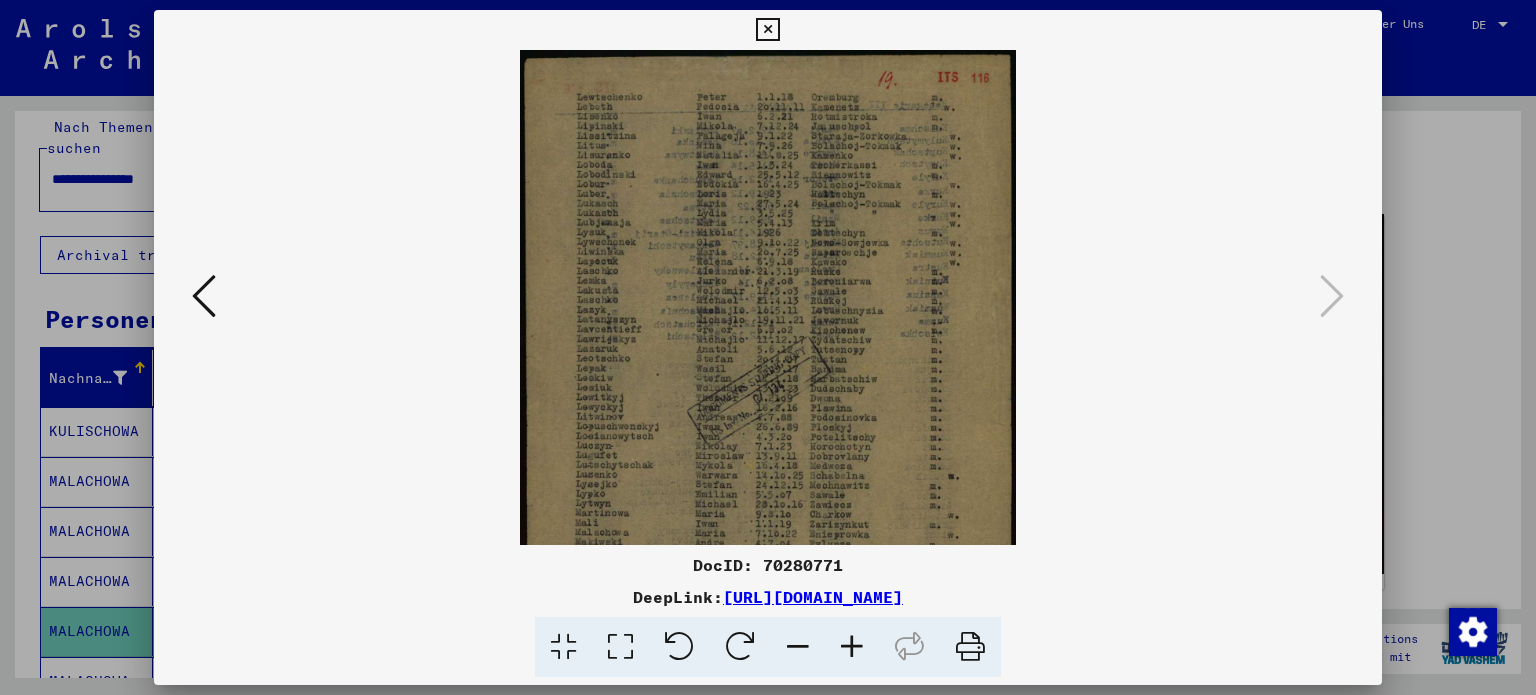 click at bounding box center [852, 647] 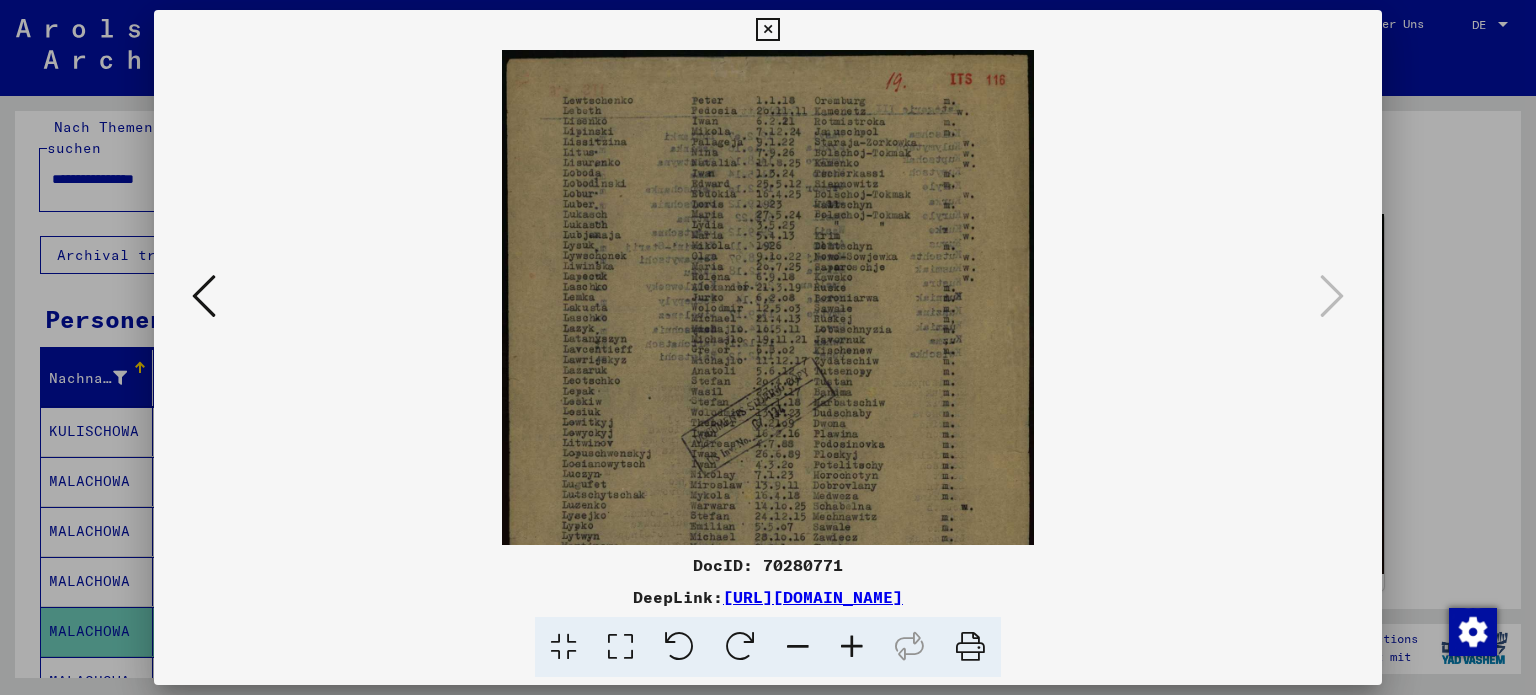 click at bounding box center [852, 647] 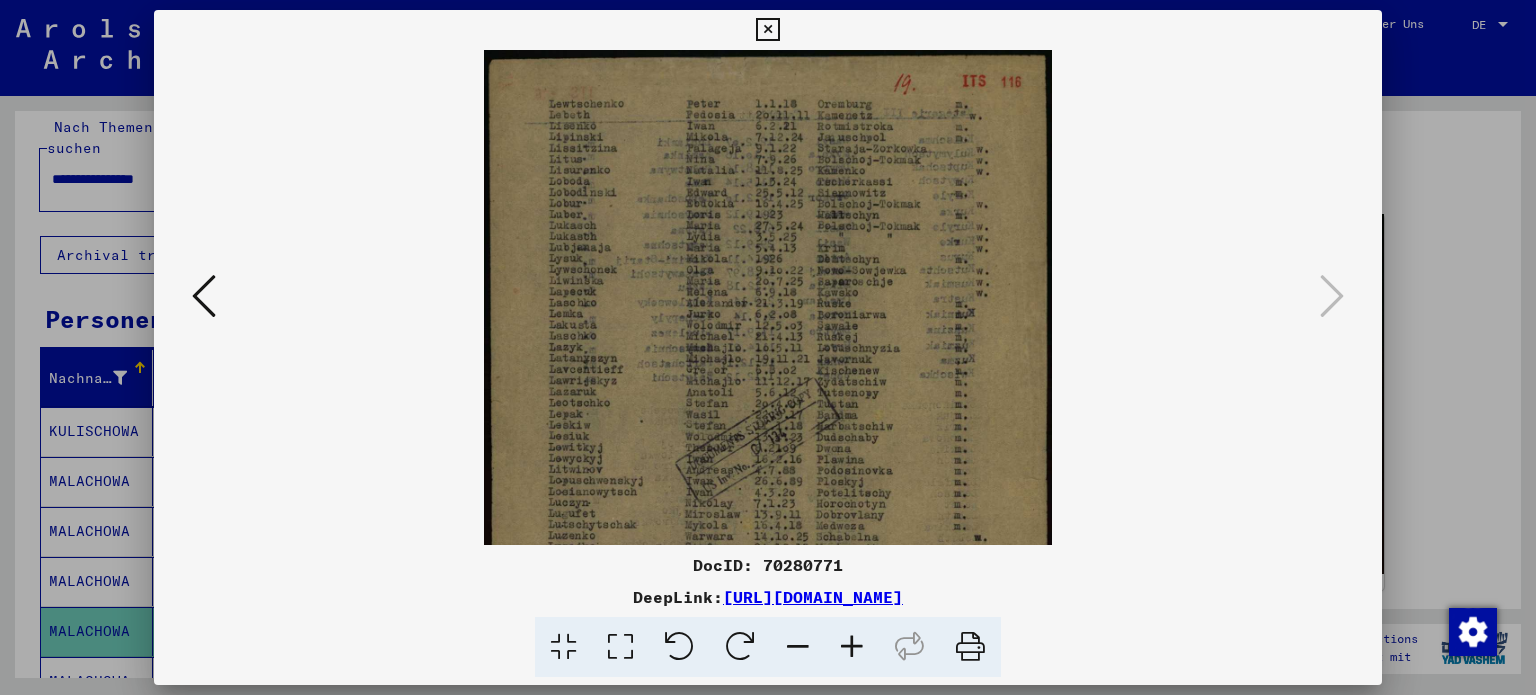 click at bounding box center (852, 647) 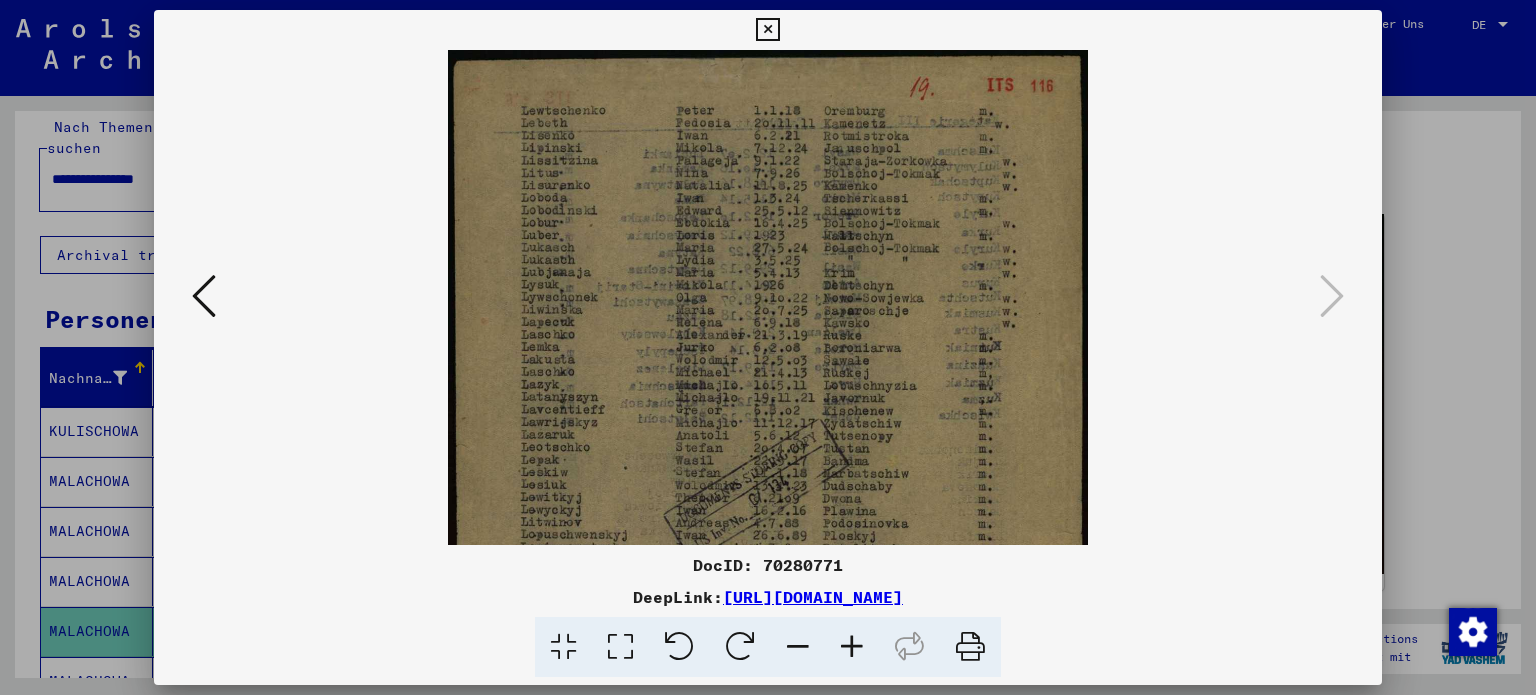 click at bounding box center [852, 647] 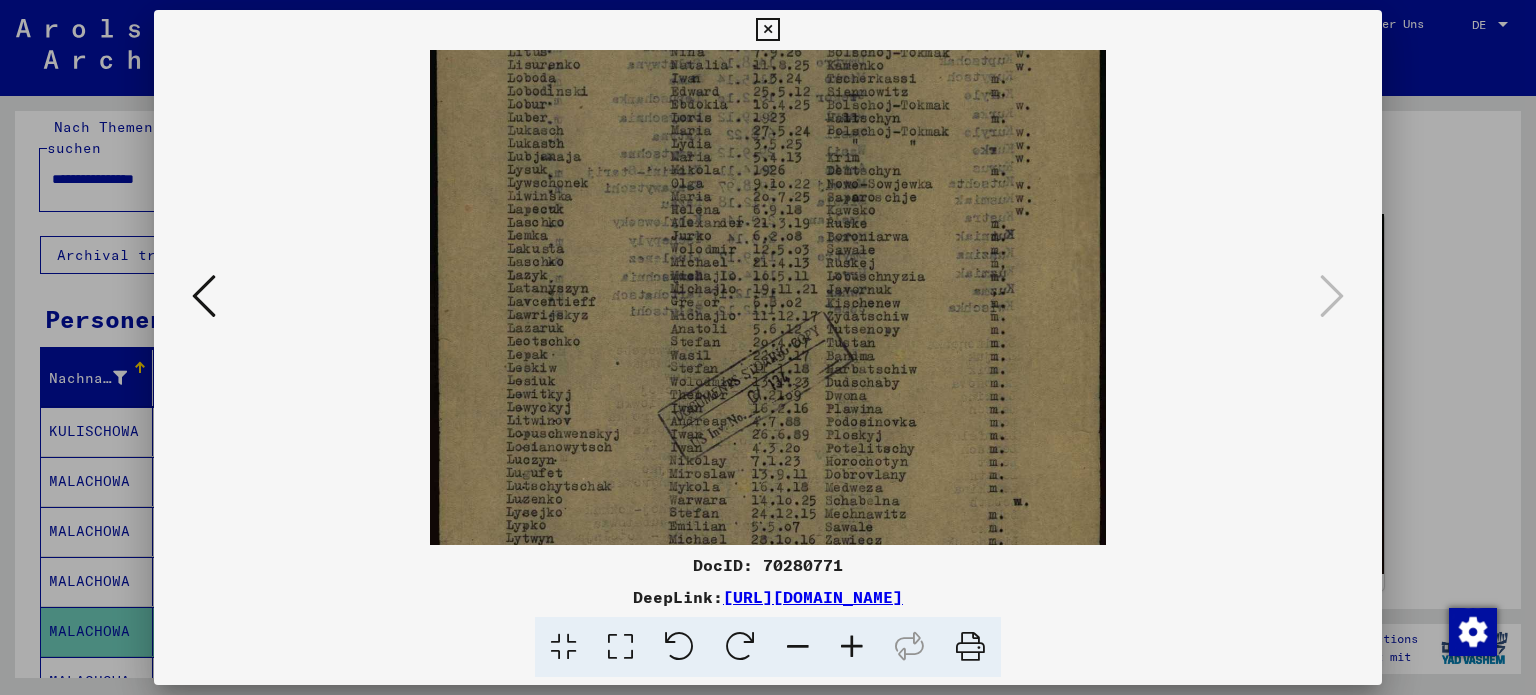 drag, startPoint x: 966, startPoint y: 385, endPoint x: 970, endPoint y: 13, distance: 372.0215 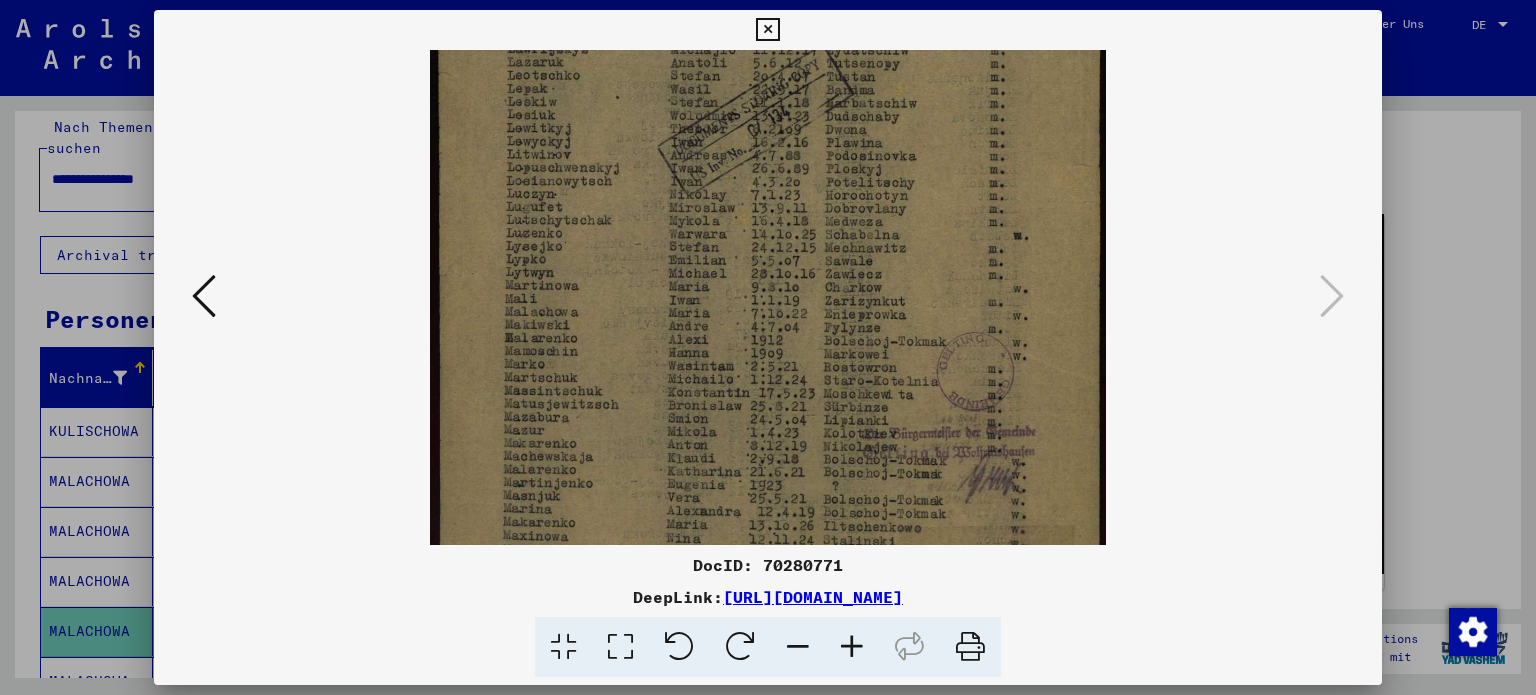 scroll, scrollTop: 449, scrollLeft: 0, axis: vertical 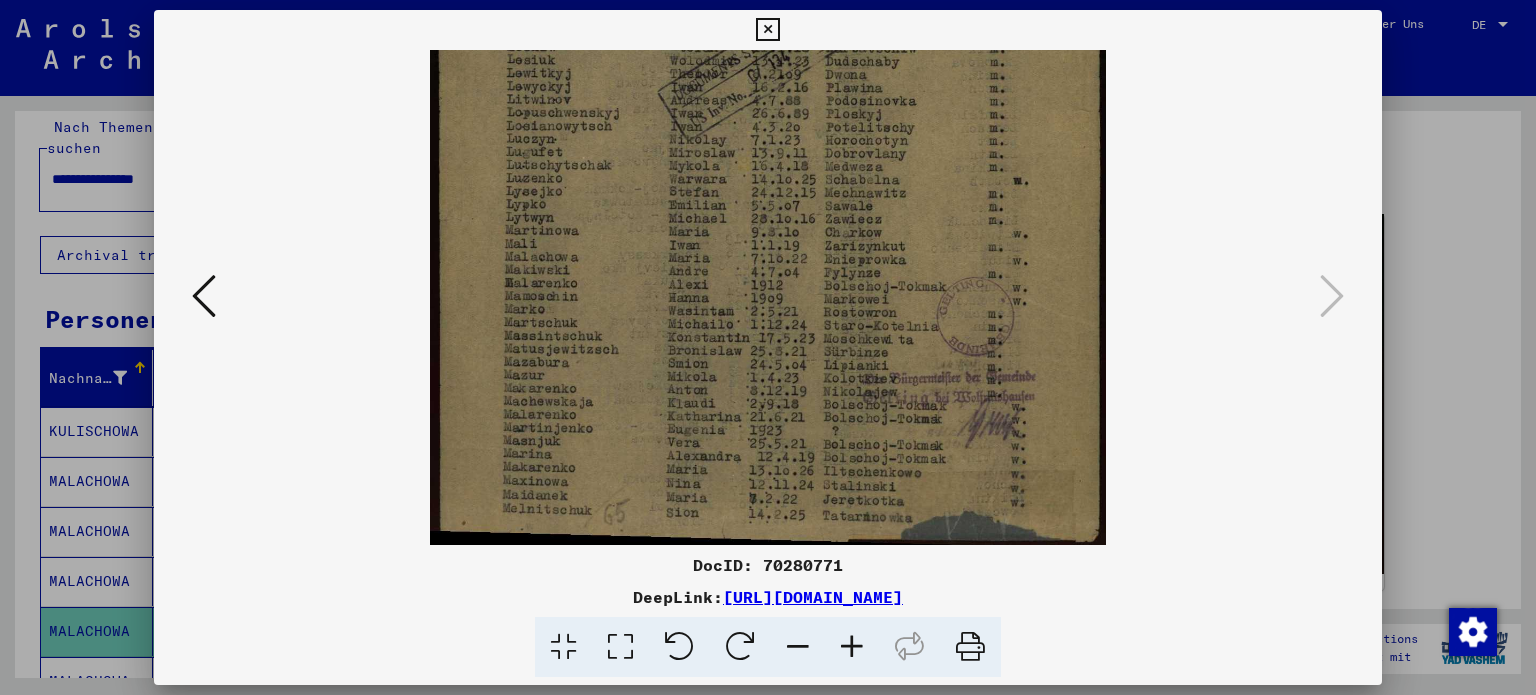 drag, startPoint x: 813, startPoint y: 422, endPoint x: 812, endPoint y: 299, distance: 123.00407 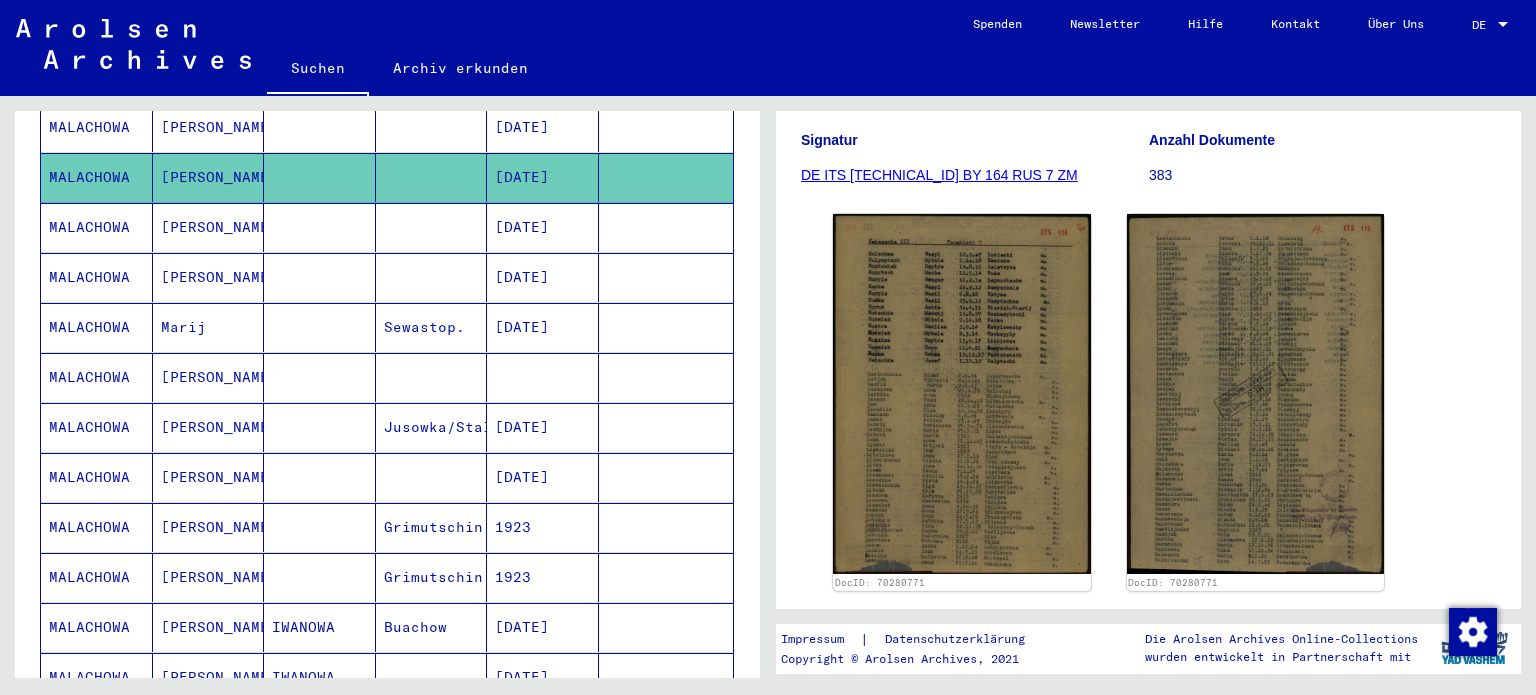 scroll, scrollTop: 425, scrollLeft: 0, axis: vertical 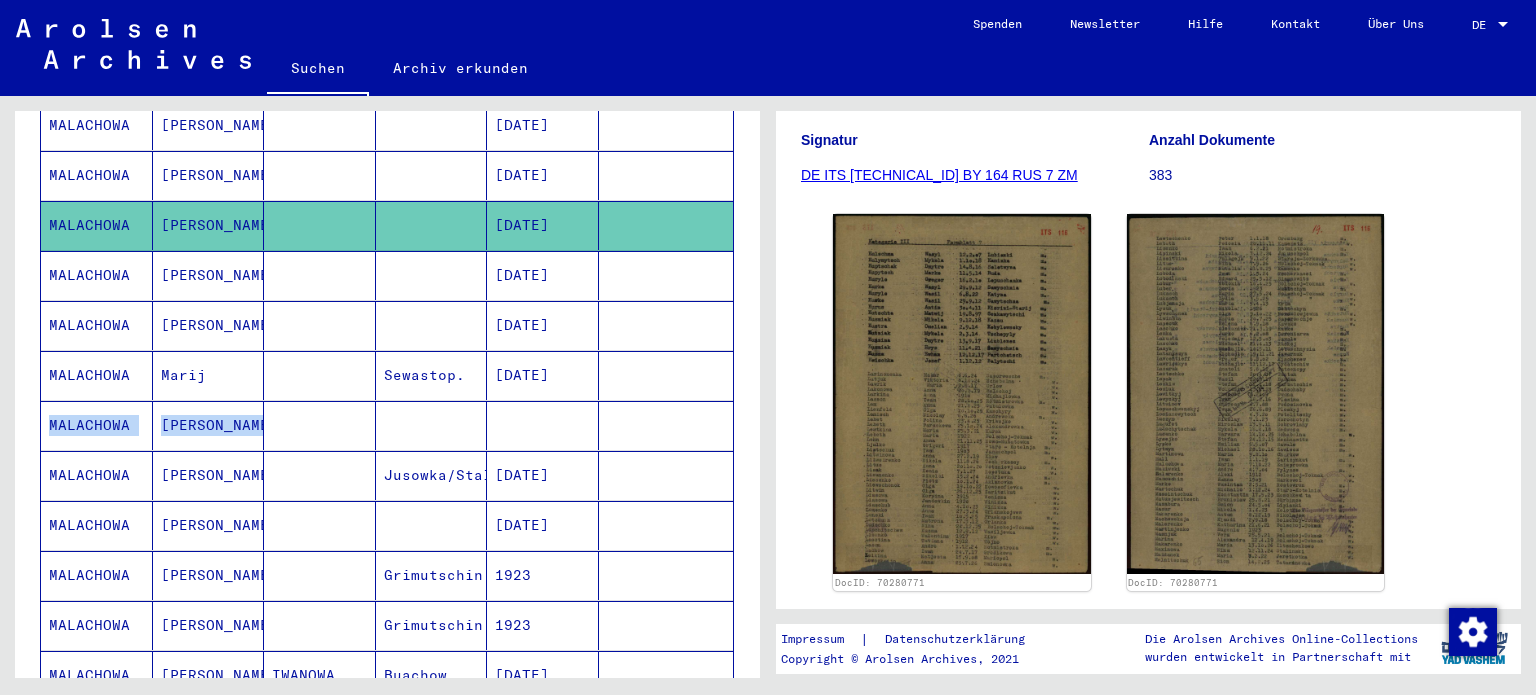 drag, startPoint x: 738, startPoint y: 393, endPoint x: 738, endPoint y: 368, distance: 25 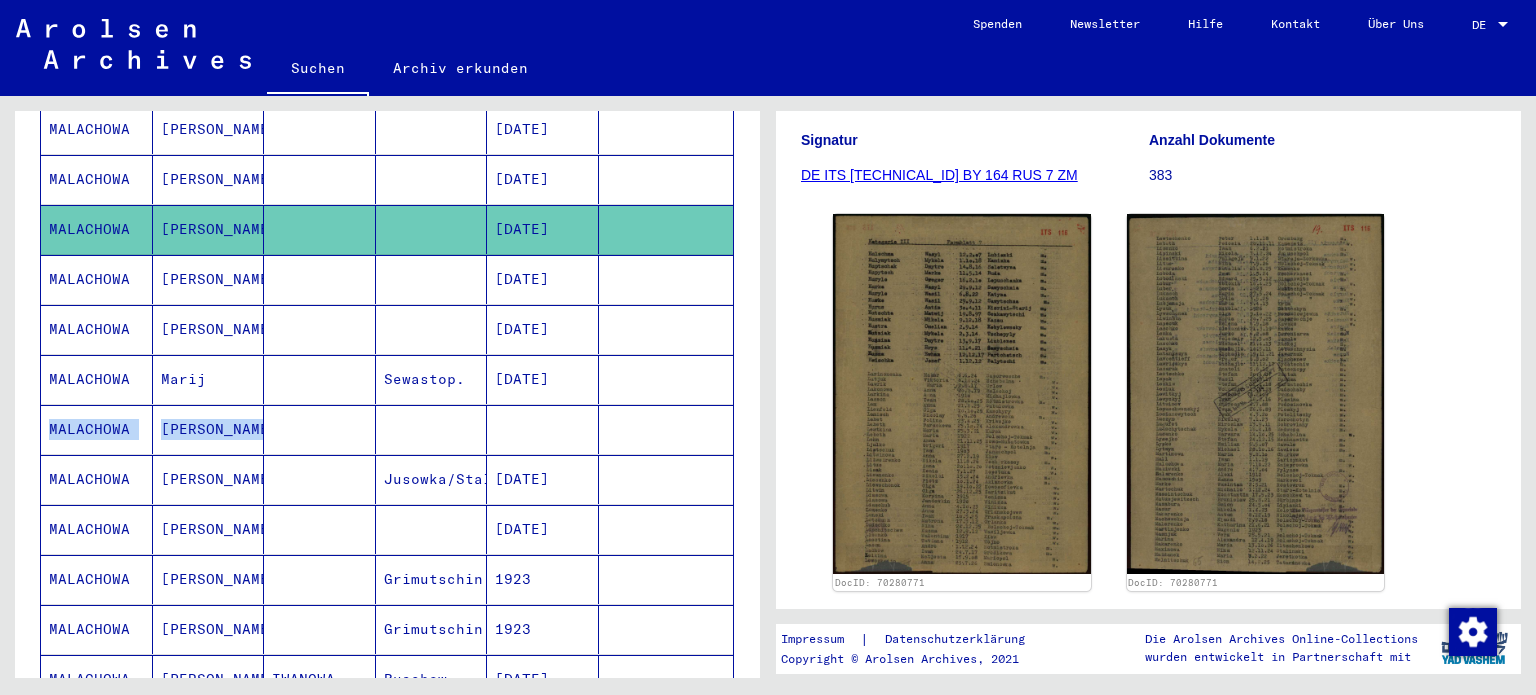 scroll, scrollTop: 456, scrollLeft: 0, axis: vertical 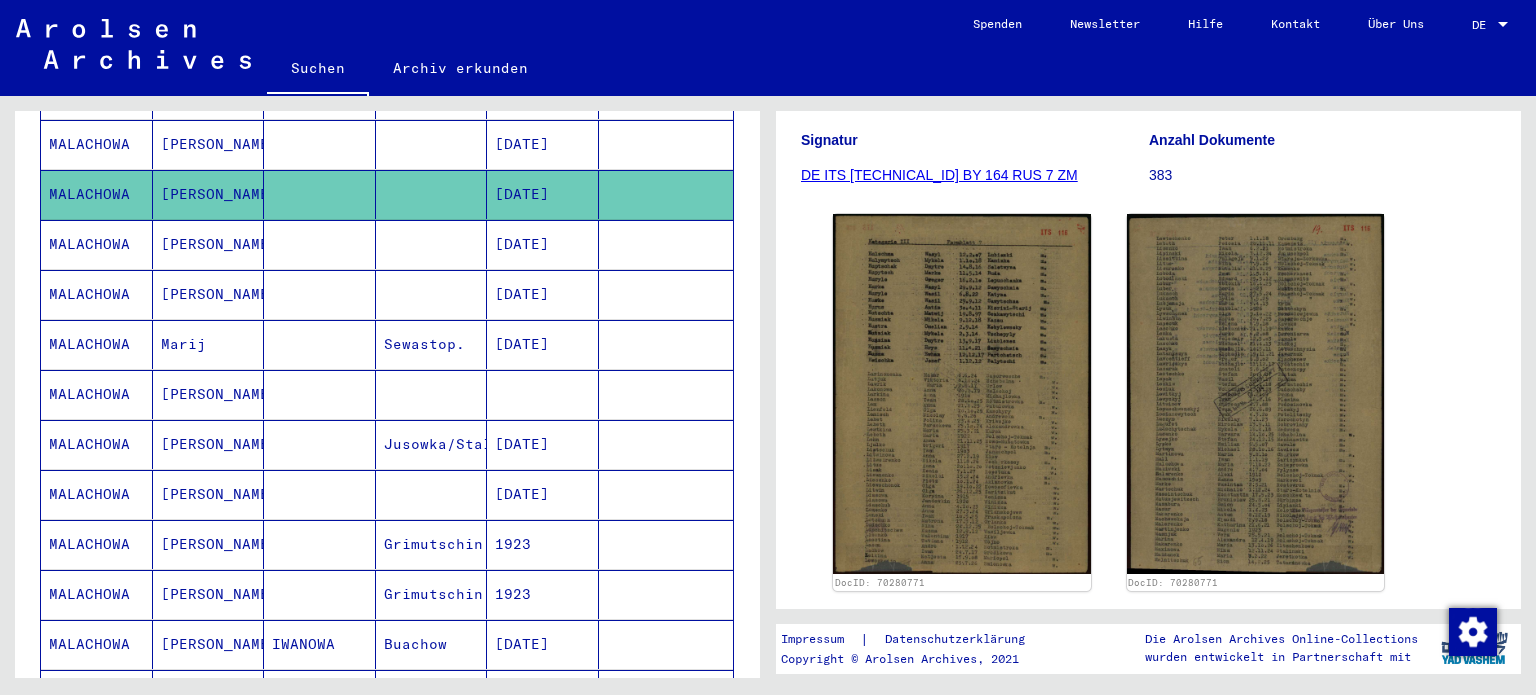 click on "MALACHOWA" at bounding box center (97, 344) 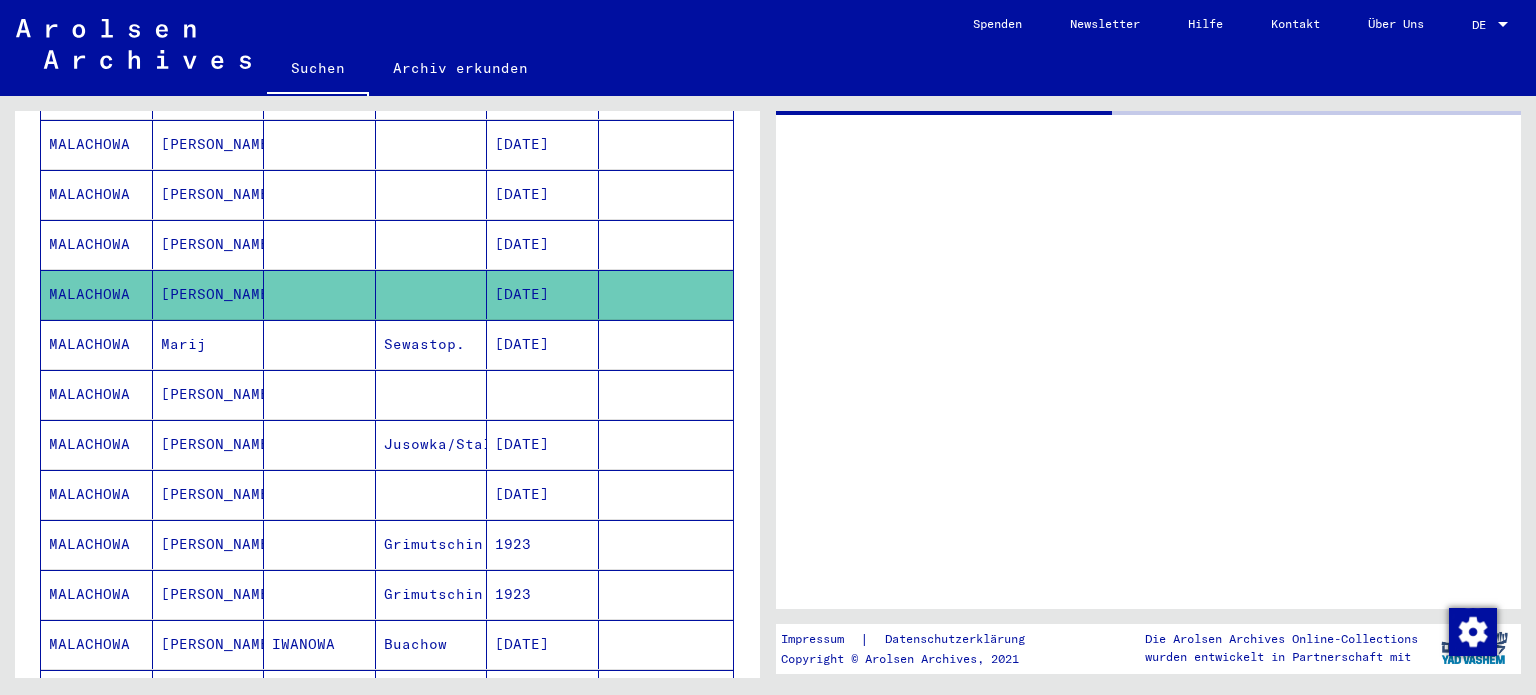 scroll, scrollTop: 0, scrollLeft: 0, axis: both 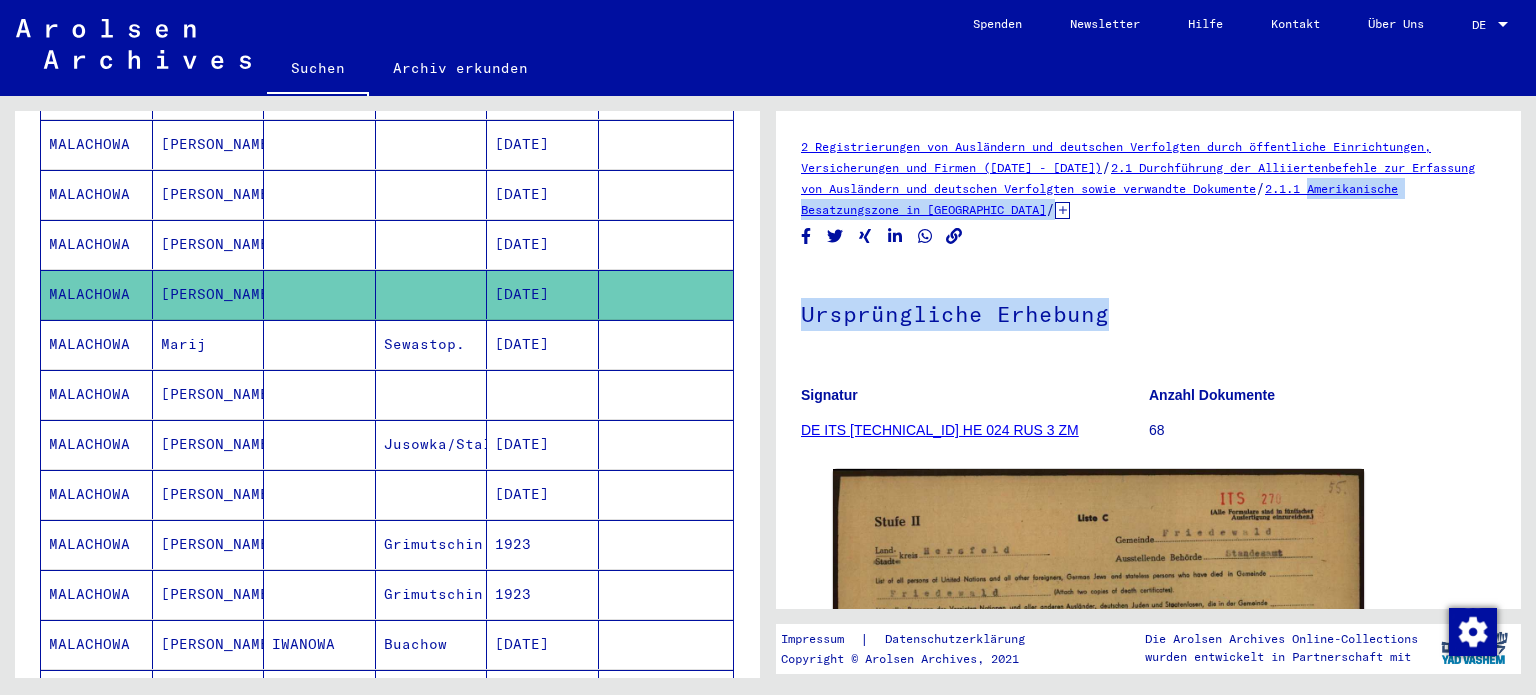 drag, startPoint x: 1521, startPoint y: 198, endPoint x: 1517, endPoint y: 279, distance: 81.09871 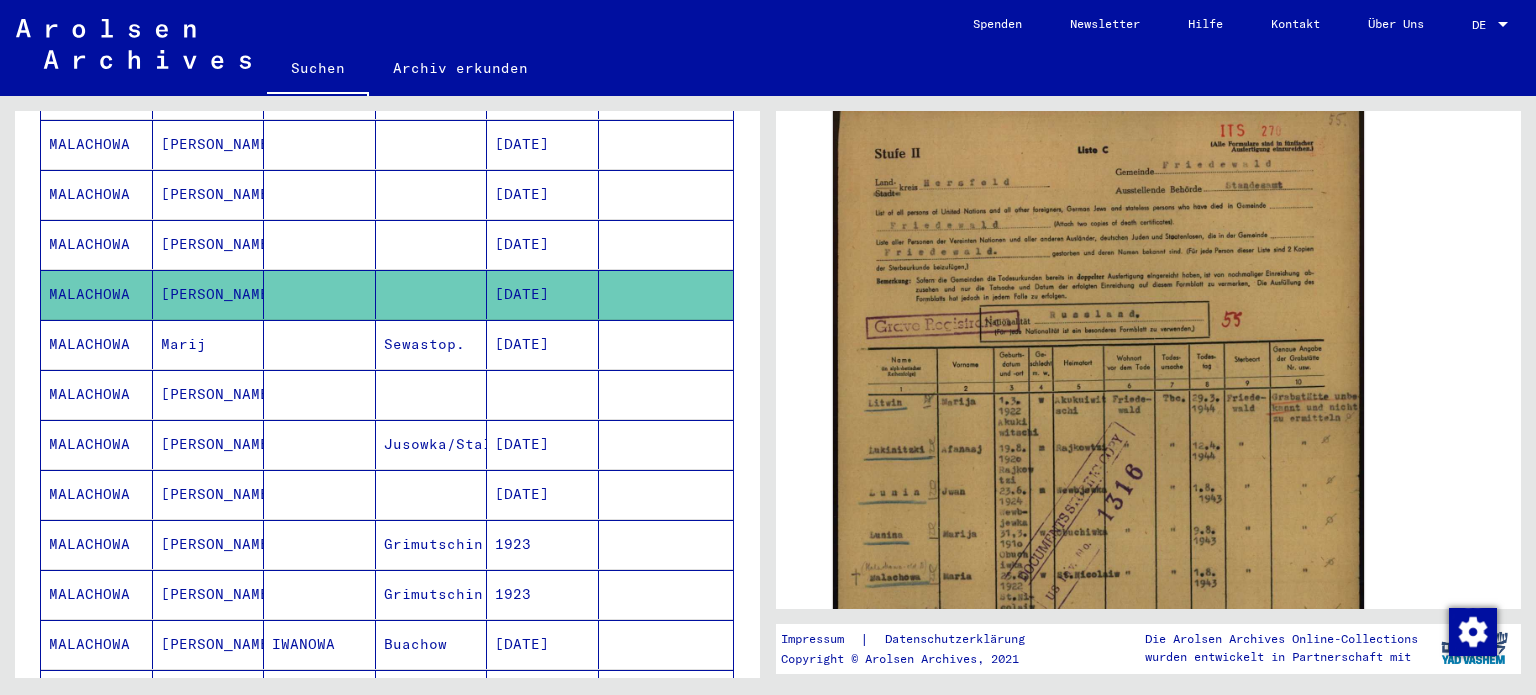 scroll, scrollTop: 386, scrollLeft: 0, axis: vertical 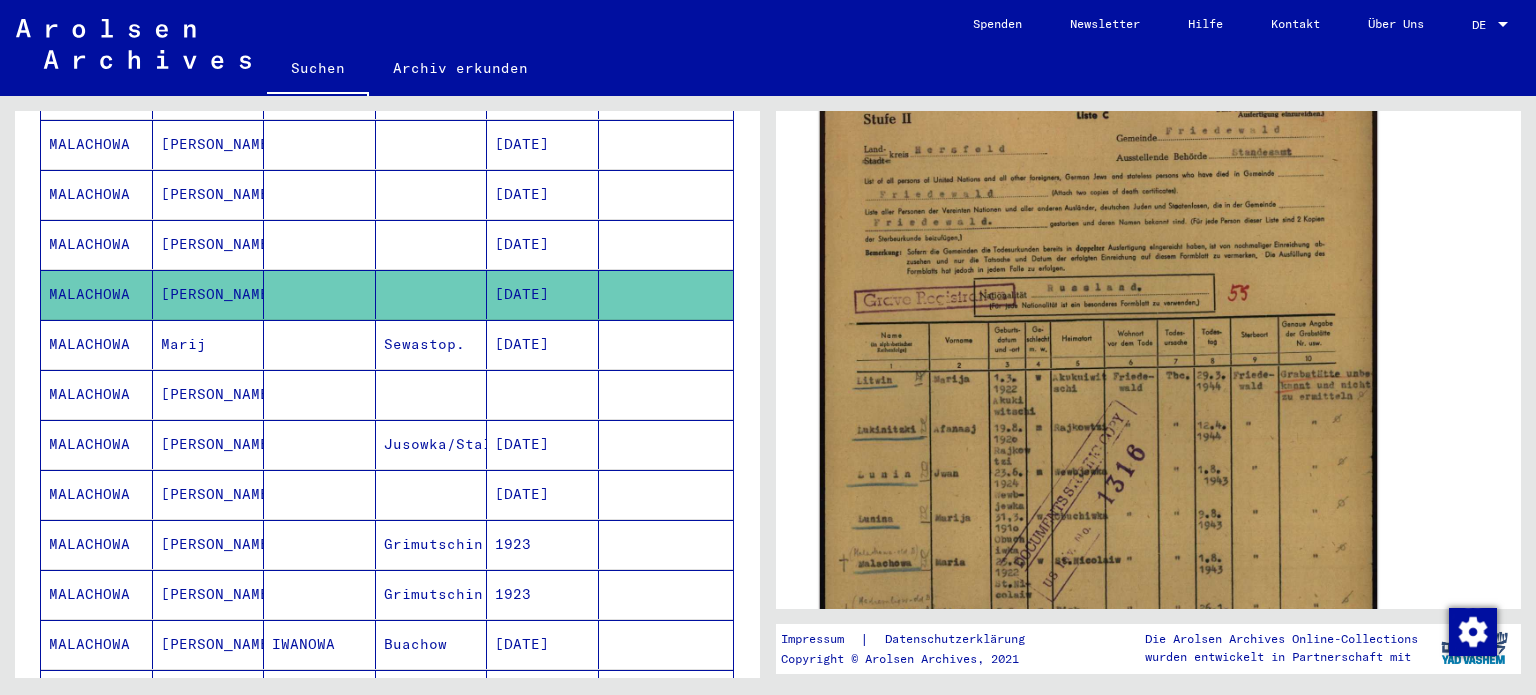 click 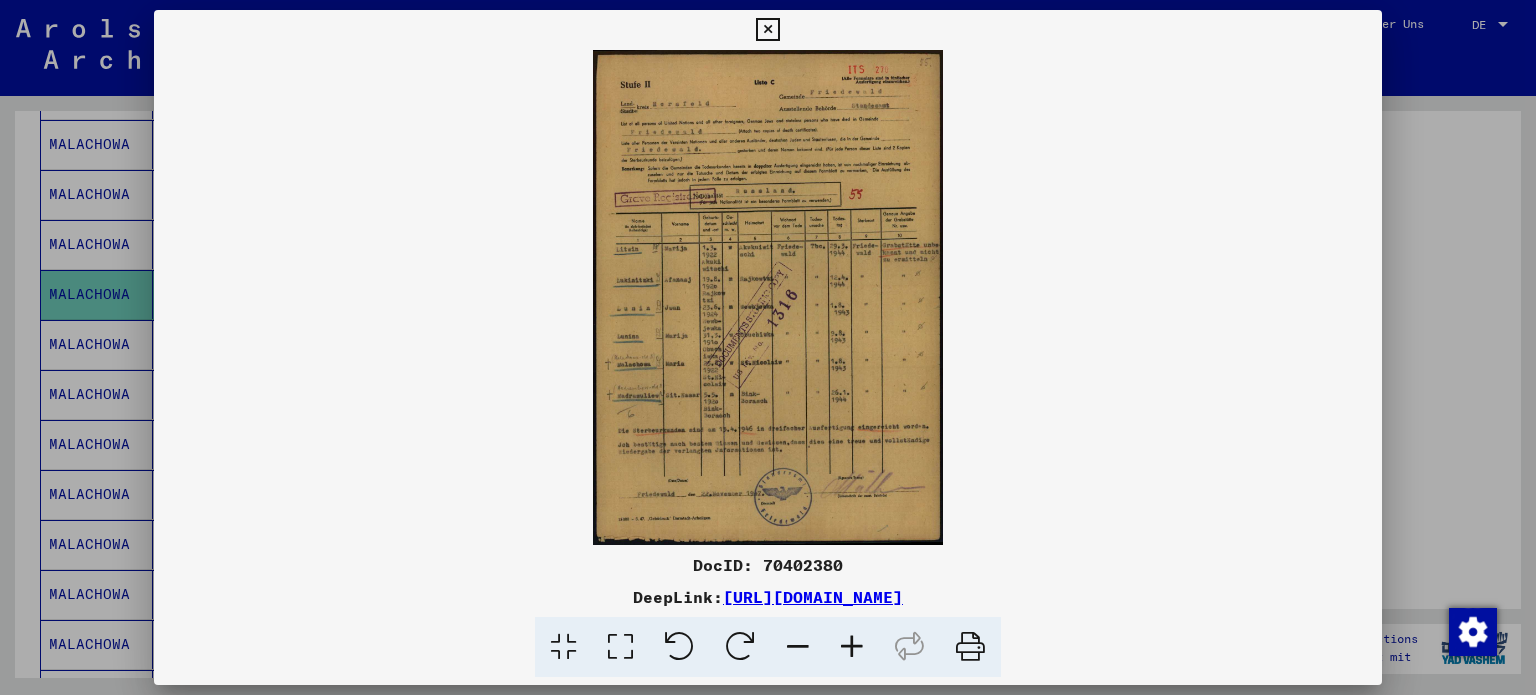 click at bounding box center [852, 647] 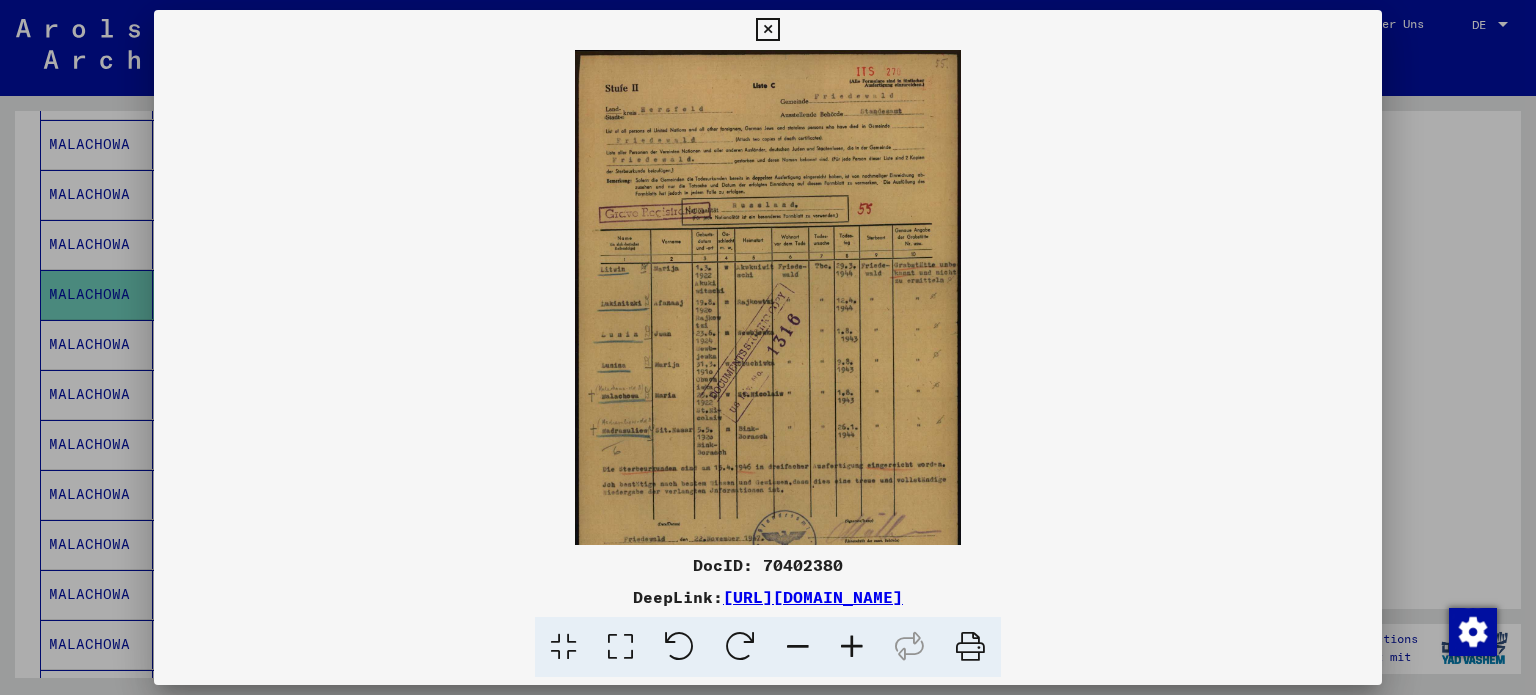 click at bounding box center [852, 647] 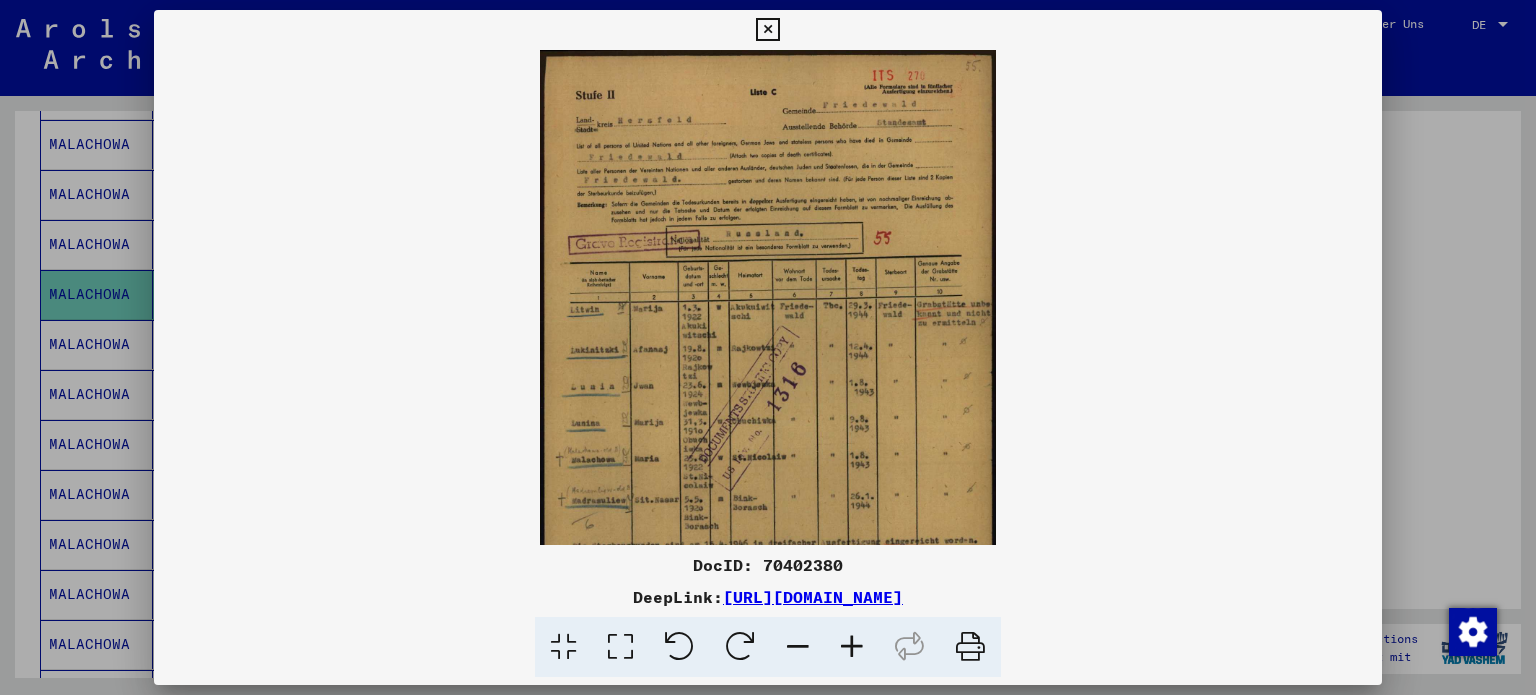 click at bounding box center [852, 647] 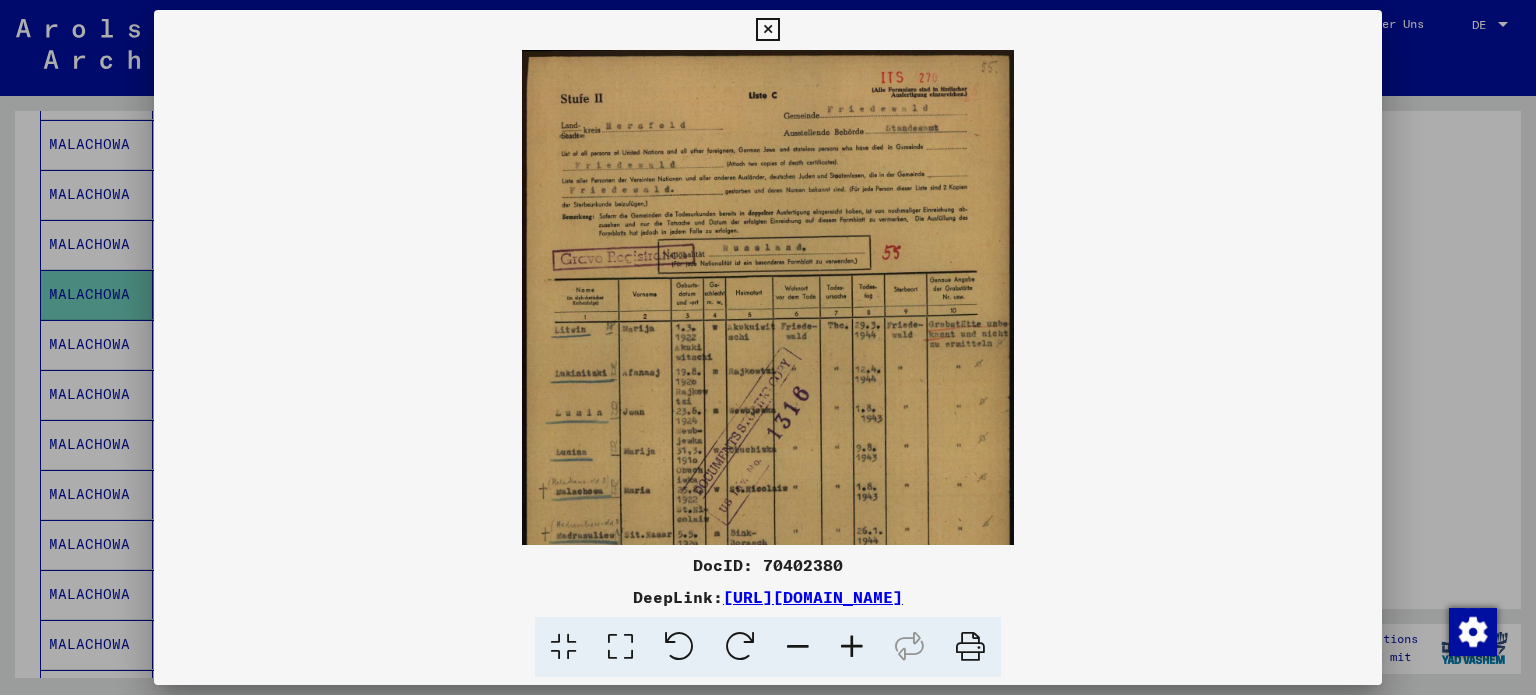 click at bounding box center (852, 647) 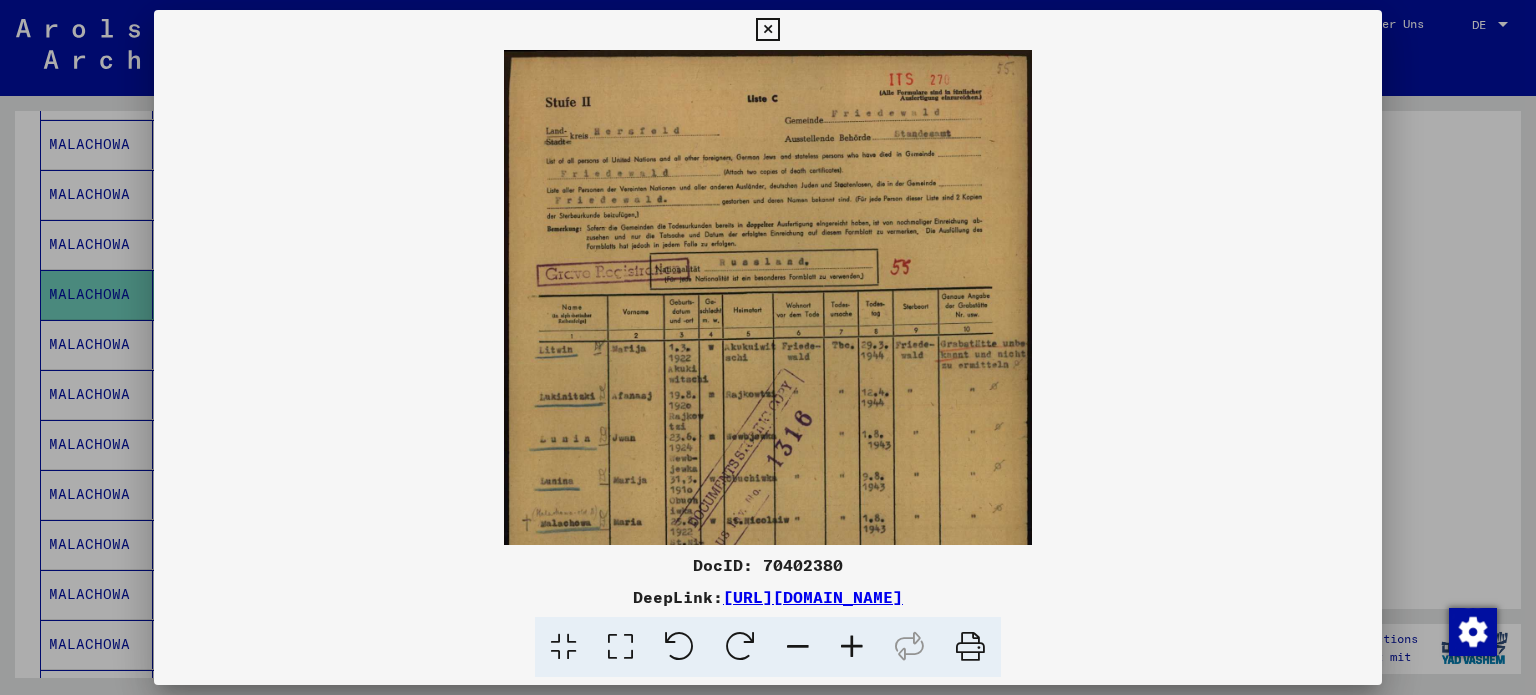 click at bounding box center [852, 647] 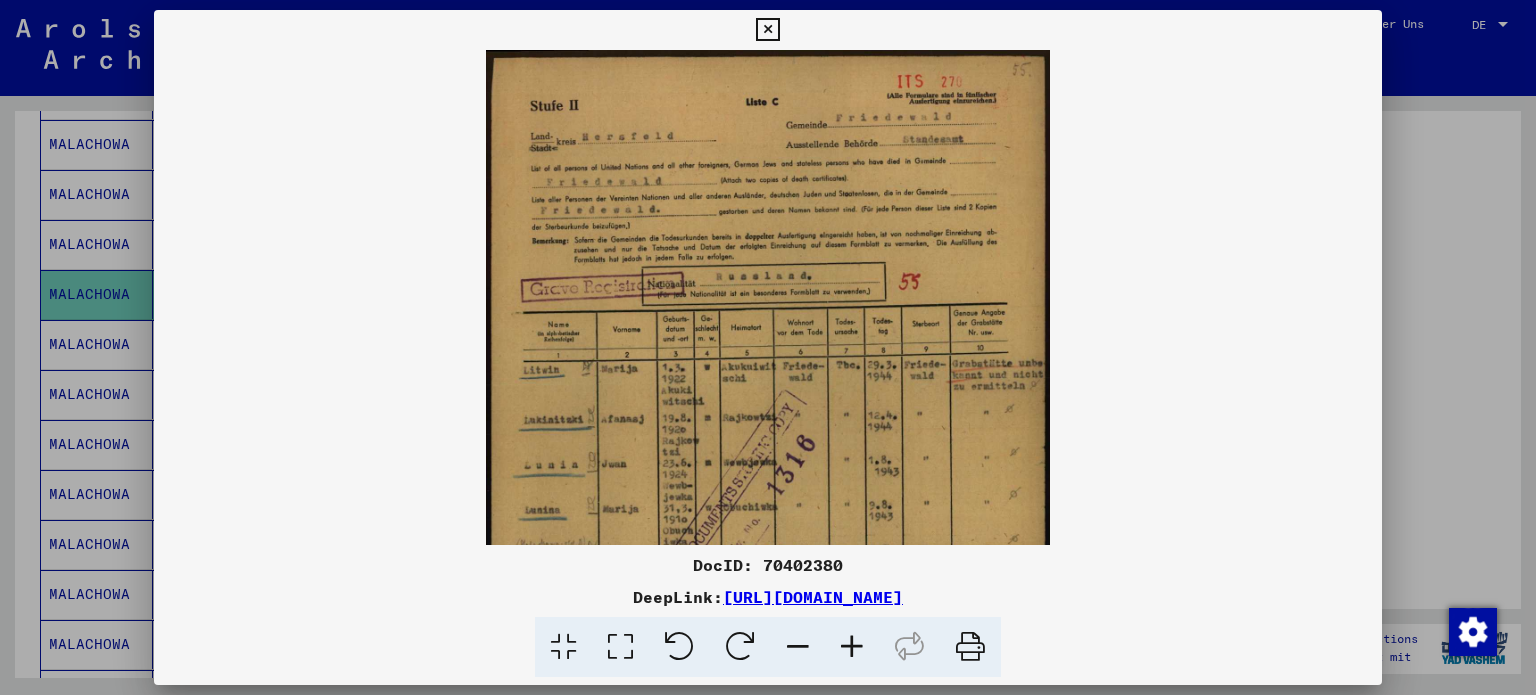 click at bounding box center [852, 647] 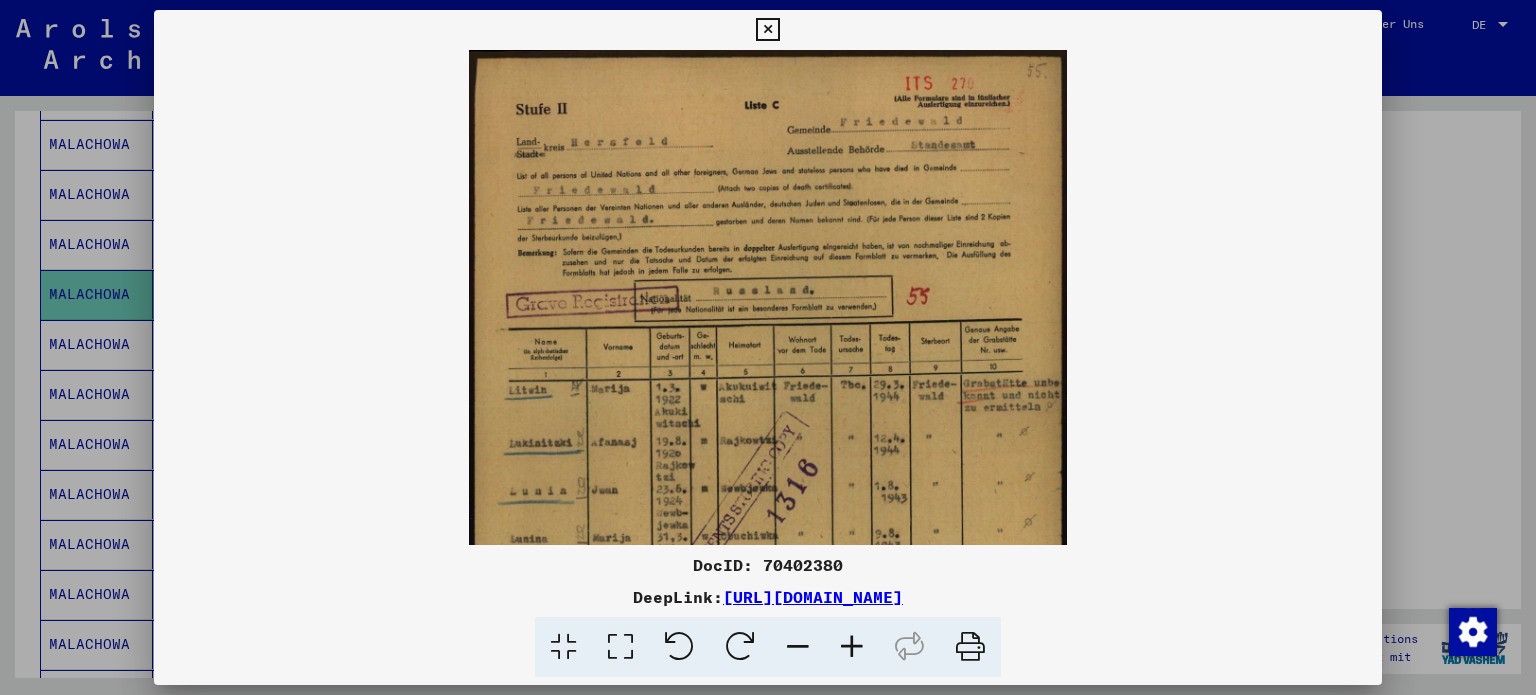 click at bounding box center [852, 647] 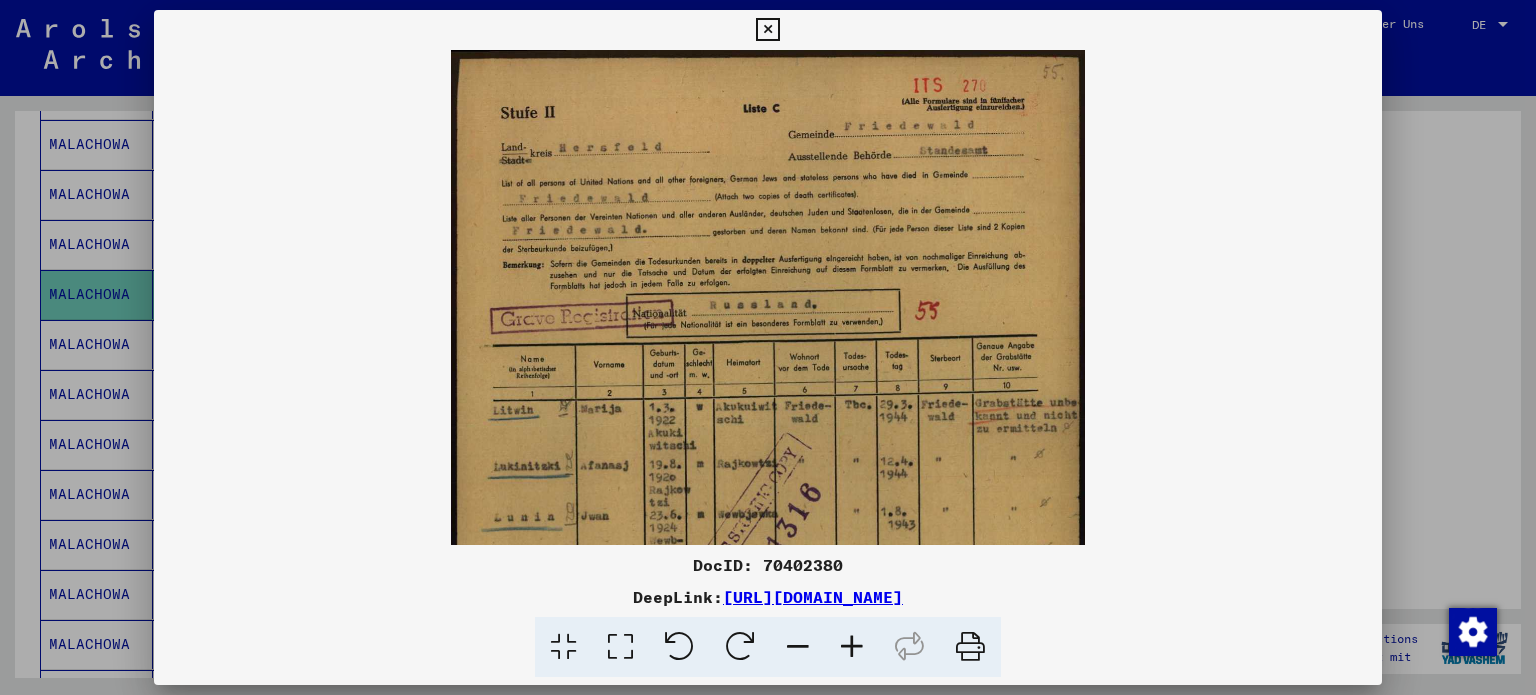 click at bounding box center [852, 647] 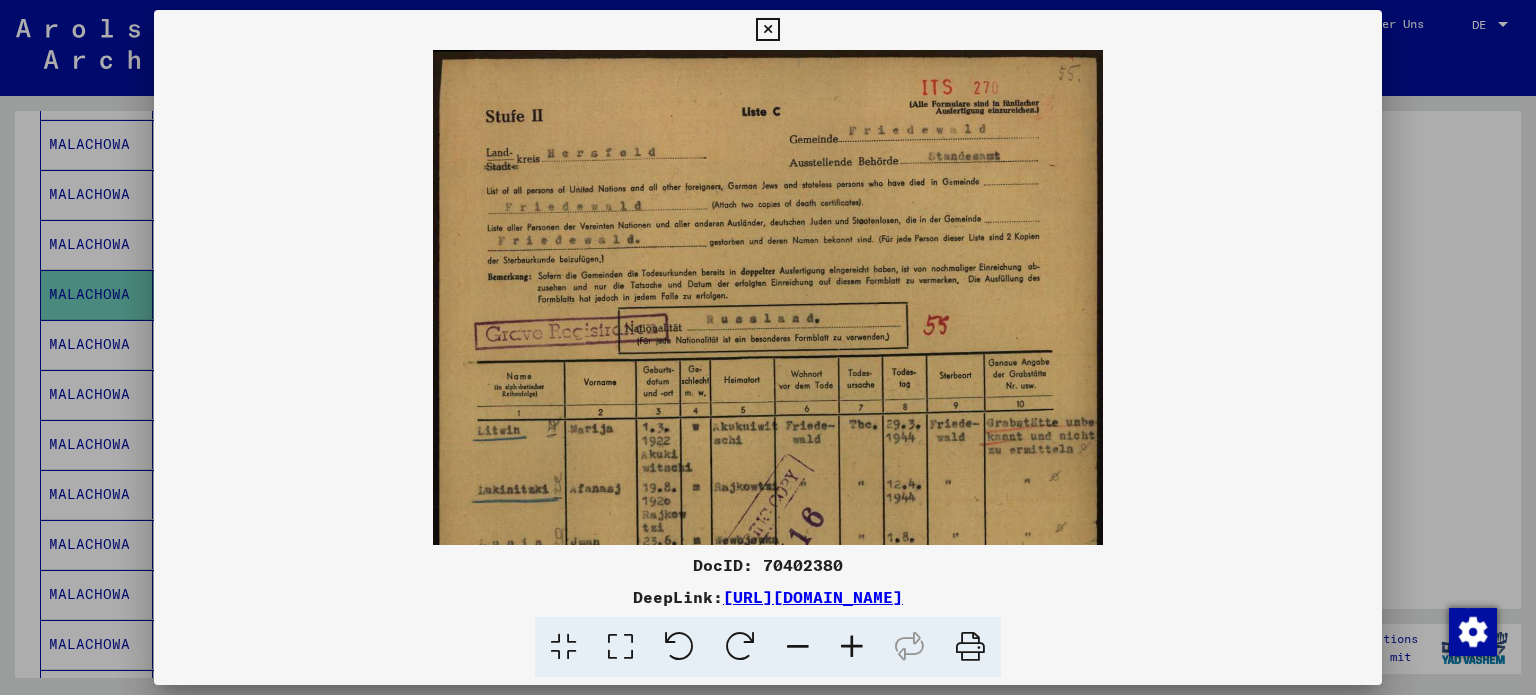 click at bounding box center (852, 647) 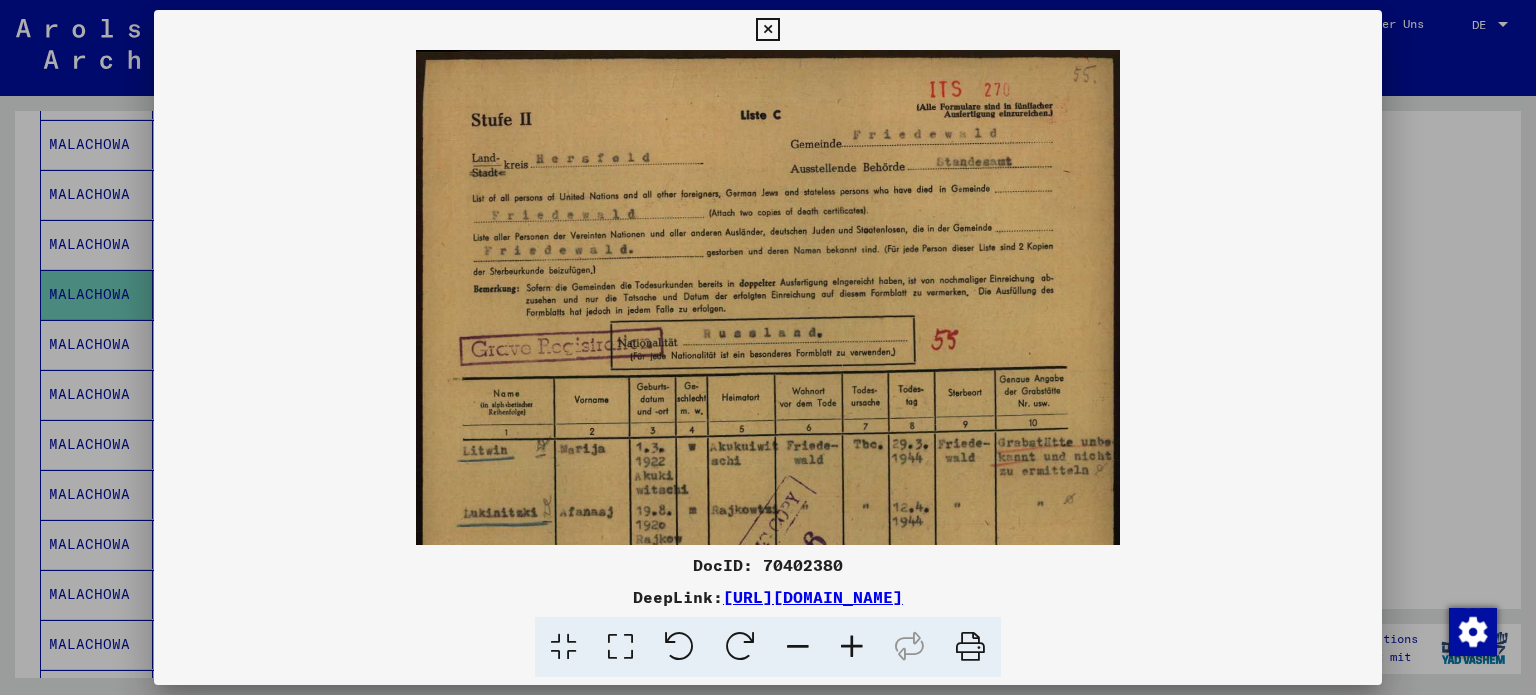 click at bounding box center [852, 647] 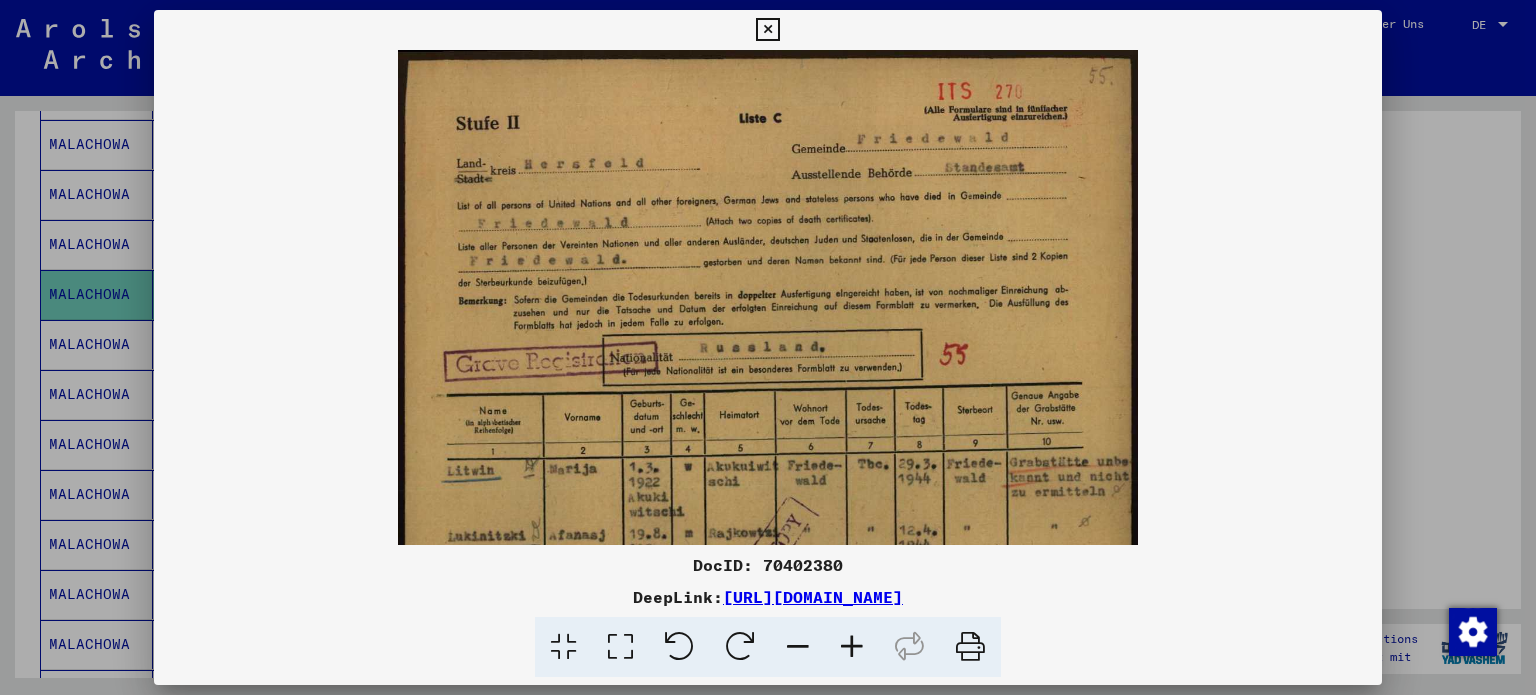 click at bounding box center [852, 647] 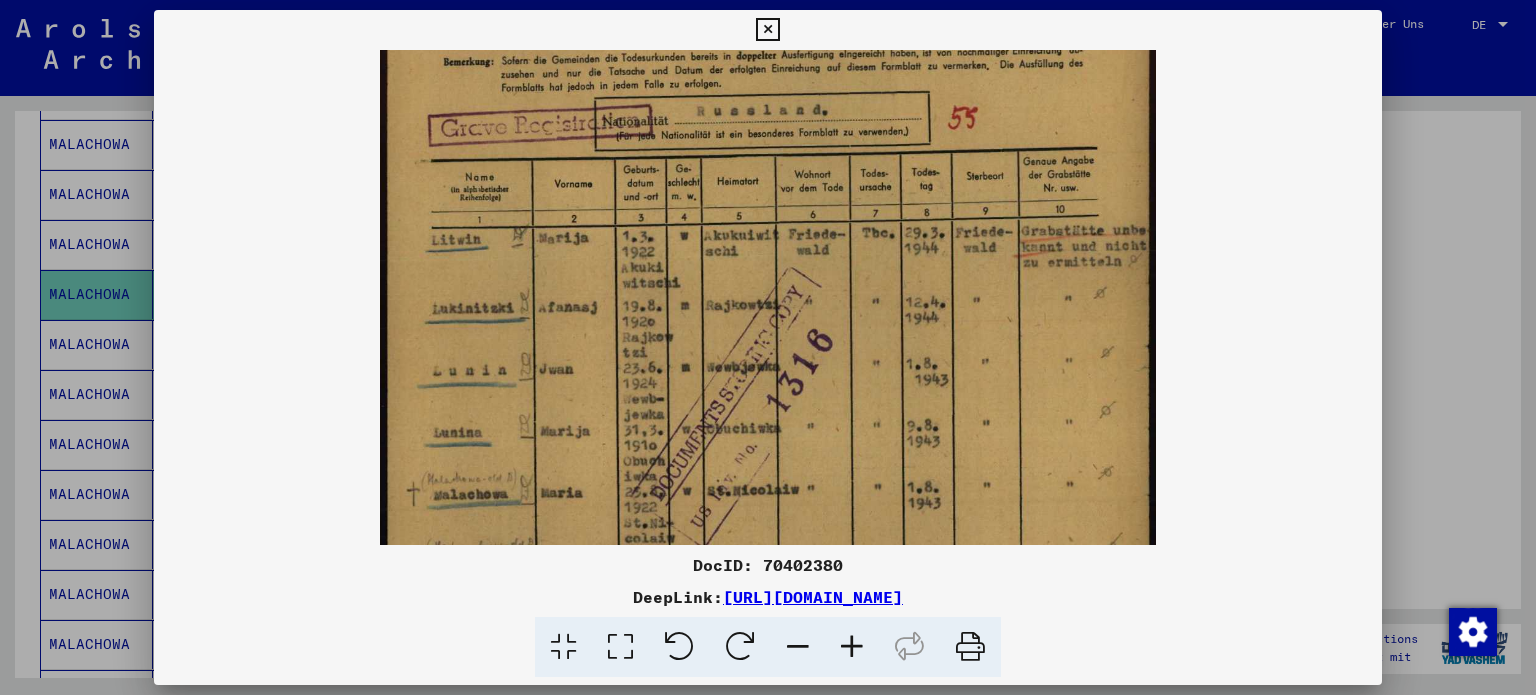 drag, startPoint x: 841, startPoint y: 409, endPoint x: 877, endPoint y: 140, distance: 271.39822 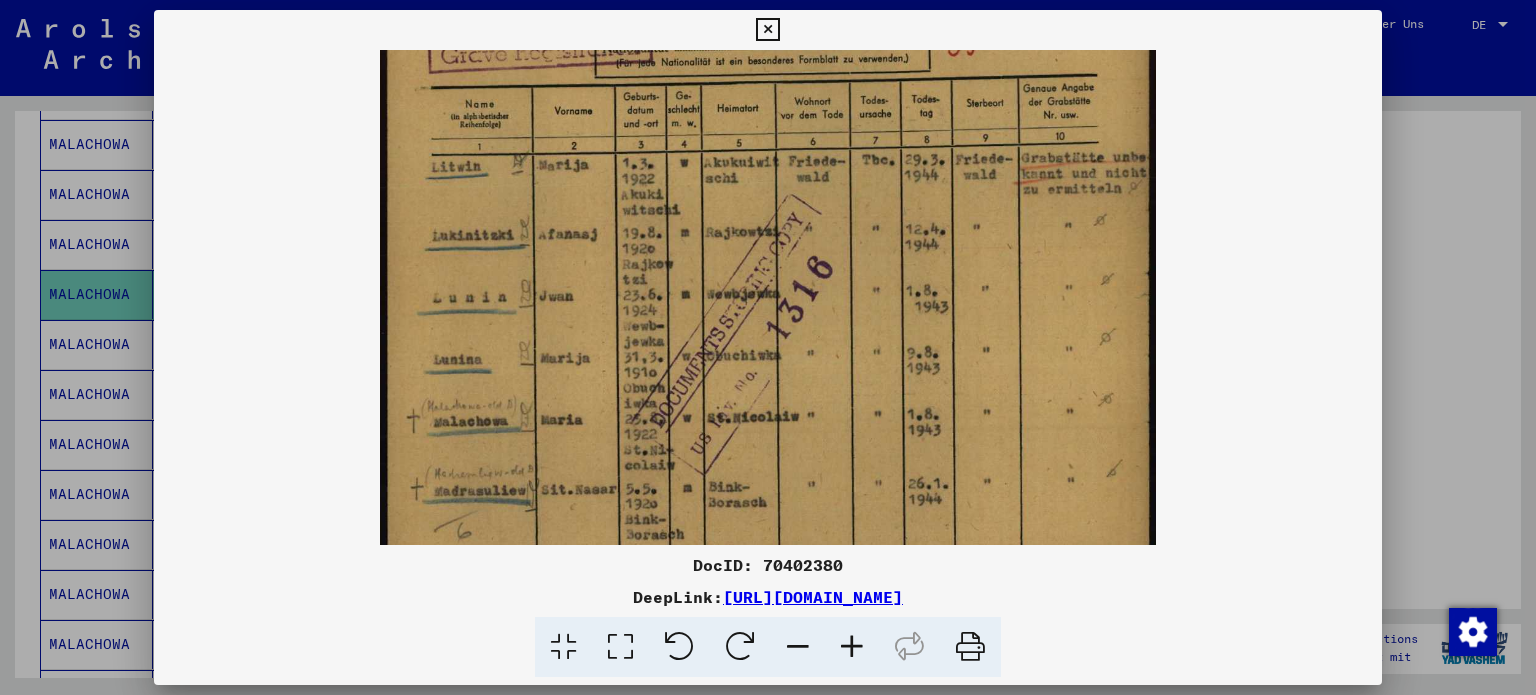 scroll, scrollTop: 327, scrollLeft: 0, axis: vertical 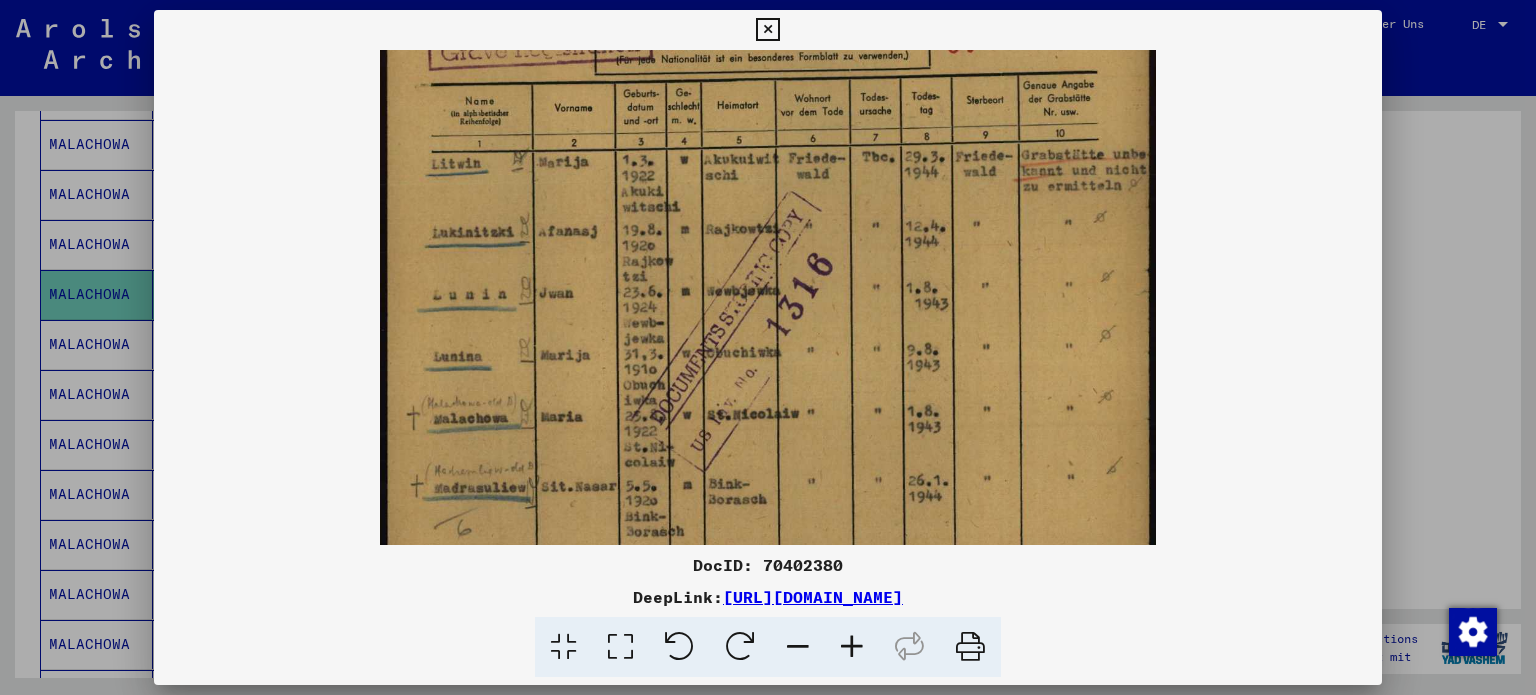 drag, startPoint x: 824, startPoint y: 419, endPoint x: 834, endPoint y: 363, distance: 56.88585 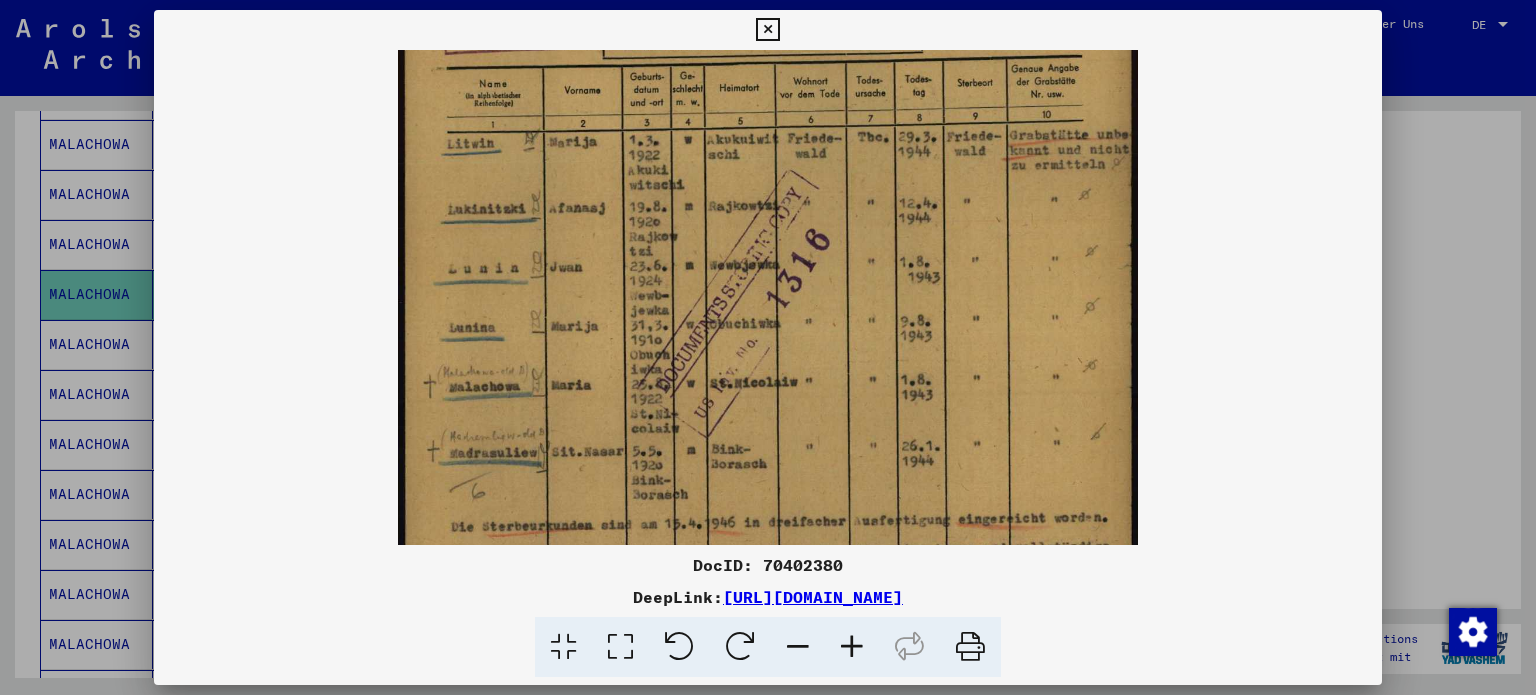 click at bounding box center (798, 647) 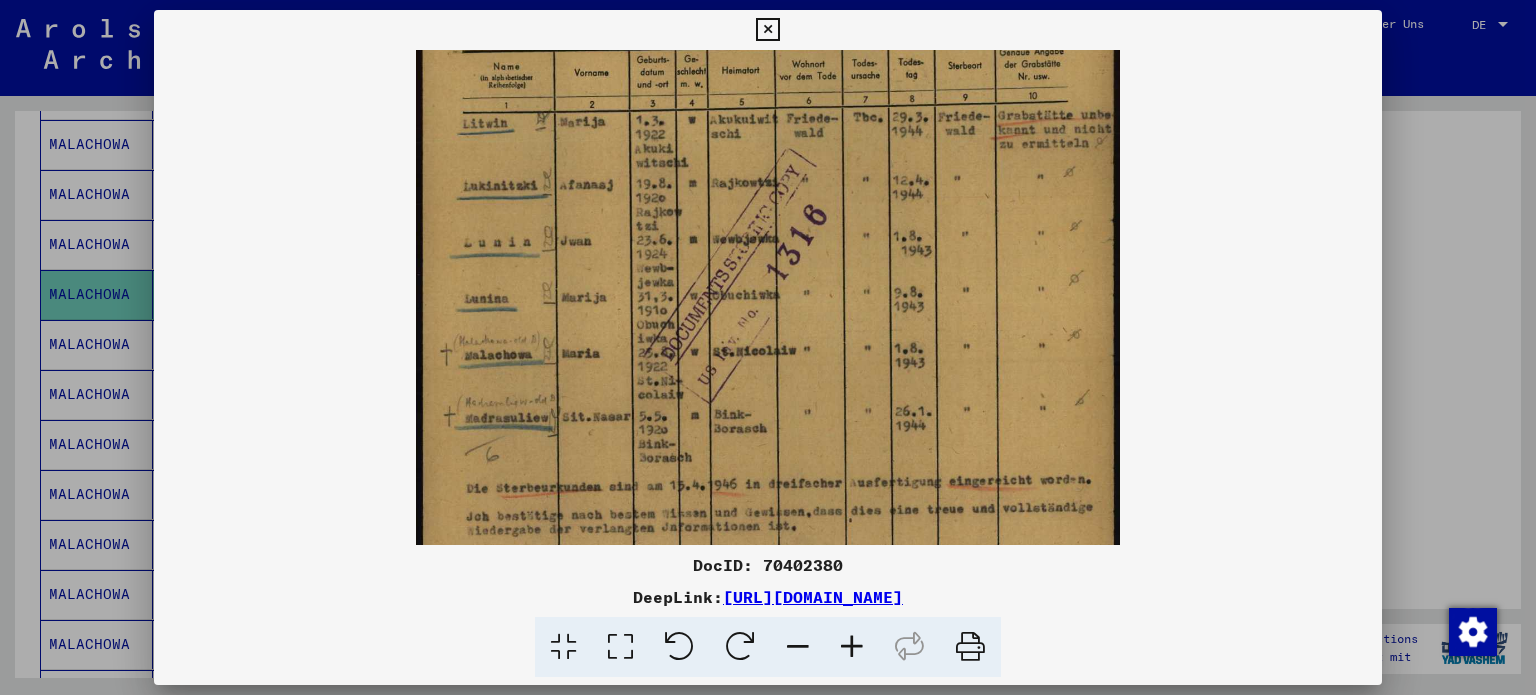 click at bounding box center (798, 647) 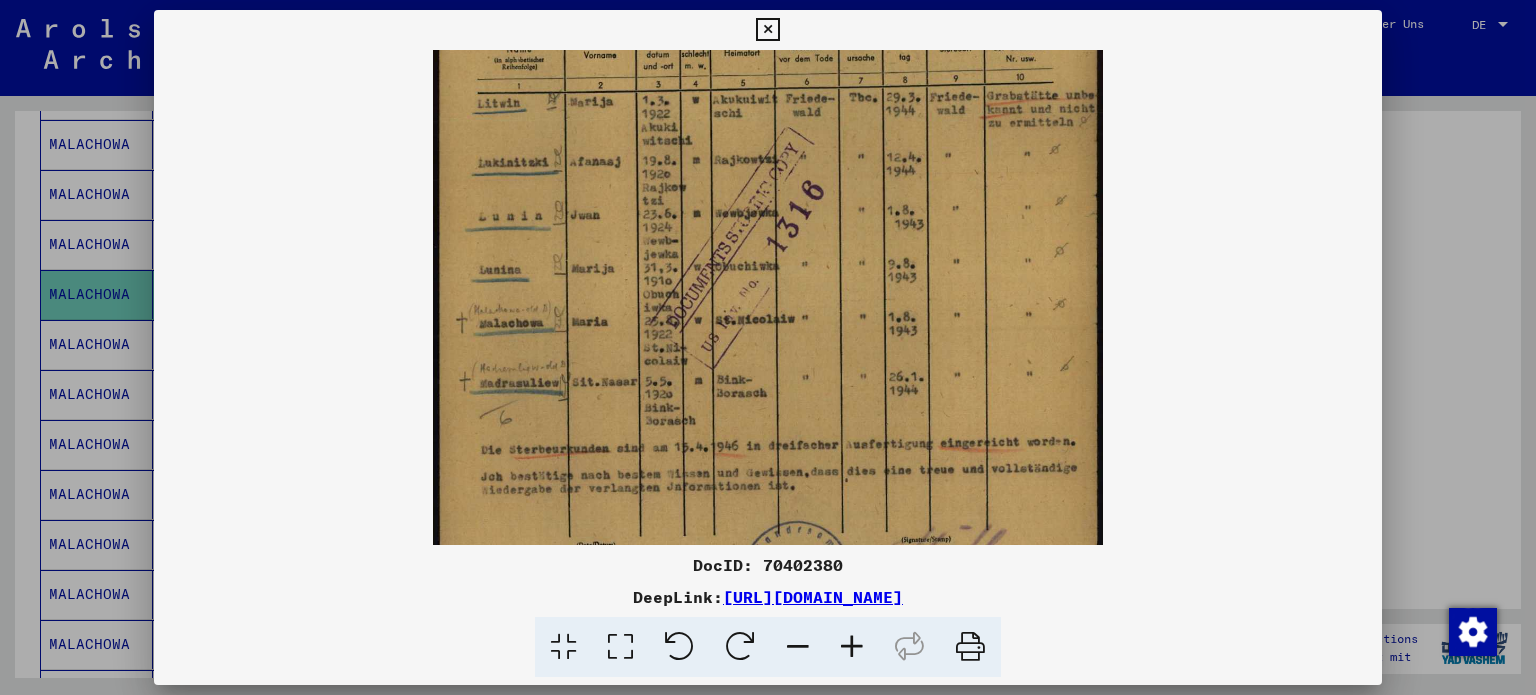 click at bounding box center (798, 647) 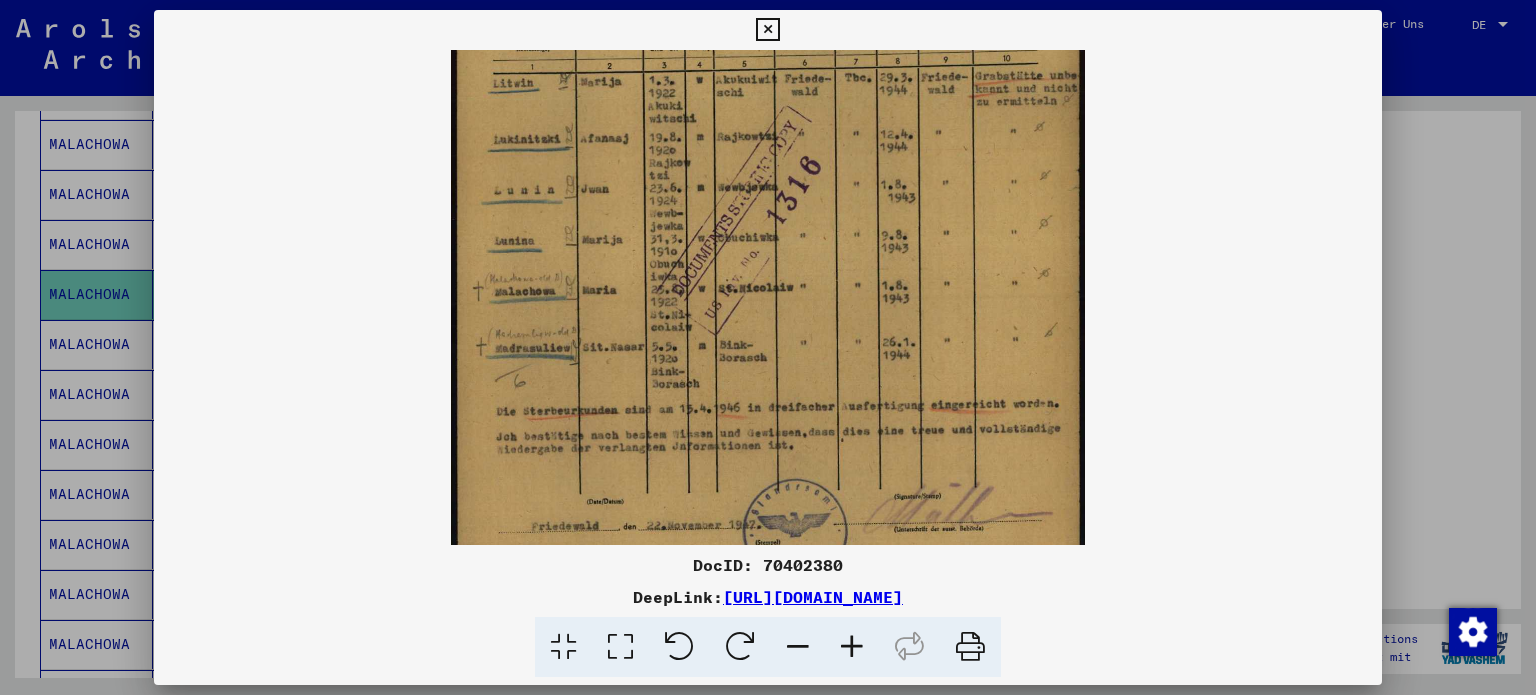click at bounding box center [798, 647] 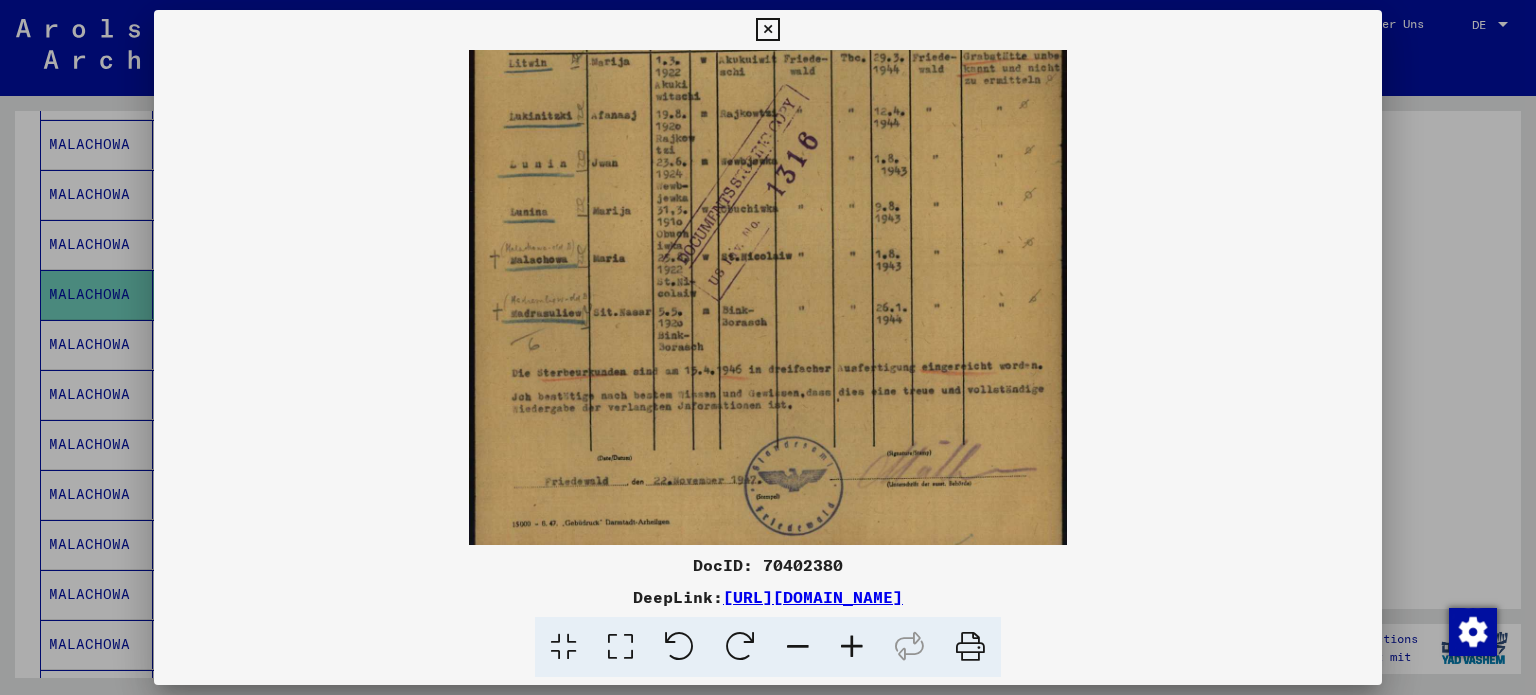 click at bounding box center (798, 647) 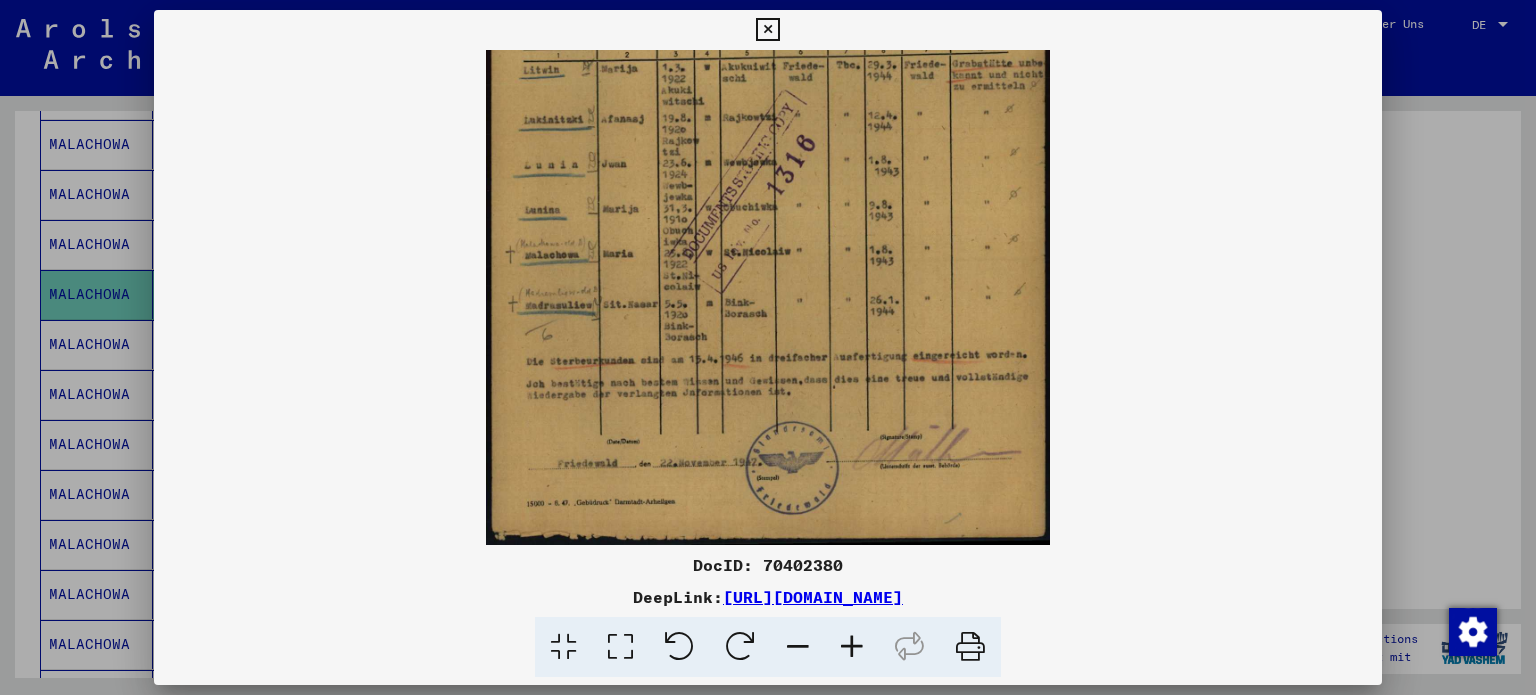 click at bounding box center (798, 647) 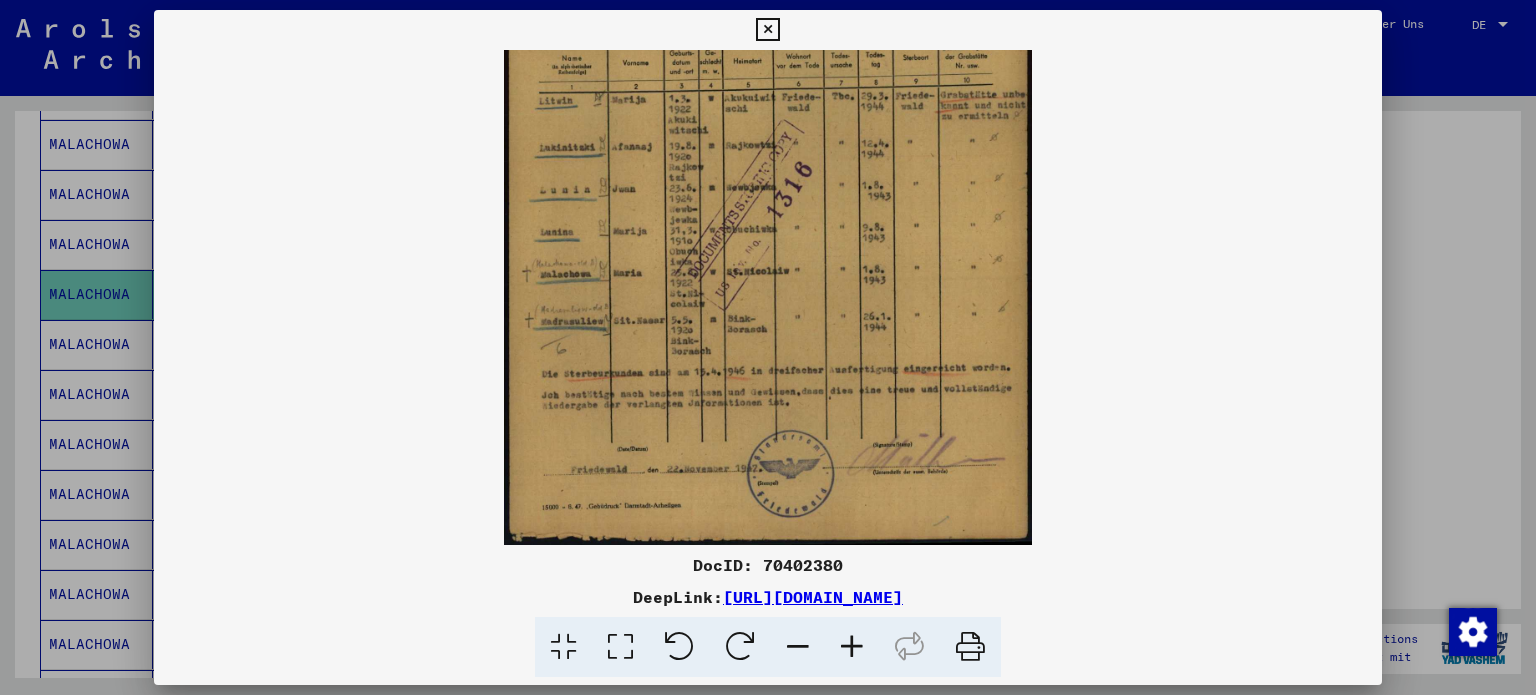 click at bounding box center (798, 647) 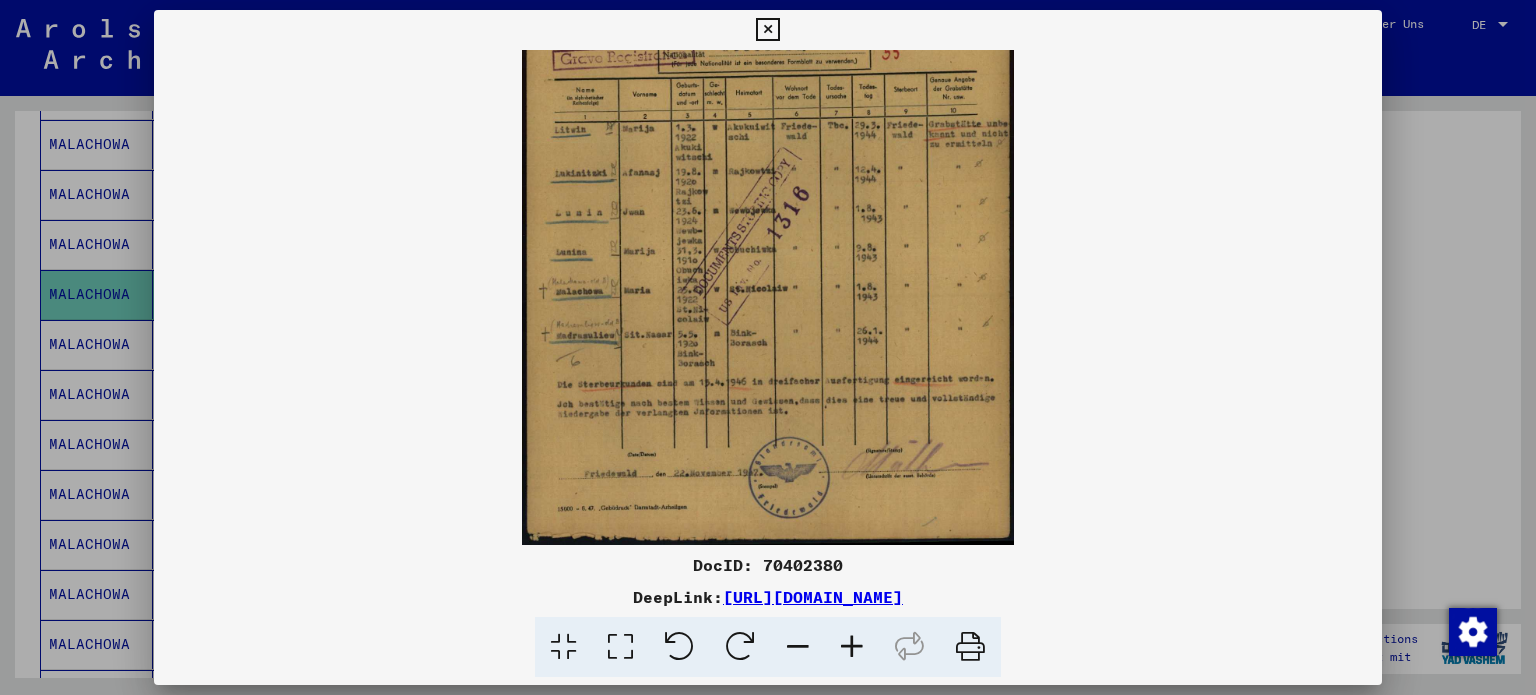 click at bounding box center [798, 647] 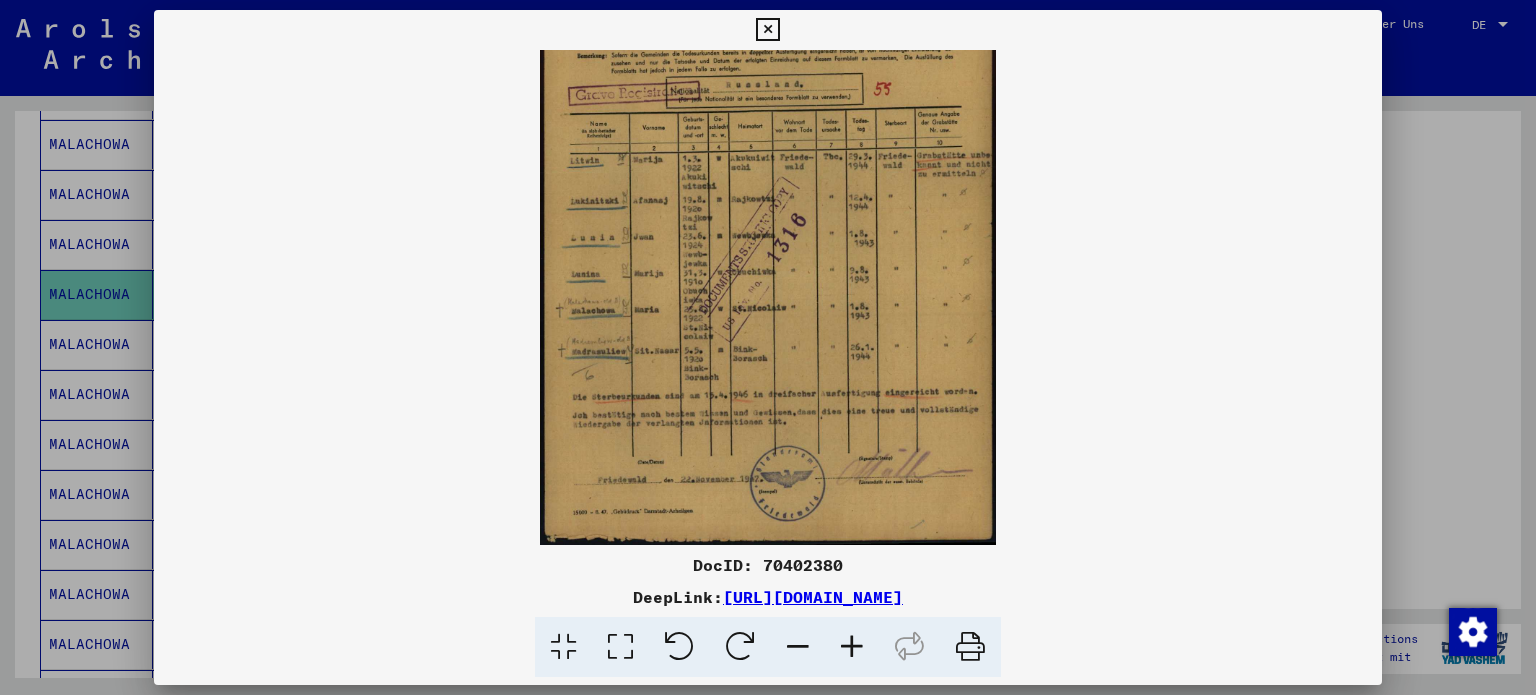 click at bounding box center [798, 647] 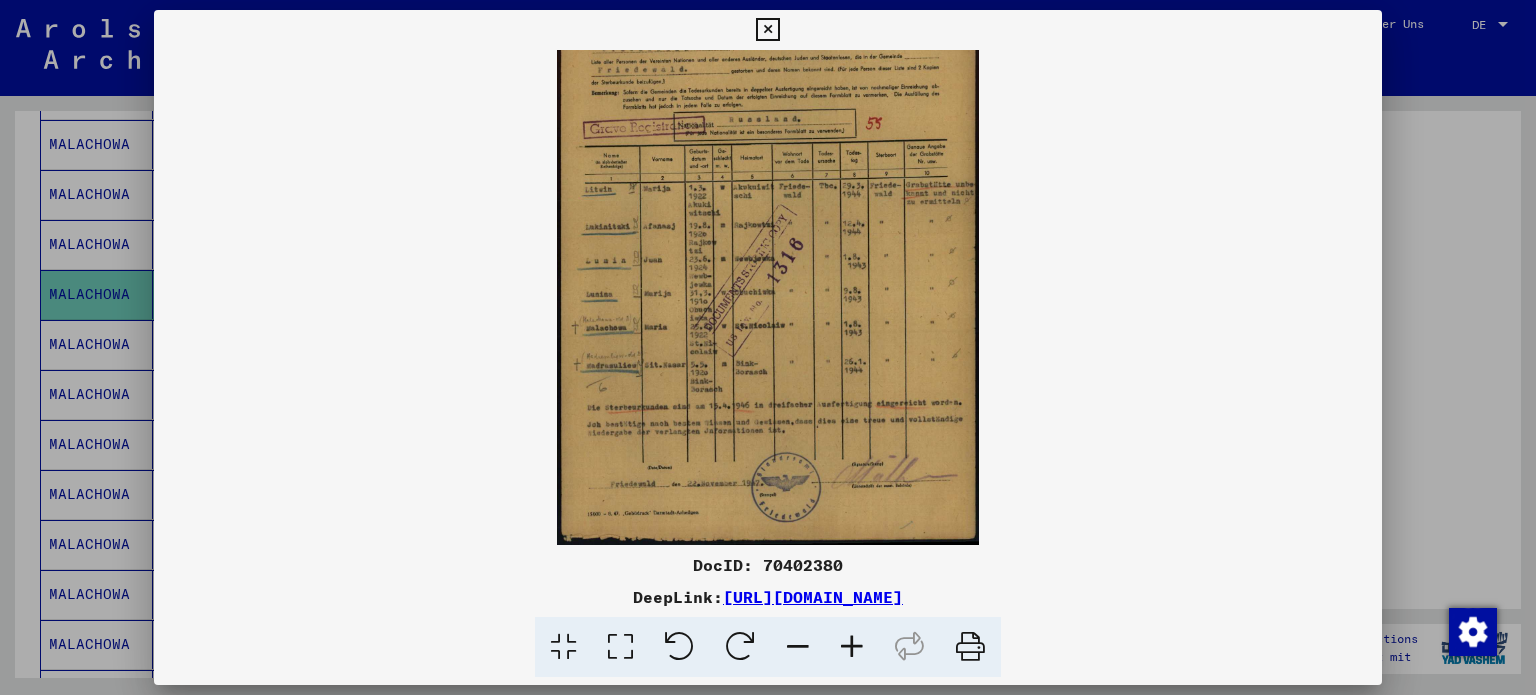 click at bounding box center [798, 647] 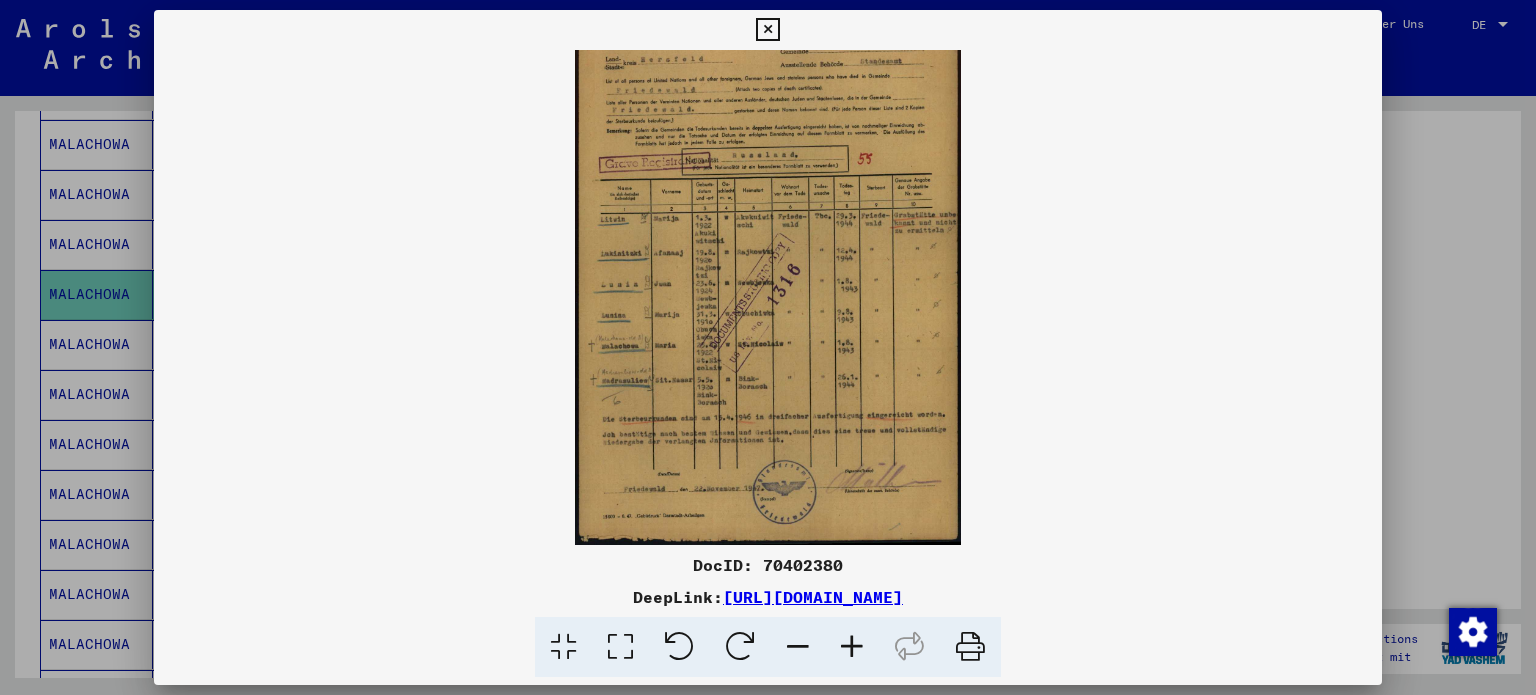 scroll, scrollTop: 49, scrollLeft: 0, axis: vertical 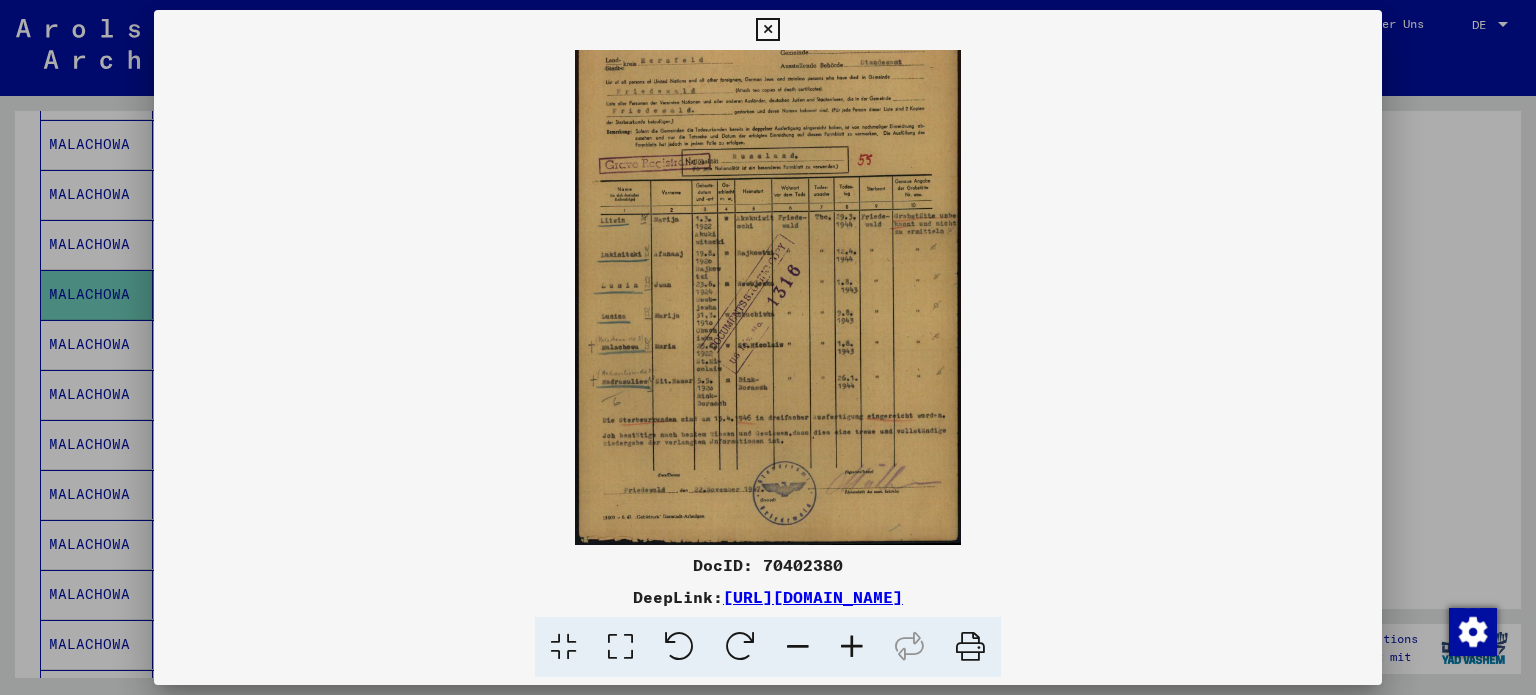click at bounding box center [798, 647] 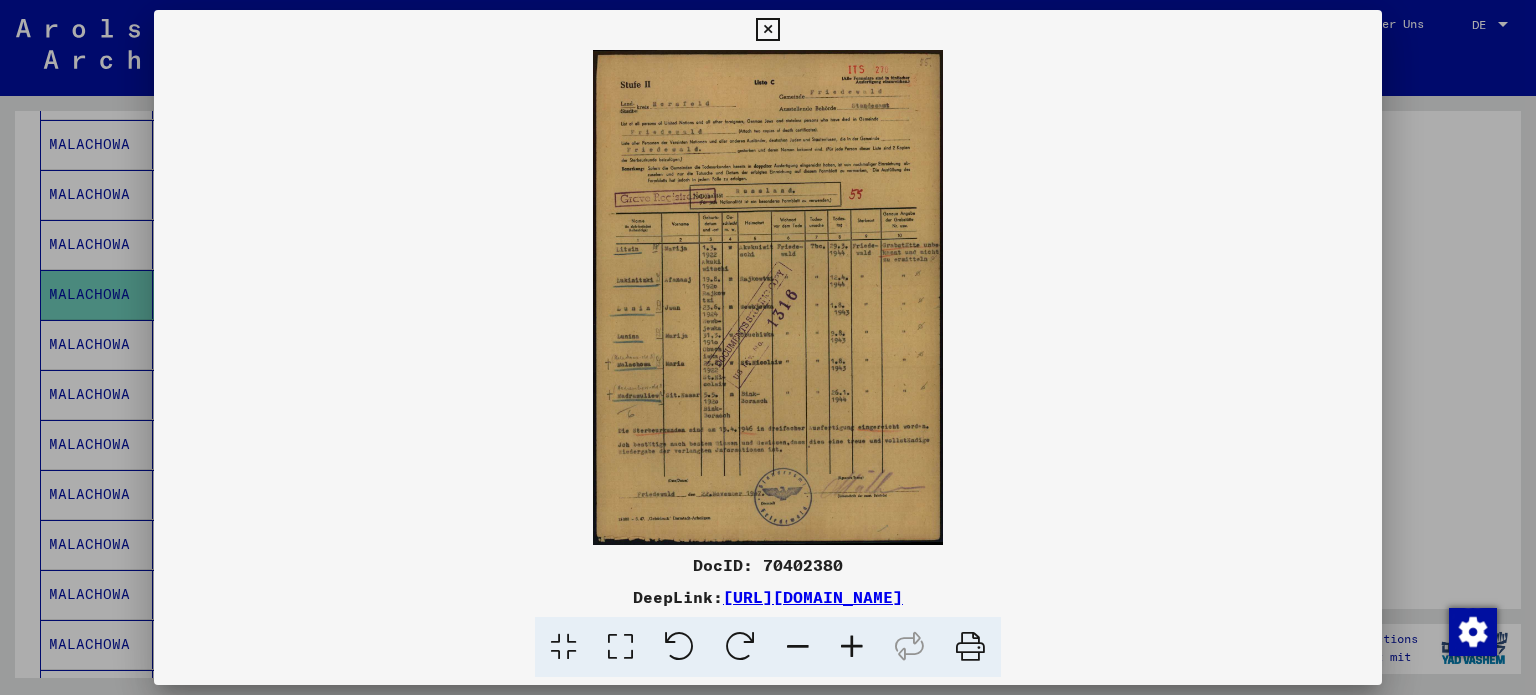 scroll, scrollTop: 0, scrollLeft: 0, axis: both 